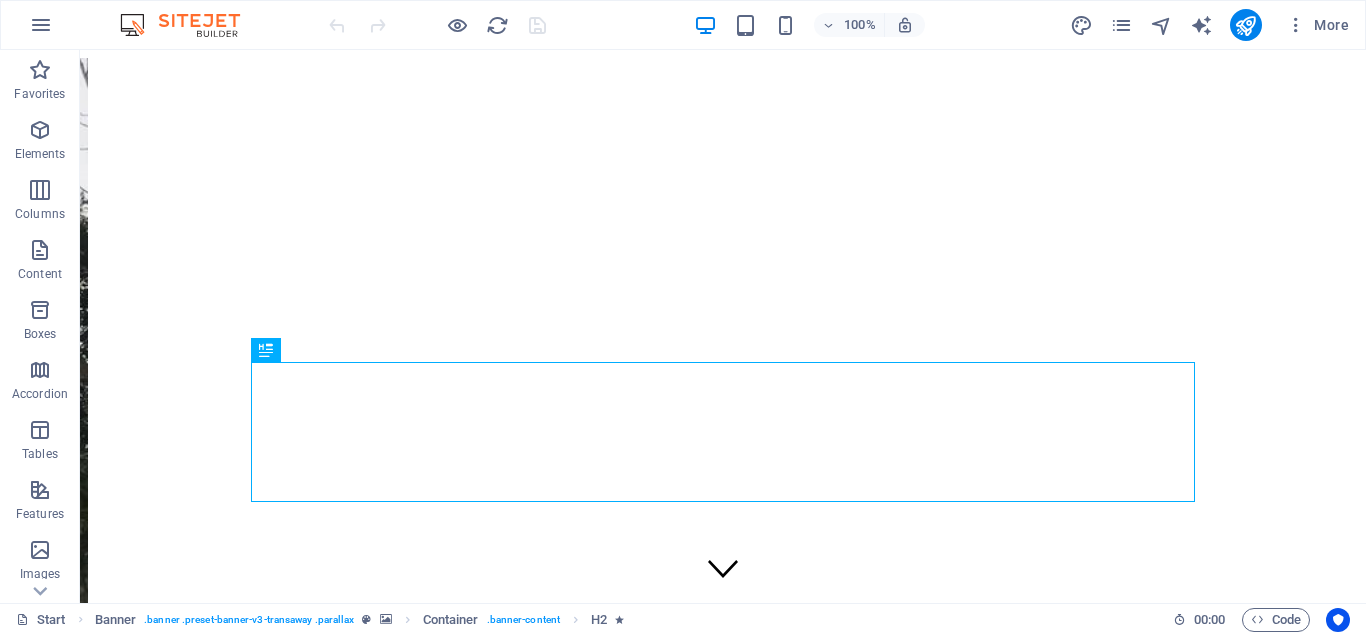 scroll, scrollTop: 0, scrollLeft: 0, axis: both 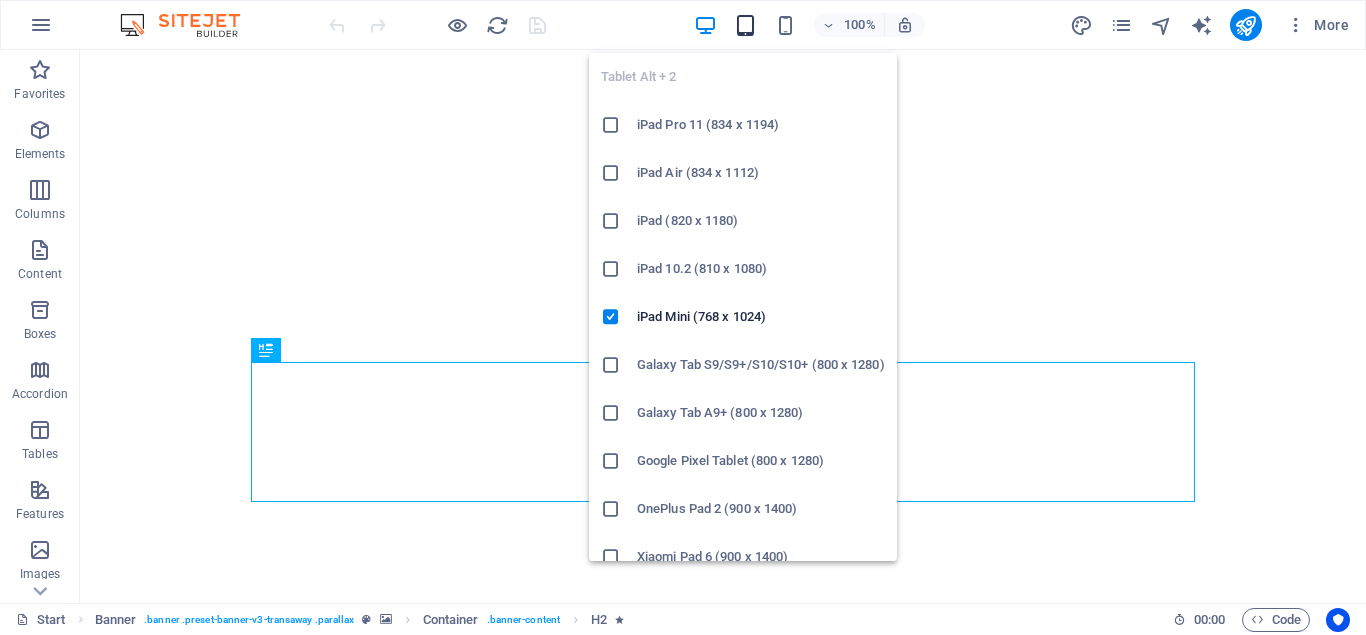 click at bounding box center [745, 25] 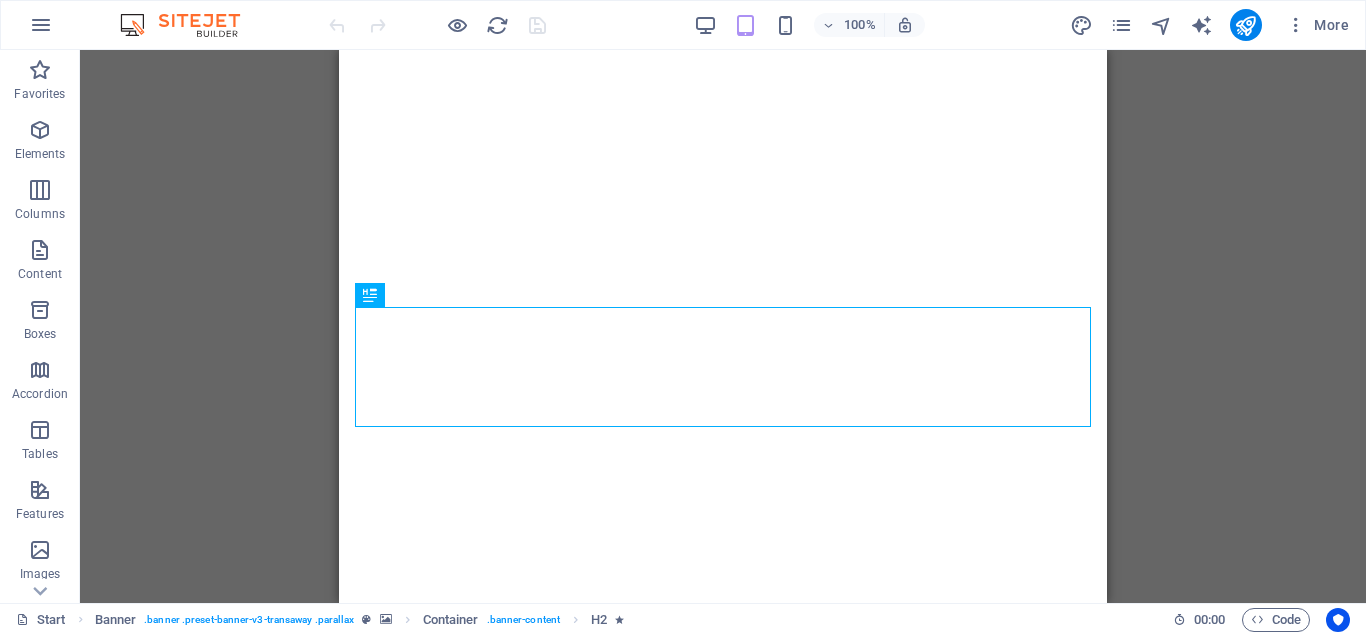 click on "Drag here to replace the existing content. Press “Ctrl” if you want to create a new element.
H2   Banner   Container   Banner   Menu Bar   Image   Separator   Banner   Info Bar   Preset   Container   Text   Container   Container   Text   Container   Container" at bounding box center [723, 326] 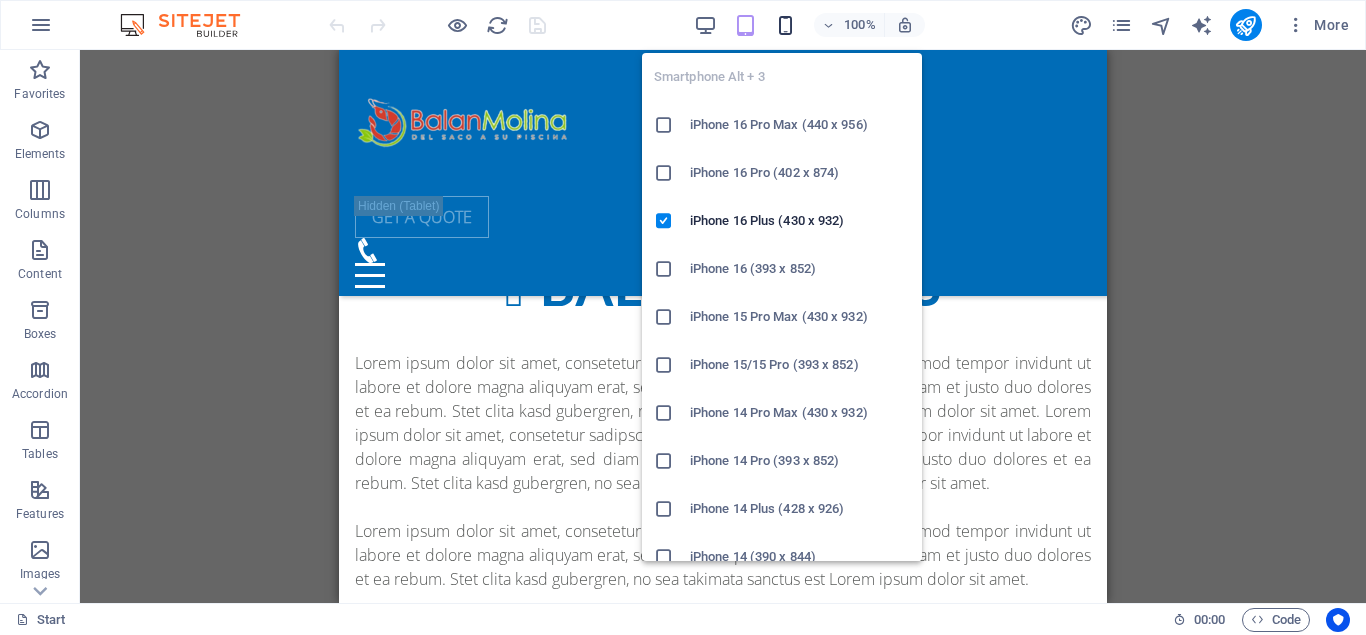click at bounding box center [785, 25] 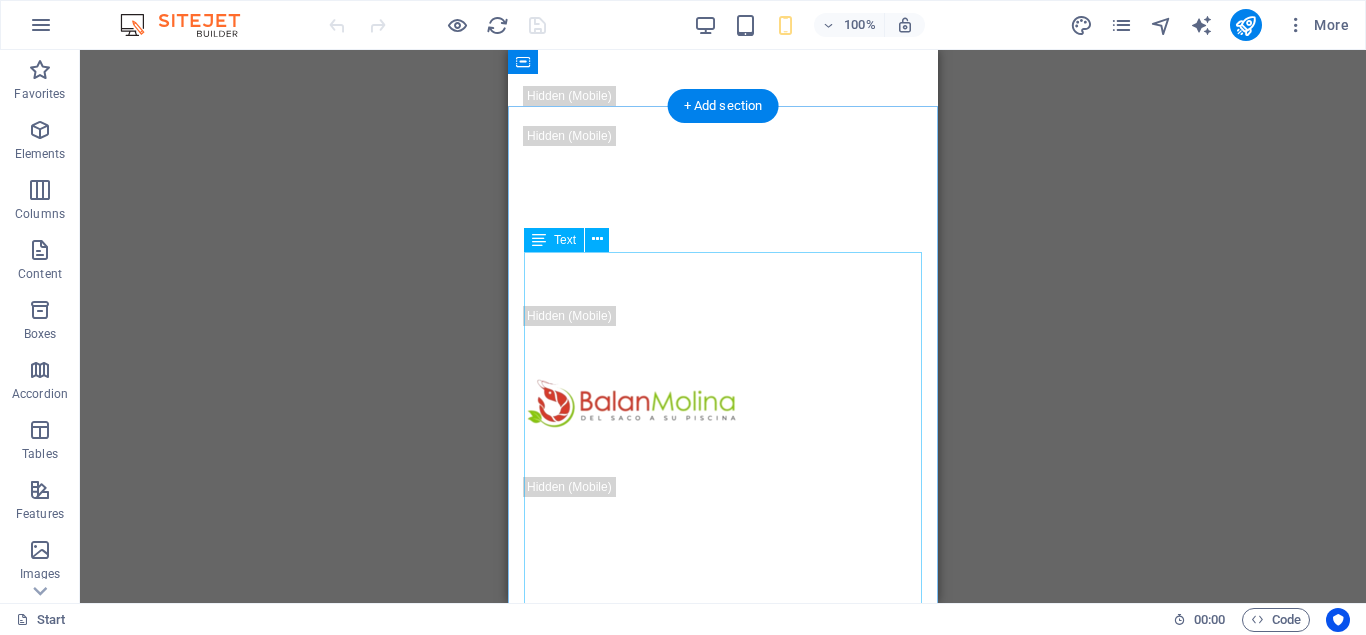scroll, scrollTop: 510, scrollLeft: 0, axis: vertical 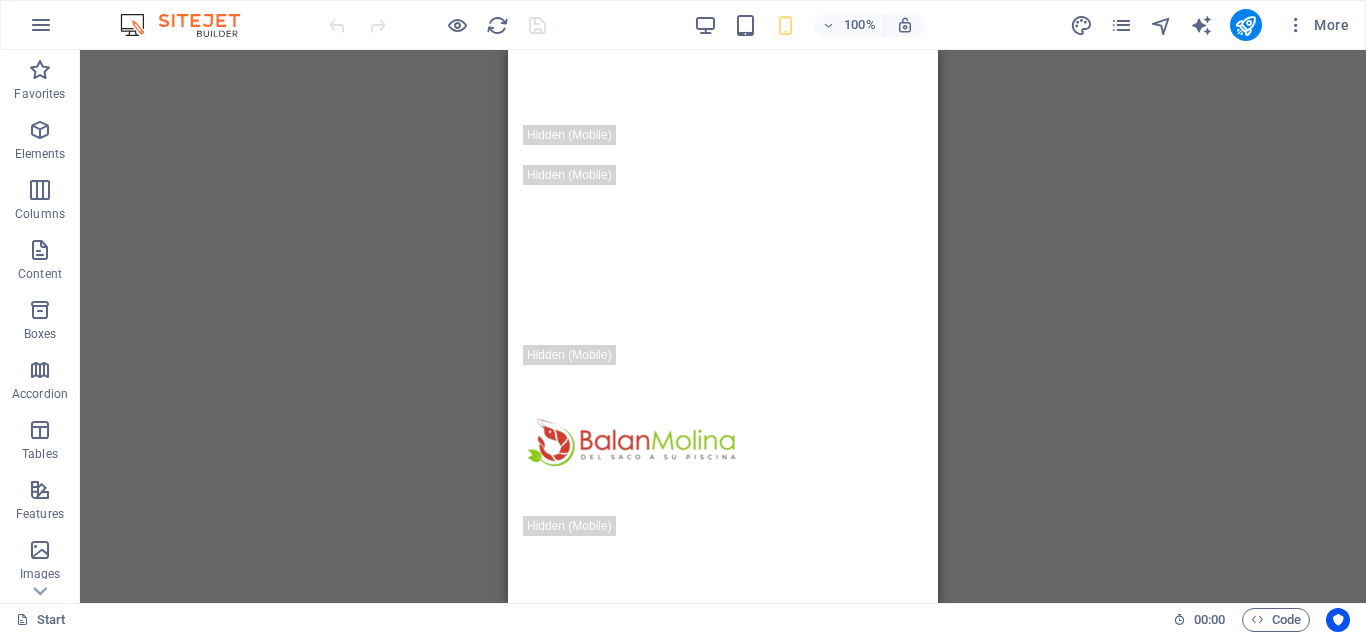 type 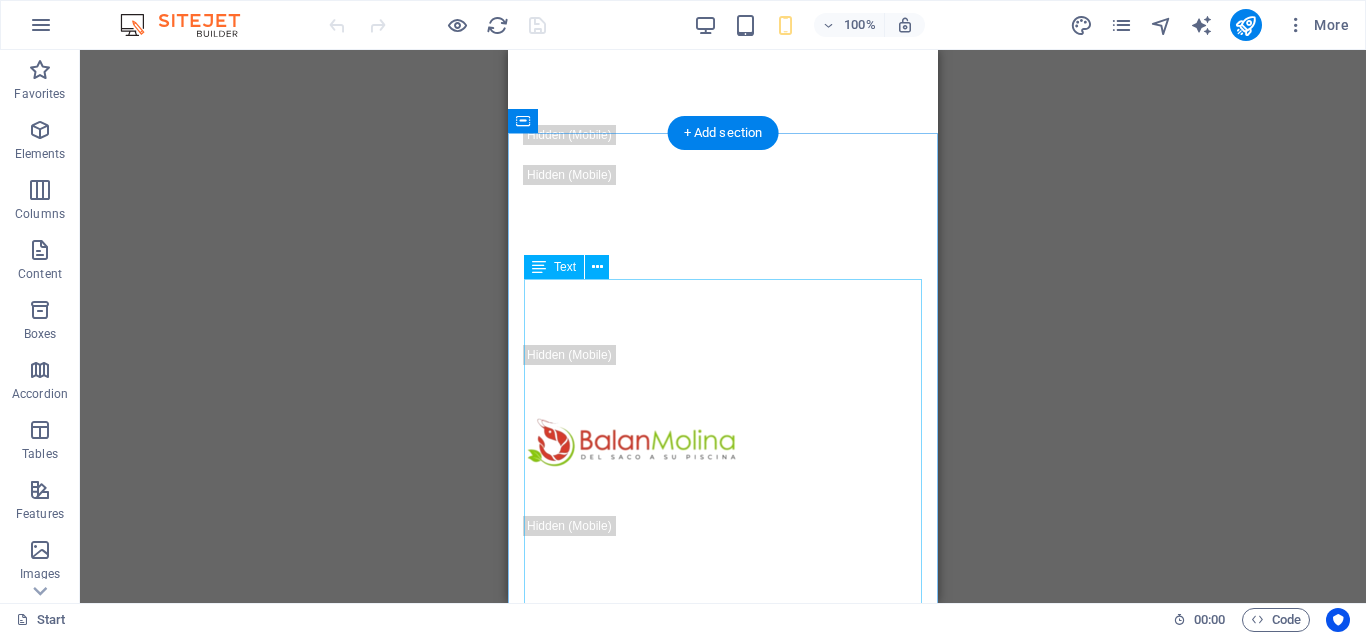 click on "Lorem ipsum dolor sit amet, consetetur sadipscing elitr, sed diam nonumy eirmod tempor invidunt ut labore et dolore magna aliquyam erat, sed diam voluptua. At vero eos et accusam et justo duo dolores et ea rebum. Stet clita kasd gubergren, no sea takimata sanctus est Lorem ipsum dolor sit amet. Lorem ipsum dolor sit amet, consetetur sadipscing elitr, sed diam nonumy eirmod tempor invidunt ut labore et dolore magna aliquyam erat, sed diam voluptua. At vero eos et accusam et justo duo dolores et ea rebum. Stet clita kasd gubergren, no sea takimata sanctus est Lorem ipsum dolor sit amet.  Lorem ipsum dolor sit amet, consetetur sadipscing elitr, sed diam nonumy eirmod tempor invidunt ut labore et dolore magna aliquyam erat, sed diam voluptua. At vero eos et accusam et justo duo dolores et ea rebum. Stet clita kasd gubergren, no sea takimata sanctus est Lorem ipsum dolor sit amet." at bounding box center (723, 1304) 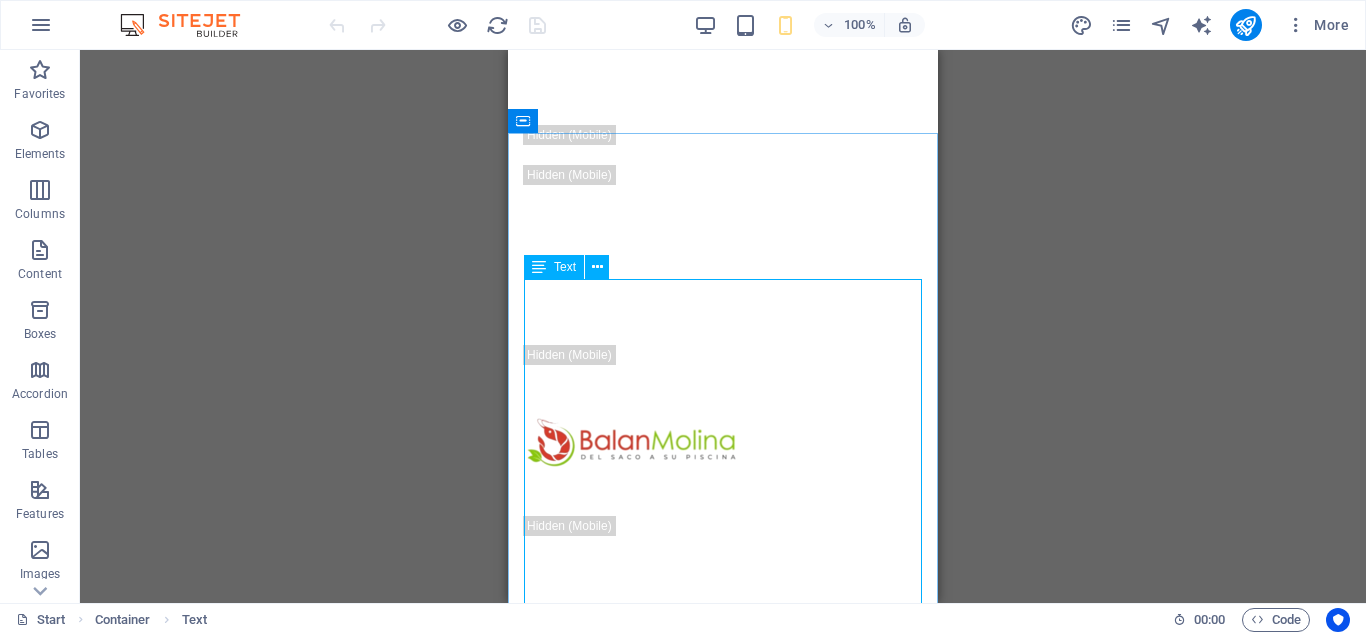 click on "Text" at bounding box center (565, 267) 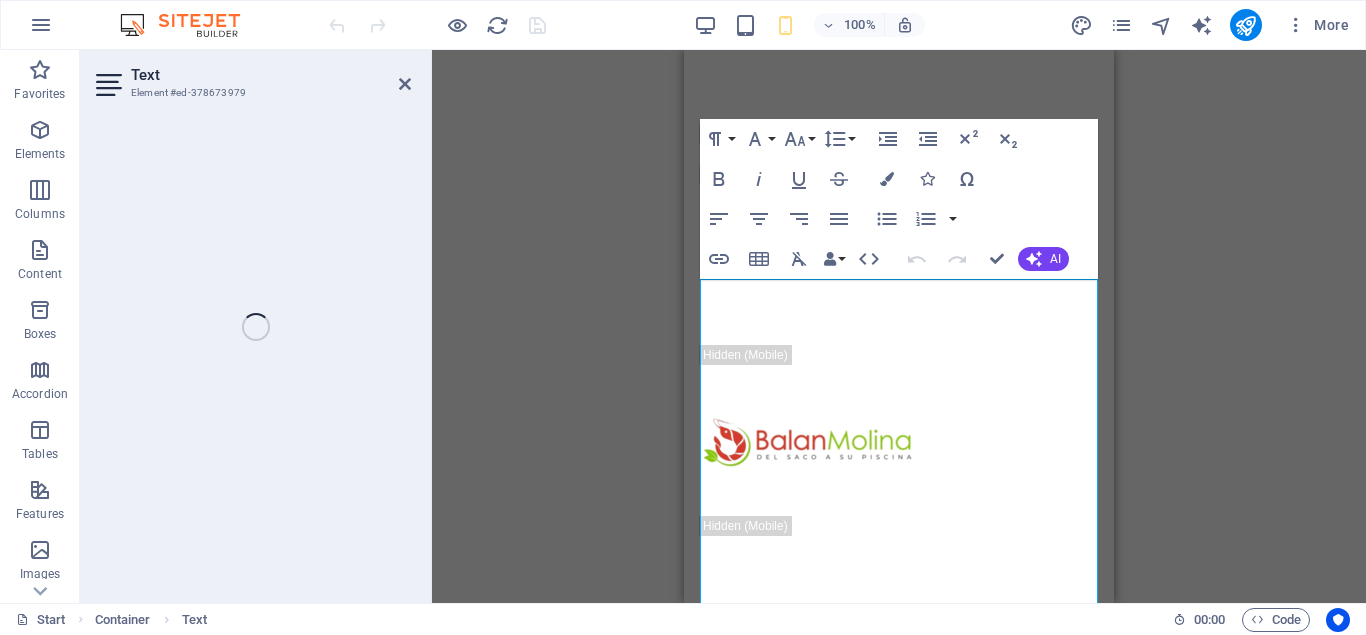 click on "Drag here to replace the existing content. Press “Ctrl” if you want to create a new element.
H2   Banner   Container   Menu Bar   Image   Separator   Banner   Info Bar   Preset   Container   Text   Container   Container   Text   Container   Container   Container   H2   Spacer   Text   Spacer   Preset   Container   Container   H3   Container   Button   Text   Container   H3   Container   Container   Placeholder   Preset   Preset   Container   Container   Preset   Preset   Container   Preset   Preset   Container   Text   Container   Placeholder   Preset   Container   Container   Preset   Preset   Container   Preset   Container   Container   Icon   H3   Spacer   Text   Icon   Text   Icon   Container   Text   Container 100% More Start Container Text 00 : 00 Code" at bounding box center (899, 326) 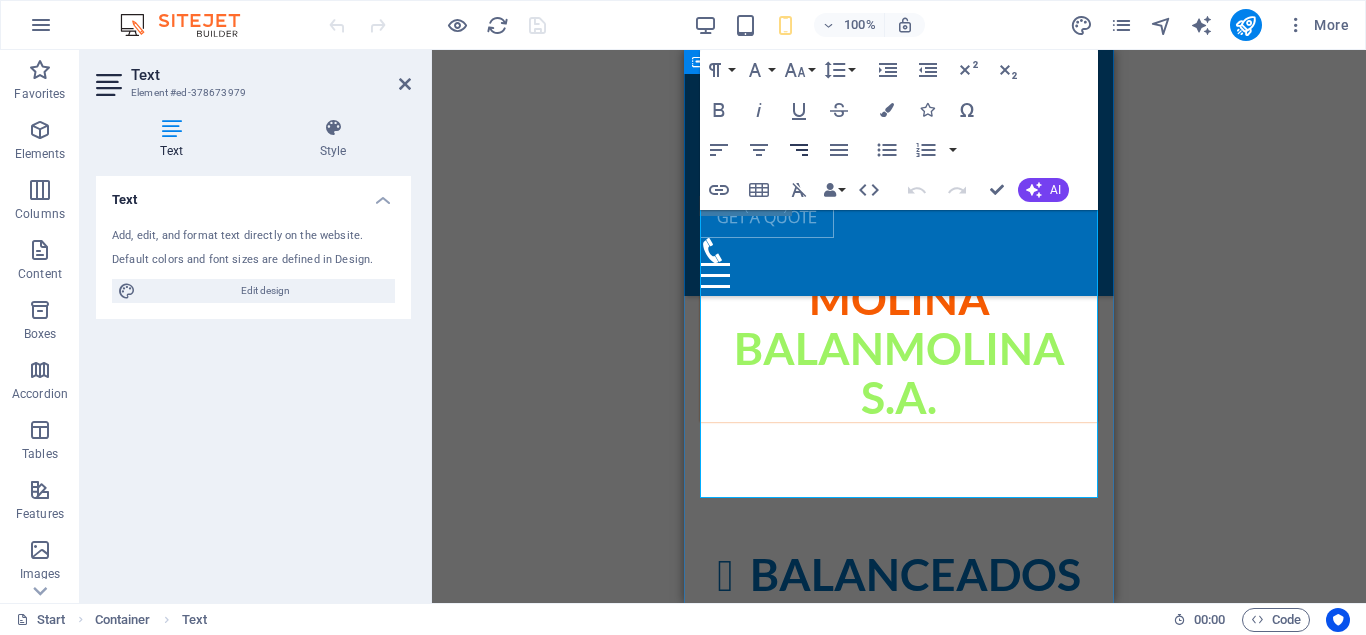 scroll, scrollTop: 918, scrollLeft: 0, axis: vertical 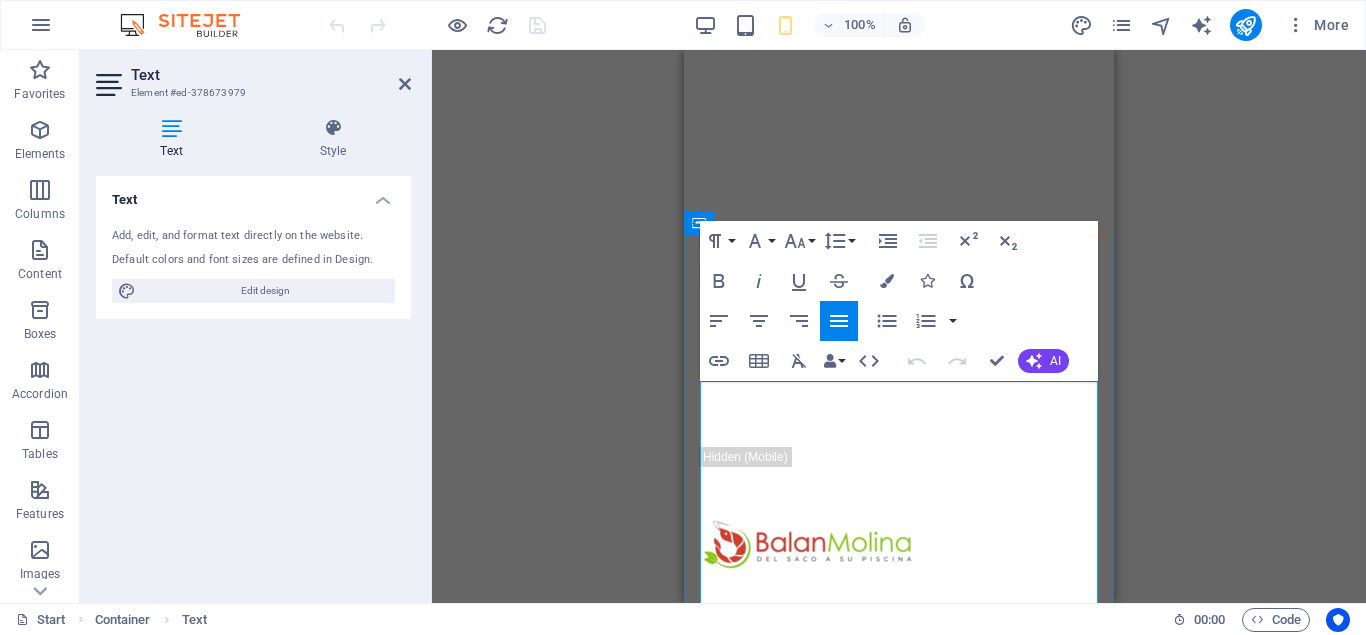 drag, startPoint x: 1013, startPoint y: 314, endPoint x: 703, endPoint y: 395, distance: 320.40756 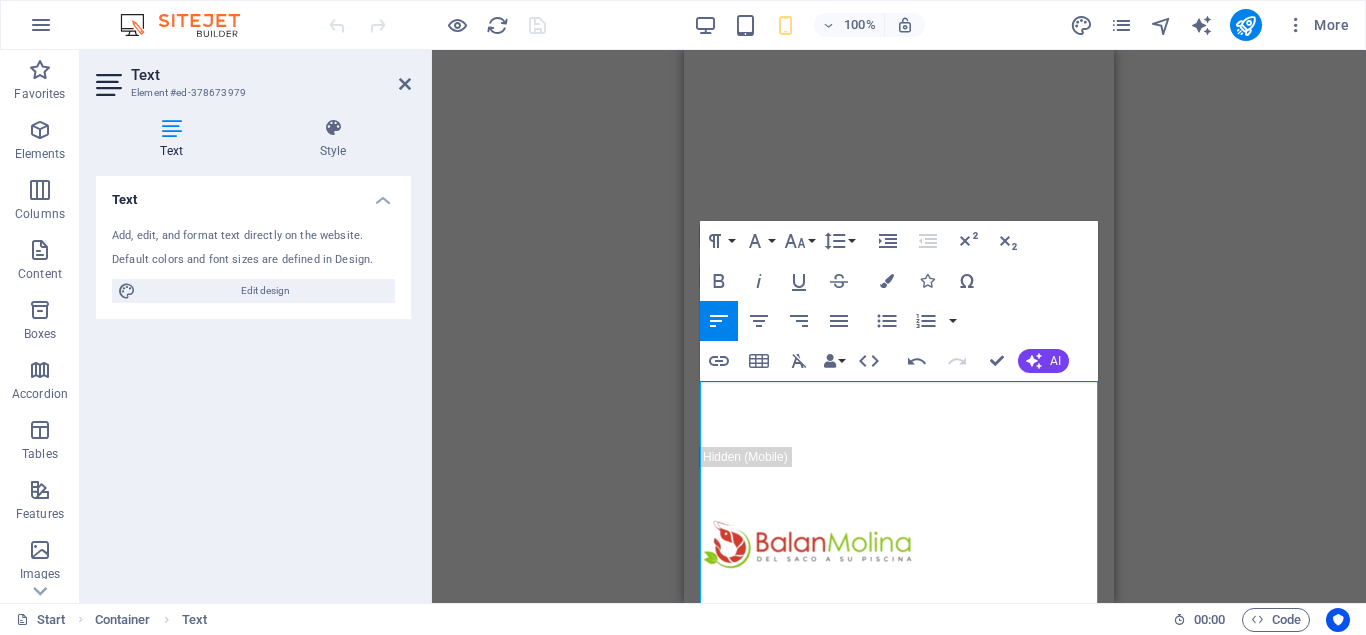 click on "Drag here to replace the existing content. Press “Ctrl” if you want to create a new element.
H2   Banner   Container   Menu Bar   Image   Separator   Info Bar   Preset   Container   Text   Container   Container   Text   Container   Container   Container   H2   Spacer   Text   Spacer   Preset   Container   Container   H3   Container   Button   Text   Container   H3   Container   Container   Placeholder   Preset   Preset   Container   Container   Preset   Preset   Container   Preset   Preset   Container   Text   Container   Placeholder   Preset   Container   Container   Preset   Preset   Container   Preset   Container   Container   Icon   H3   Spacer   Text   Icon   Text Paragraph Format Normal Heading 1 Heading 2 Heading 3 Heading 4 Heading 5 Heading 6 Code Font Family Arial Georgia Impact Tahoma Times New Roman Verdana Lato Open Sans Font Size 8 9 10 11 12 14 18 24 30 36 48 60 72 96 Line Height Default Single 1.15 1.5 Double Increase Indent Decrease Indent Superscript Subscript Bold" at bounding box center (899, 326) 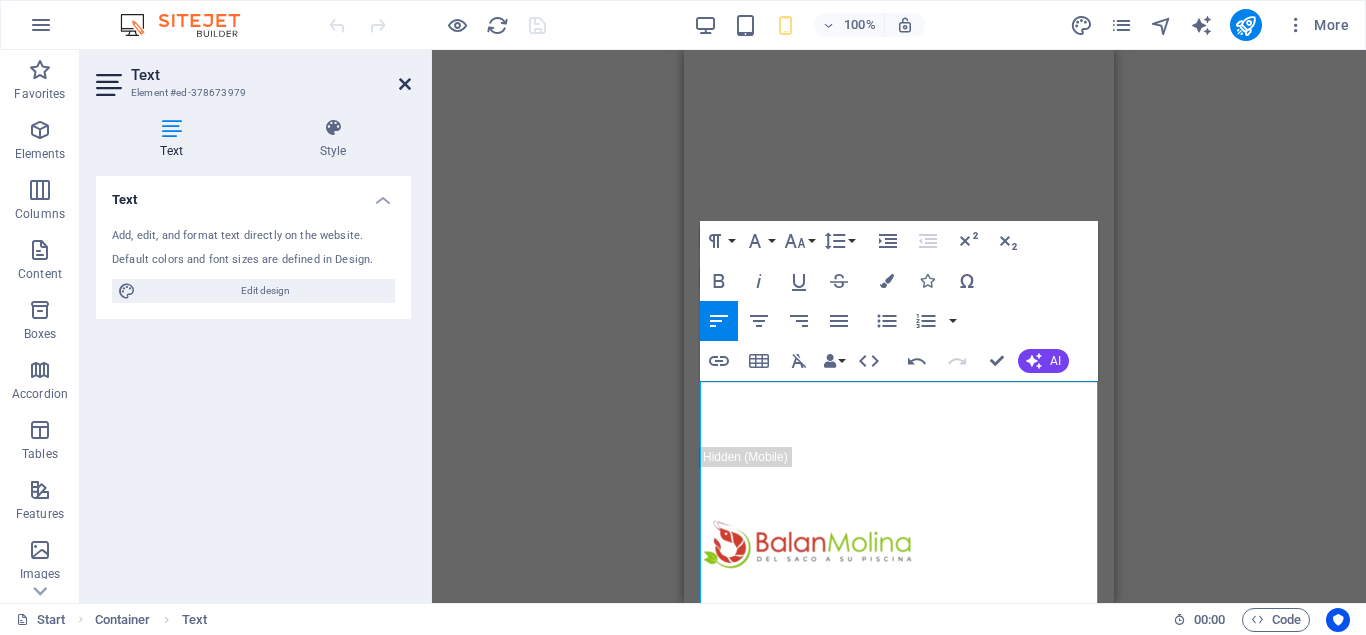 click at bounding box center (405, 84) 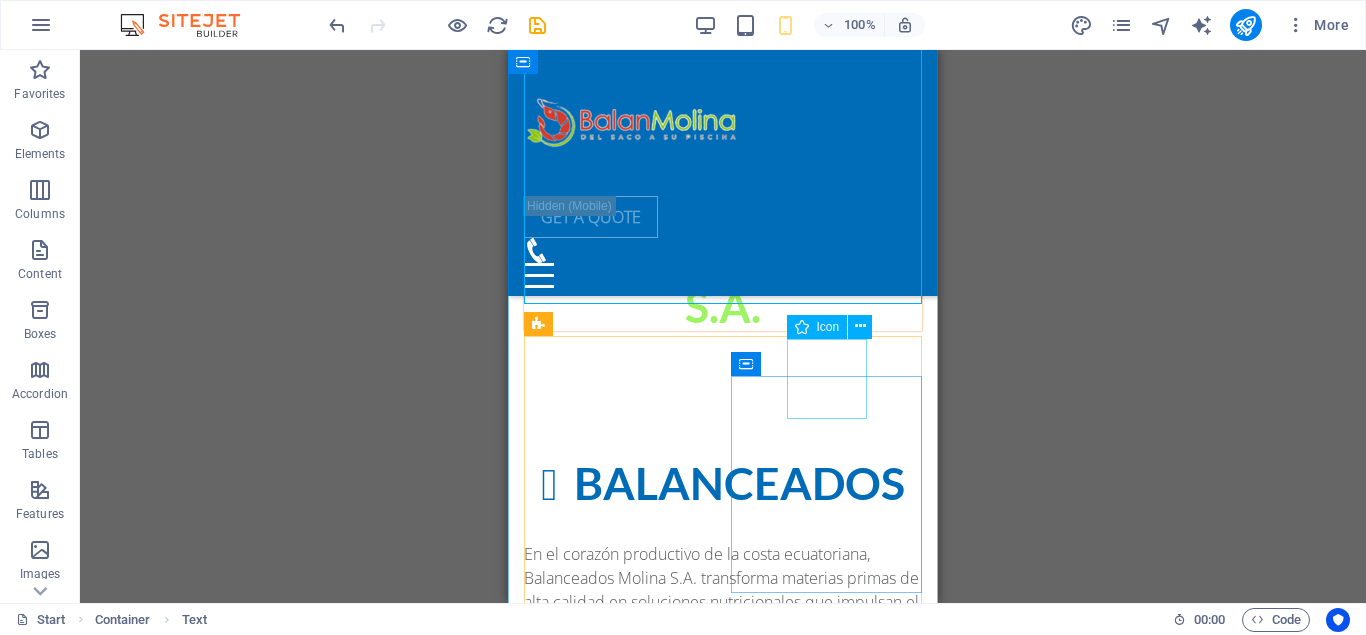 scroll, scrollTop: 1020, scrollLeft: 0, axis: vertical 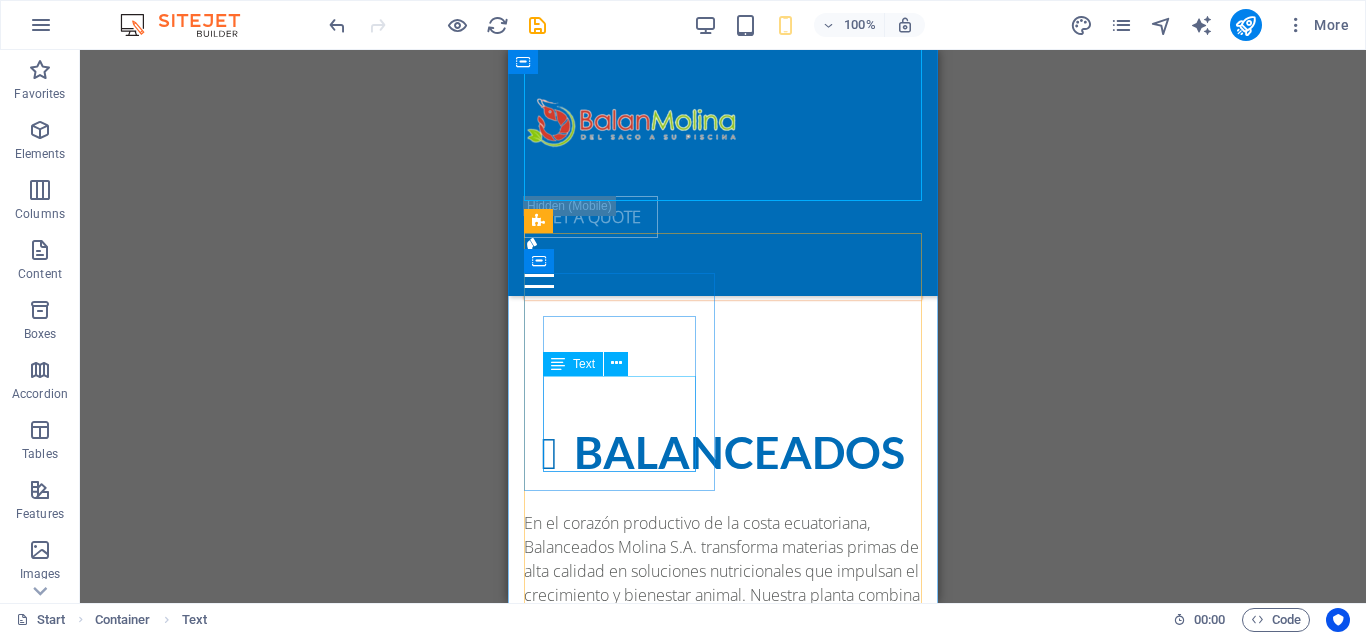 click on "Lorem ipsum dolor sit amet, consectetur adipisicing elit. Veritatis, dolorem!" at bounding box center [723, 1132] 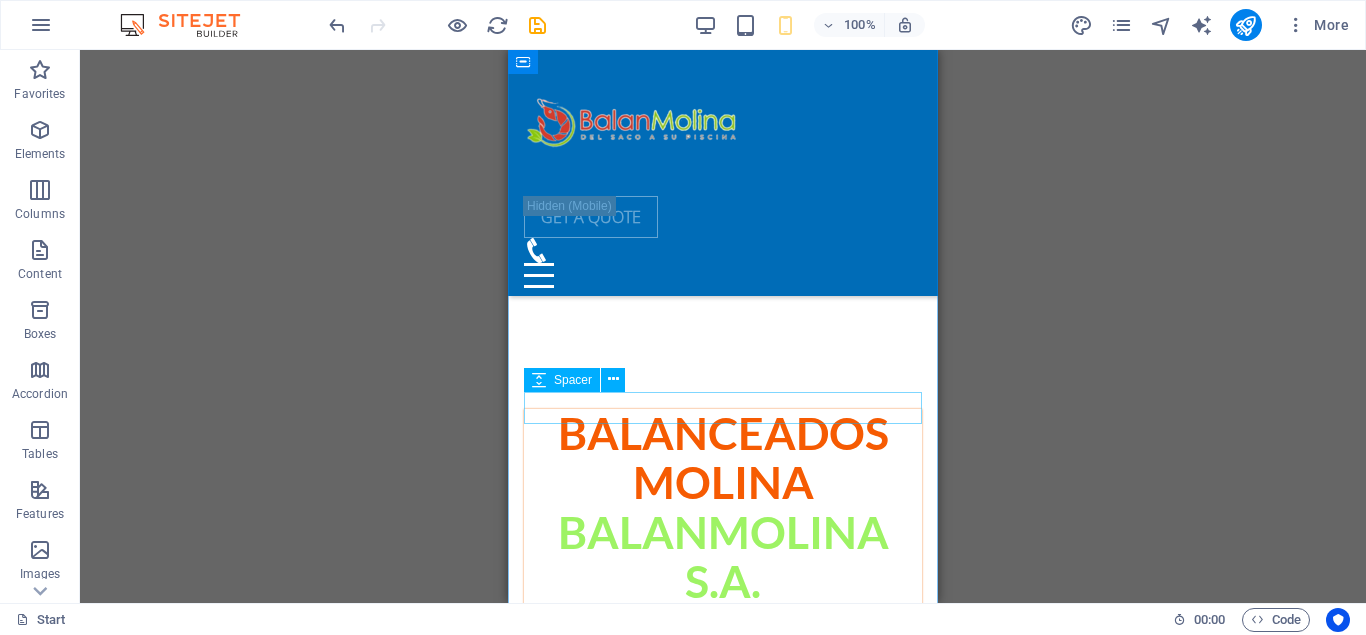 scroll, scrollTop: 1020, scrollLeft: 0, axis: vertical 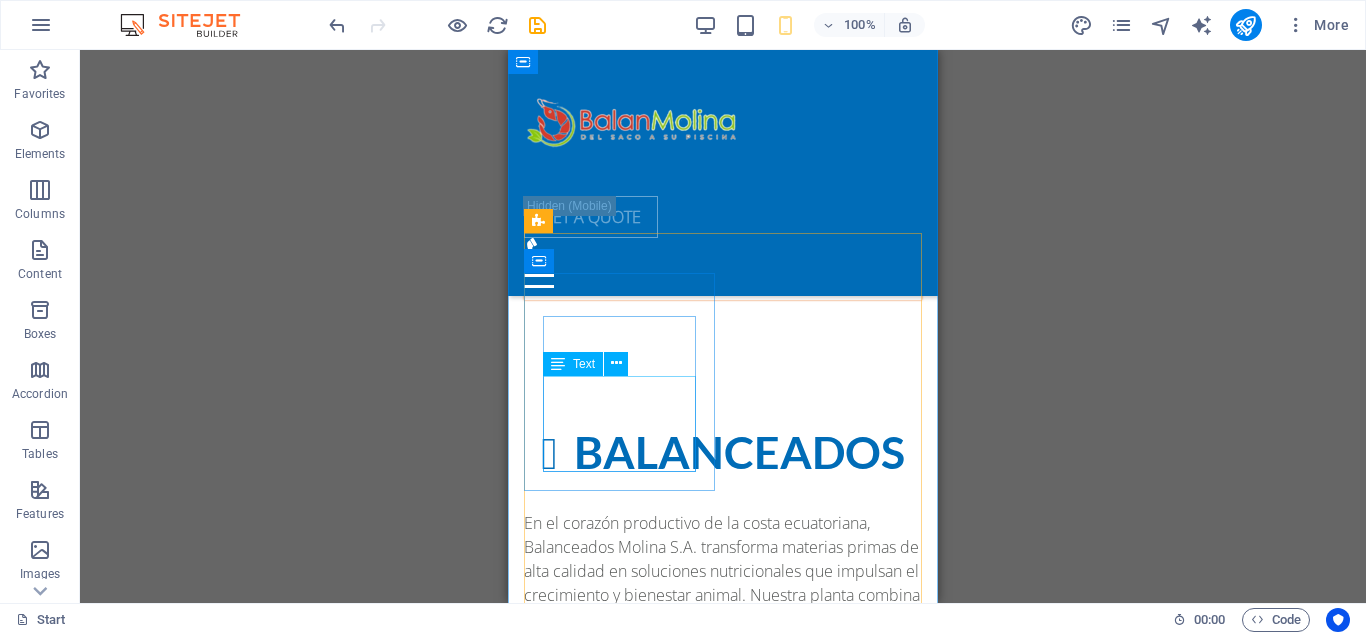 click on "Lorem ipsum dolor sit amet, consectetur adipisicing elit. Veritatis, dolorem!" at bounding box center [723, 1132] 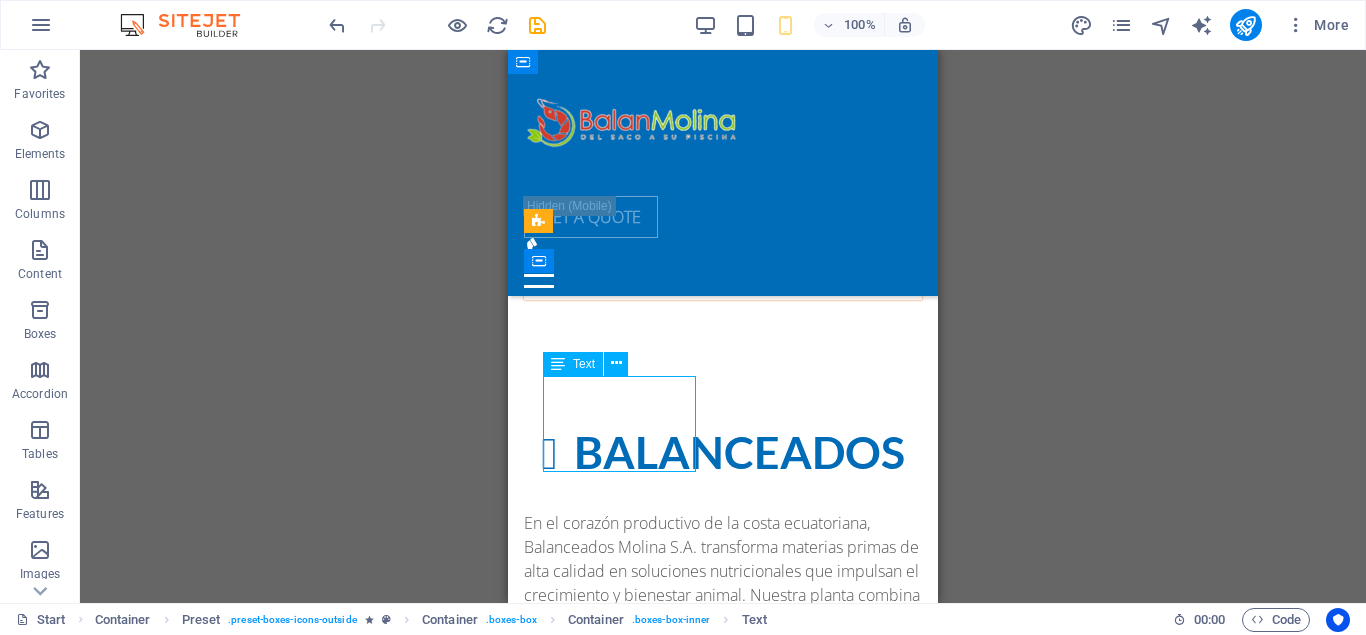 drag, startPoint x: 646, startPoint y: 427, endPoint x: 1154, endPoint y: 478, distance: 510.55362 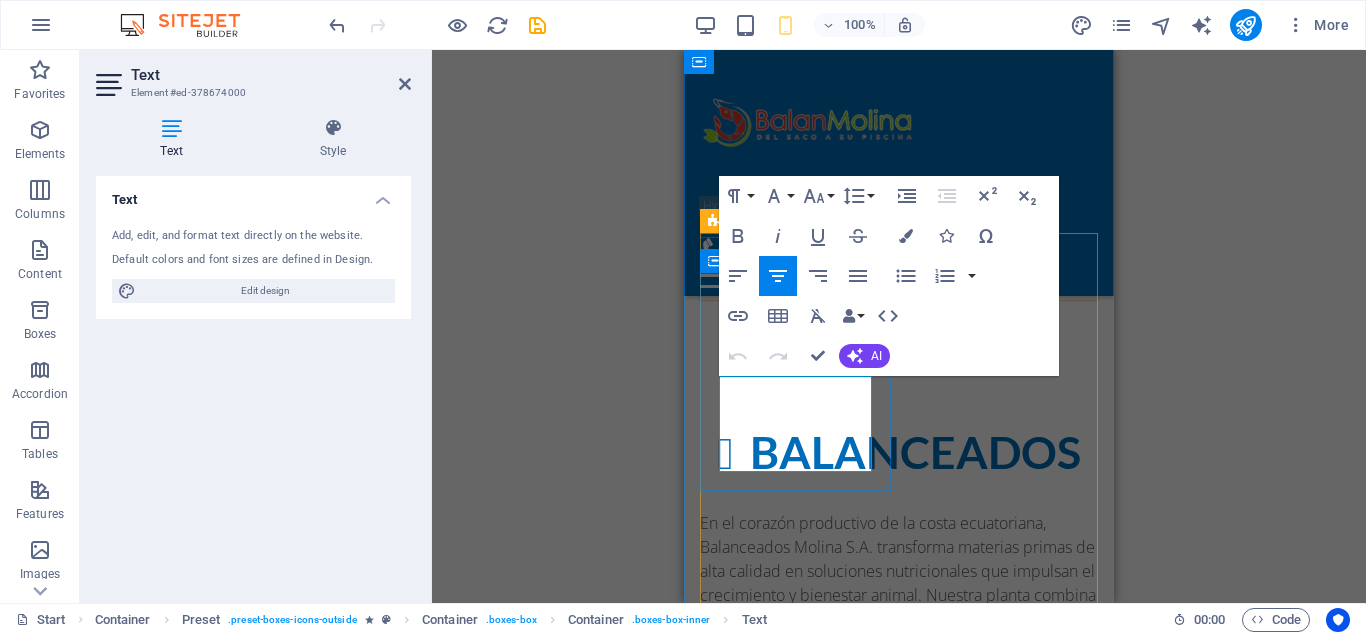drag, startPoint x: 858, startPoint y: 458, endPoint x: 723, endPoint y: 380, distance: 155.91344 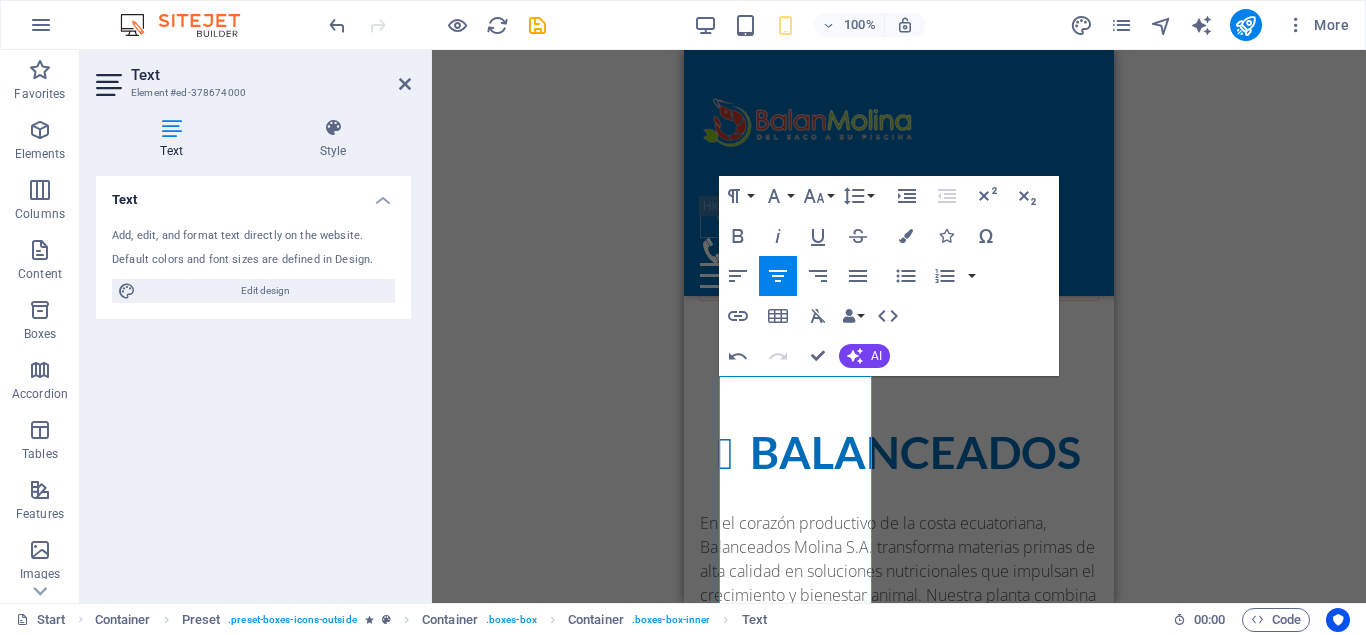 click on "H2   Banner   Banner   Container   Menu Bar   Image   Separator   Info Bar   Preset   Container   Text   Container   Container   Text   Container   Container   Container   H2   Spacer   Text   Spacer   Preset   Container   Container   H3   Container   Button   Text   Container   H3   Container   Container   Placeholder   Preset   Preset   Container   Container   Preset   Preset   Container   Preset   Preset   Container   Text   Container   Placeholder   Preset   Container   Container   Preset   Preset   Container   Preset   Container   Container   Icon   H3   Spacer   Text   Icon   Text   Icon   Container   Text   Container   Container   H3   Icon Paragraph Format Normal Heading 1 Heading 2 Heading 3 Heading 4 Heading 5 Heading 6 Code Font Family Arial Georgia Impact Tahoma Times New Roman Verdana Lato Open Sans Font Size 8 9 10 11 12 14 18 24 30 36 48 60 72 96 Line Height Default Single 1.15 1.5 Double Increase Indent Decrease Indent Superscript Subscript Bold Italic Underline Colors" at bounding box center (899, 326) 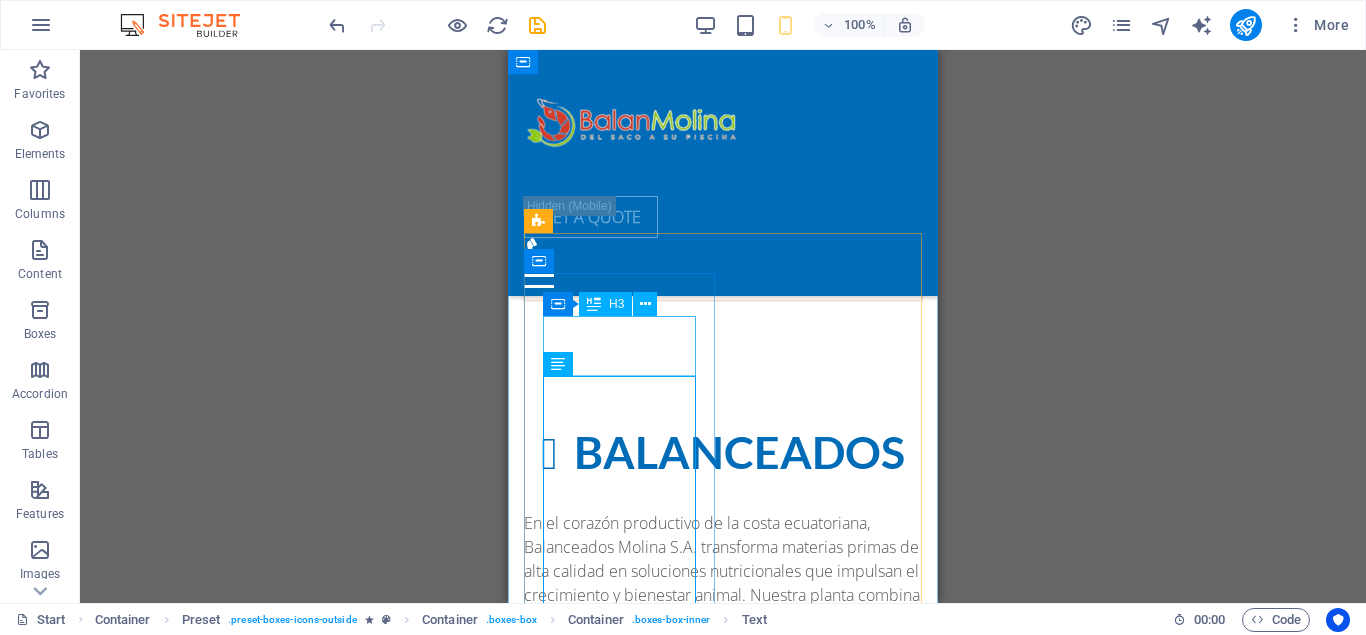 click on "Timely Delivery" at bounding box center (723, 1077) 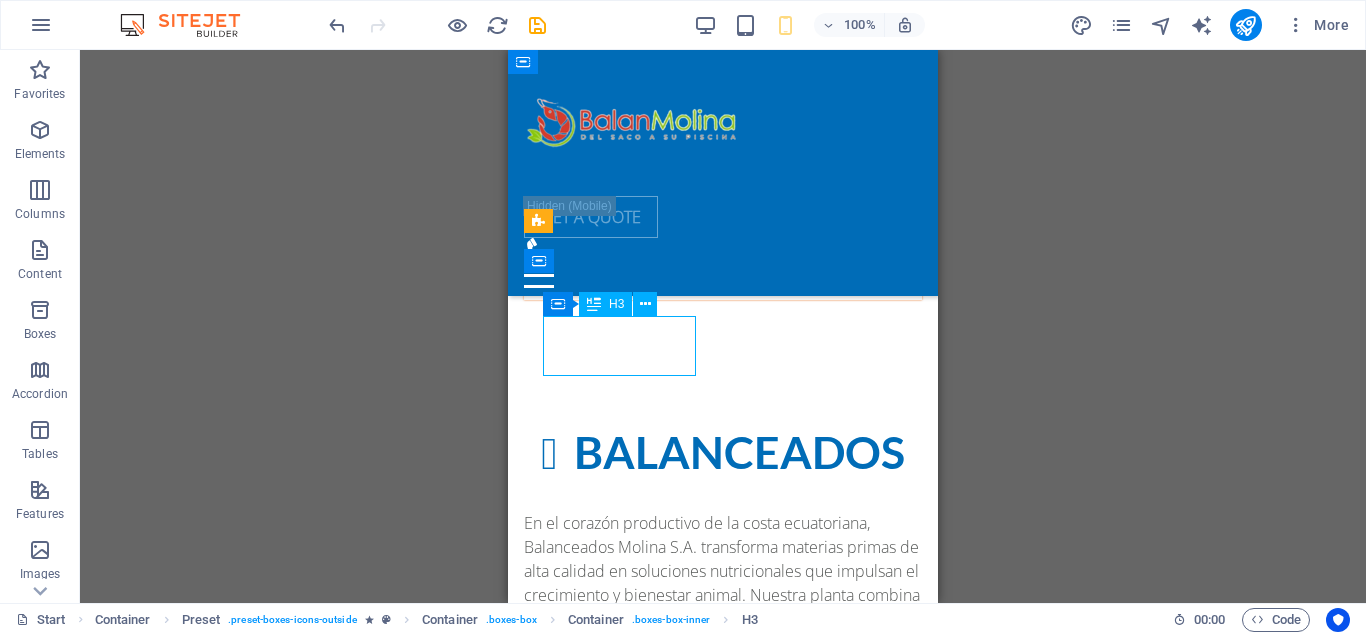 click on "Timely Delivery" at bounding box center [723, 1077] 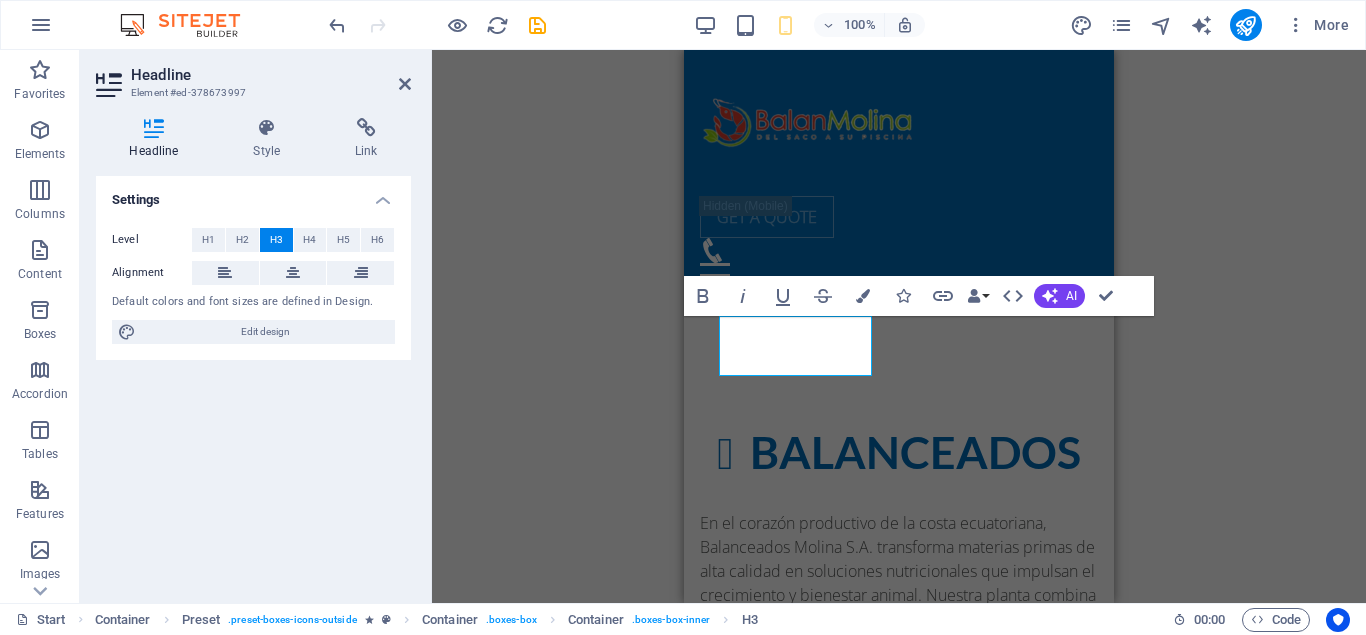 type 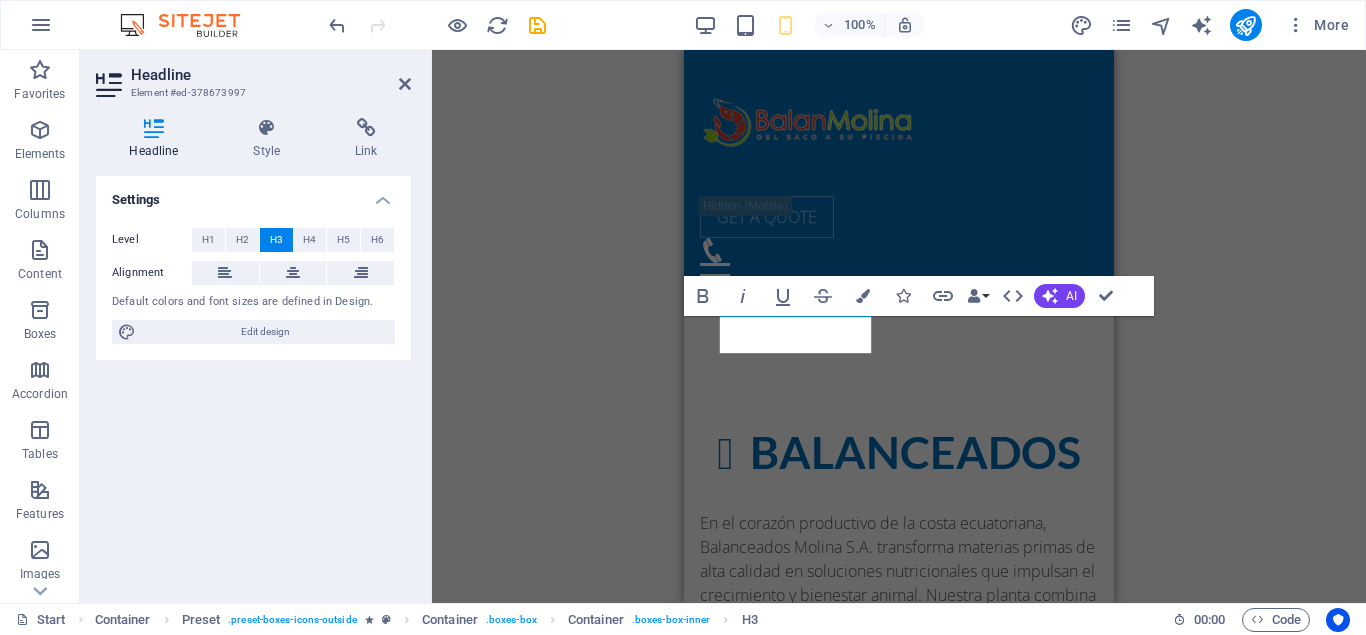 click on "H2   Banner   Banner   Container   Menu Bar   Image   Separator   Info Bar   Preset   Container   Text   Container   Container   Text   Container   Container   Container   H2   Spacer   Text   Spacer   Preset   Container   Container   H3   Container   Button   Text   Container   H3   Container   Container   Placeholder   Preset   Preset   Container   Container   Preset   Preset   Container   Preset   Preset   Container   Text   Container   Placeholder   Preset   Container   Container   Preset   Preset   Container   Preset   Container   Container   Icon   H3   Spacer   Text   Icon   Text   Icon   Container   Text   Container   Container   H3   Icon Bold Italic Underline Strikethrough Colors Icons Link Data Bindings Company First name Last name Street ZIP code City Email Phone Mobile Fax Custom field 1 Custom field 2 Custom field 3 Custom field 4 Custom field 5 Custom field 6 HTML AI Improve Make shorter Make longer Fix spelling & grammar Translate to English Generate text Confirm (Ctrl+⏎)" at bounding box center (899, 326) 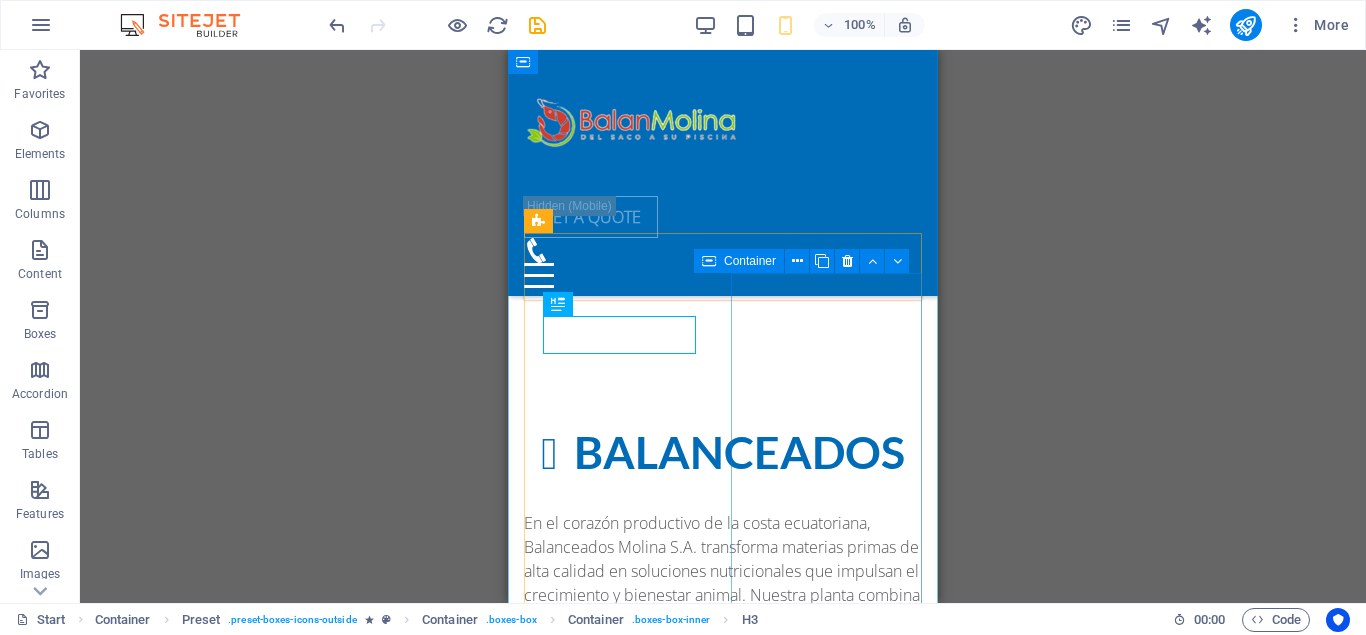 click on "Global delivery Lorem ipsum dolor sit amet, consectetur adipisicing elit. Veritatis, dolorem!" at bounding box center (723, 1585) 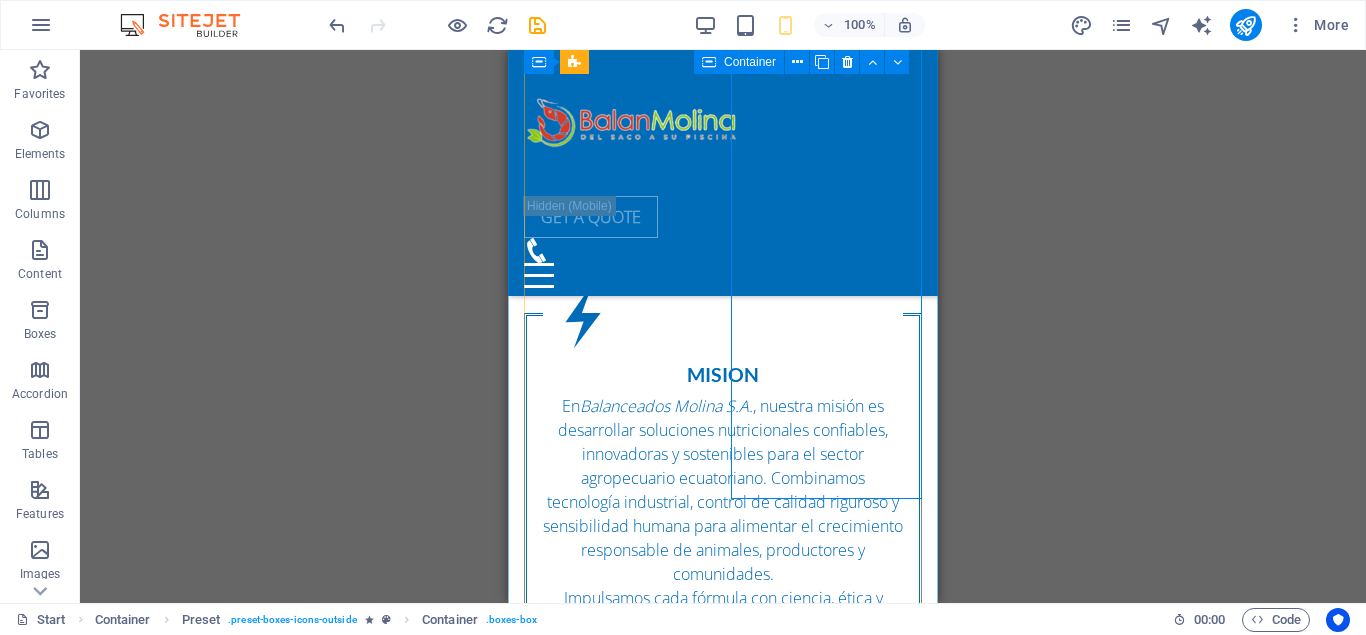 scroll, scrollTop: 1734, scrollLeft: 0, axis: vertical 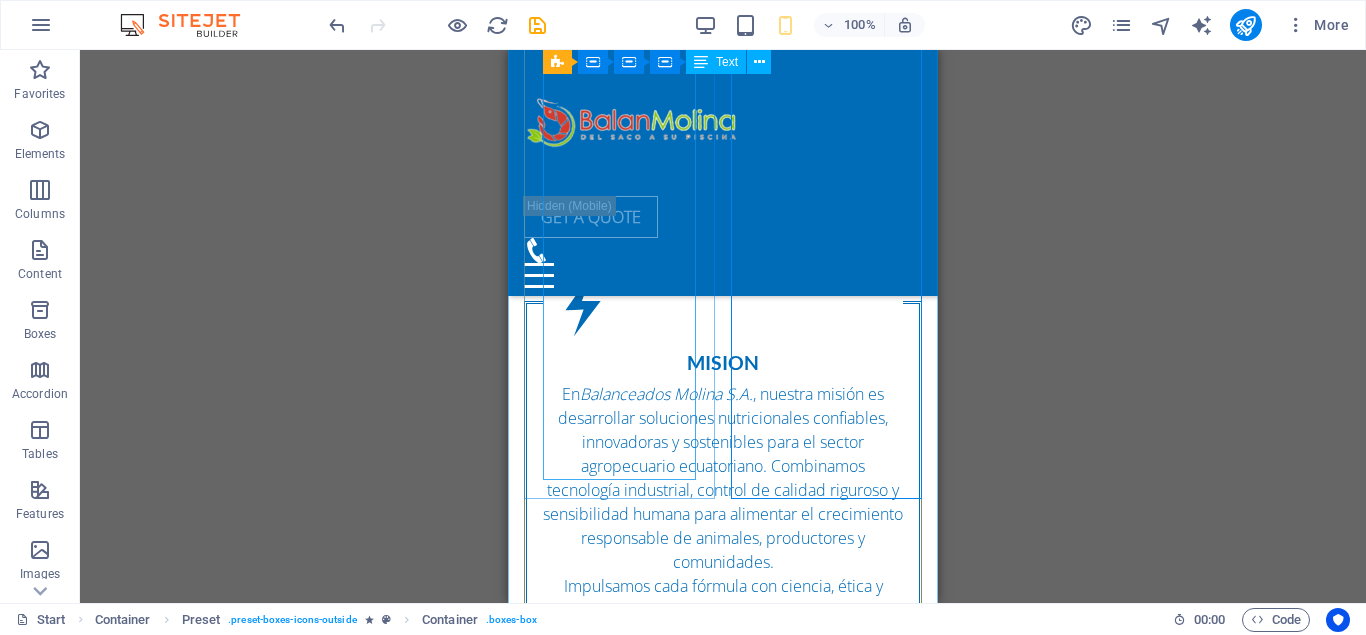 click on "En  Balanceados Molina S.A. , nuestra misión es desarrollar soluciones nutricionales confiables, innovadoras y sostenibles para el sector agropecuario ecuatoriano. Combinamos tecnología industrial, control de calidad riguroso y sensibilidad humana para alimentar el crecimiento responsable de animales, productores y comunidades. Impulsamos cada fórmula con ciencia, ética y pasión, sabiendo que nutrir también es proteger. Nos esforzamos por ser más que fabricantes: somos aliados estratégicos de quienes confían en nuestros productos para construir futuro. !" at bounding box center [723, 550] 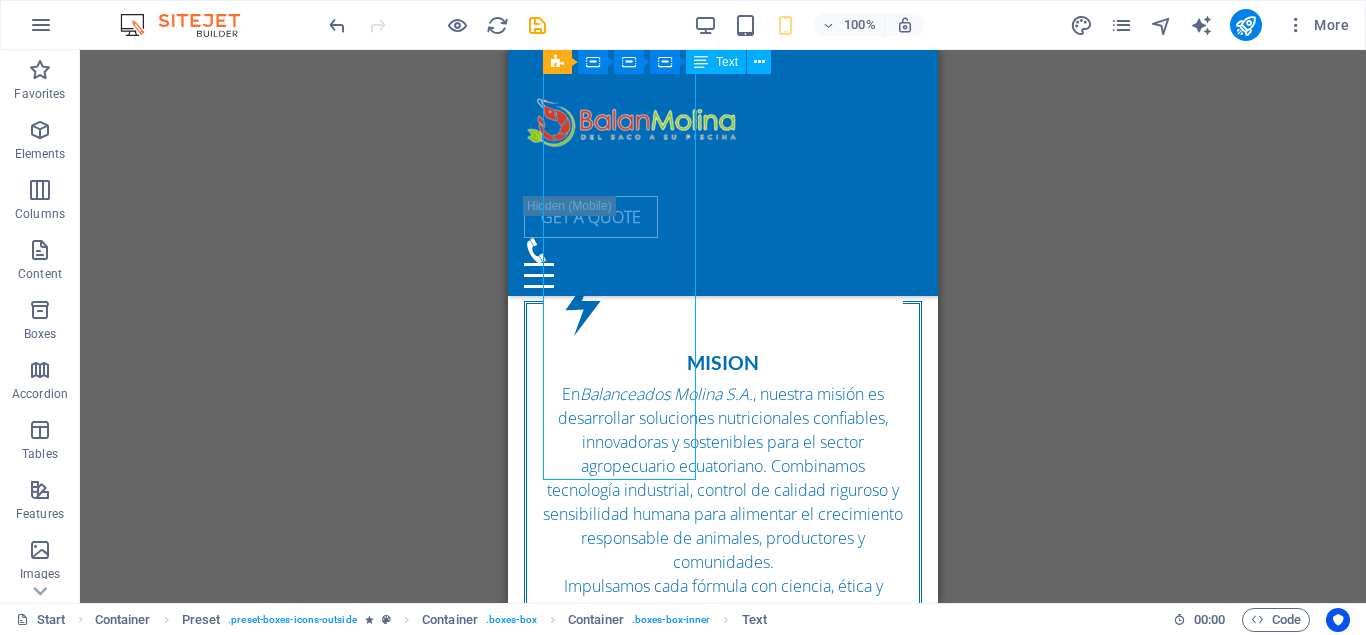 click on "En  Balanceados Molina S.A. , nuestra misión es desarrollar soluciones nutricionales confiables, innovadoras y sostenibles para el sector agropecuario ecuatoriano. Combinamos tecnología industrial, control de calidad riguroso y sensibilidad humana para alimentar el crecimiento responsable de animales, productores y comunidades. Impulsamos cada fórmula con ciencia, ética y pasión, sabiendo que nutrir también es proteger. Nos esforzamos por ser más que fabricantes: somos aliados estratégicos de quienes confían en nuestros productos para construir futuro. !" at bounding box center [723, 550] 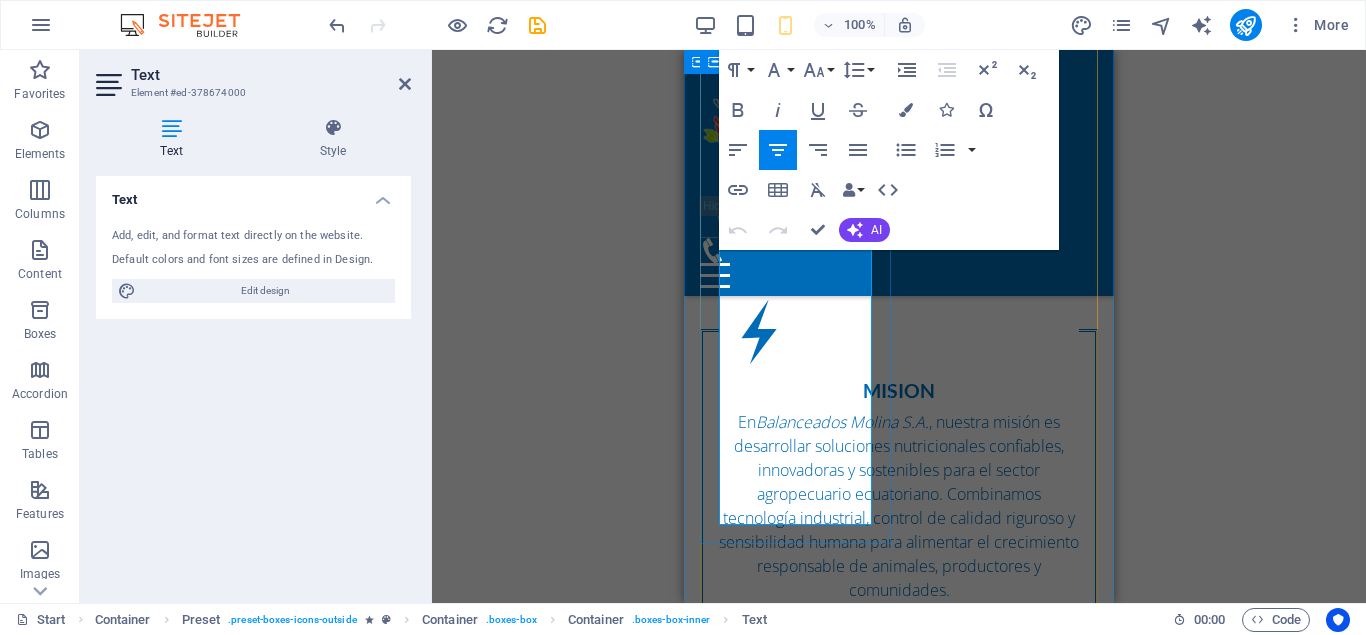 scroll, scrollTop: 1717, scrollLeft: 0, axis: vertical 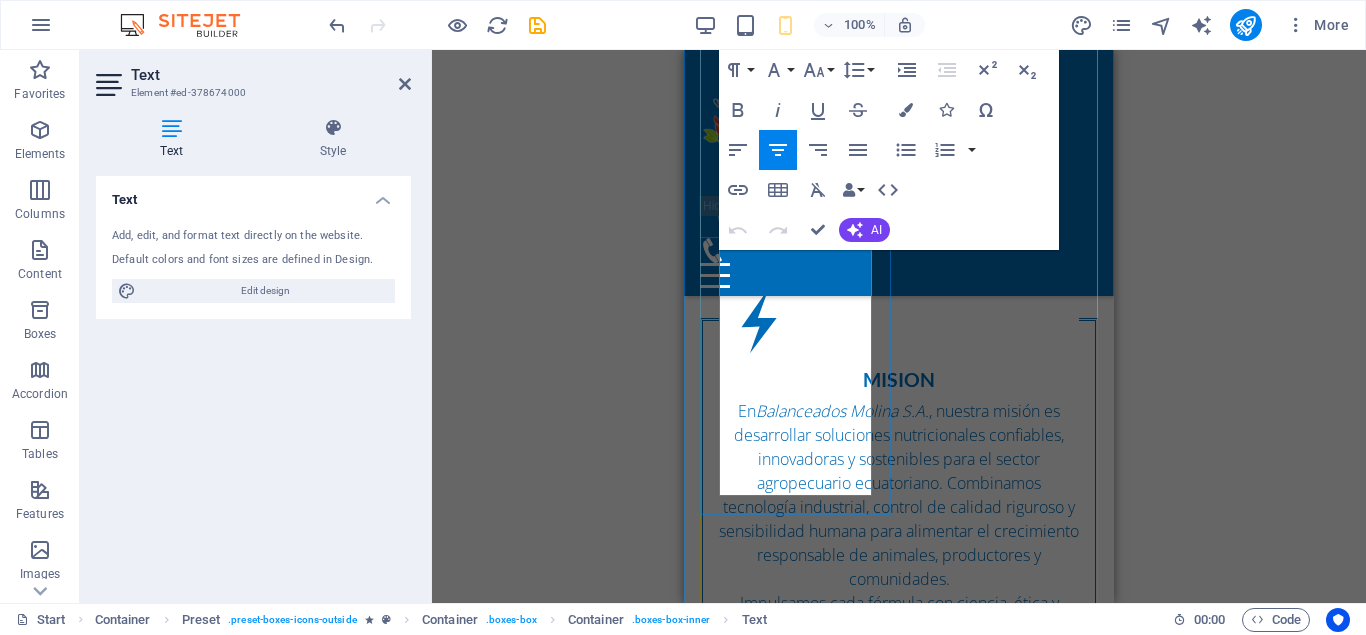 click on "!" at bounding box center [899, 723] 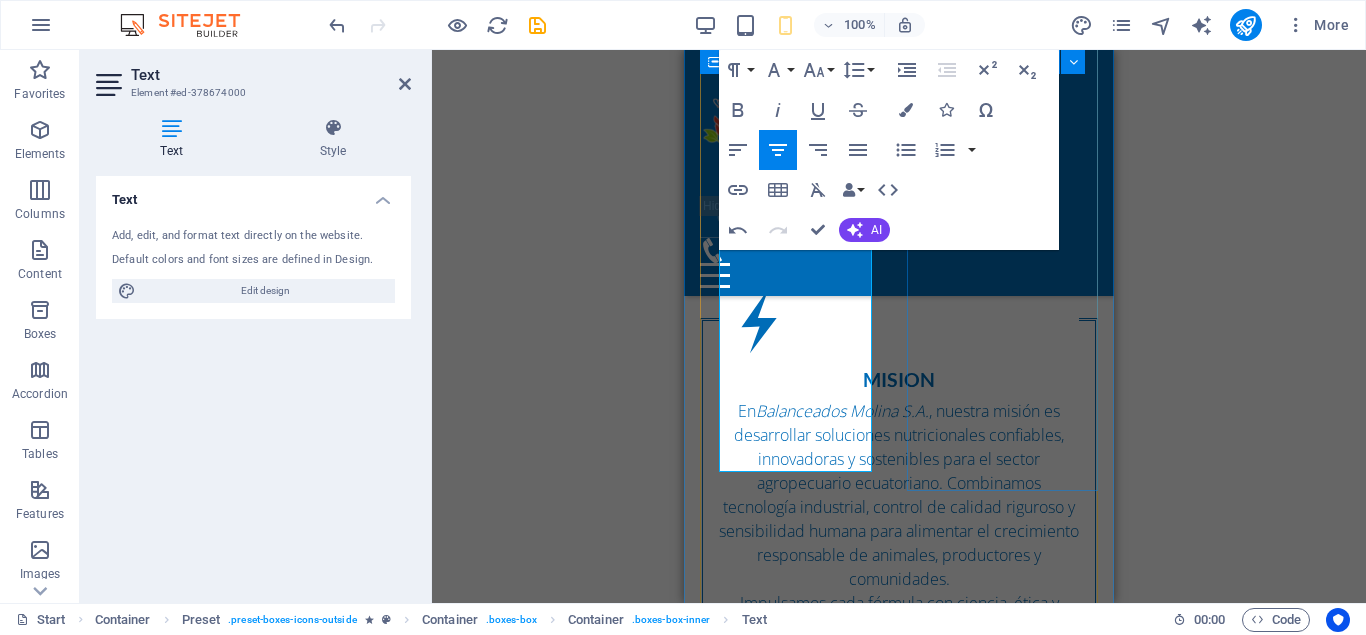 click on "Global delivery Lorem ipsum dolor sit amet, consectetur adipisicing elit. Veritatis, dolorem!" at bounding box center [899, 864] 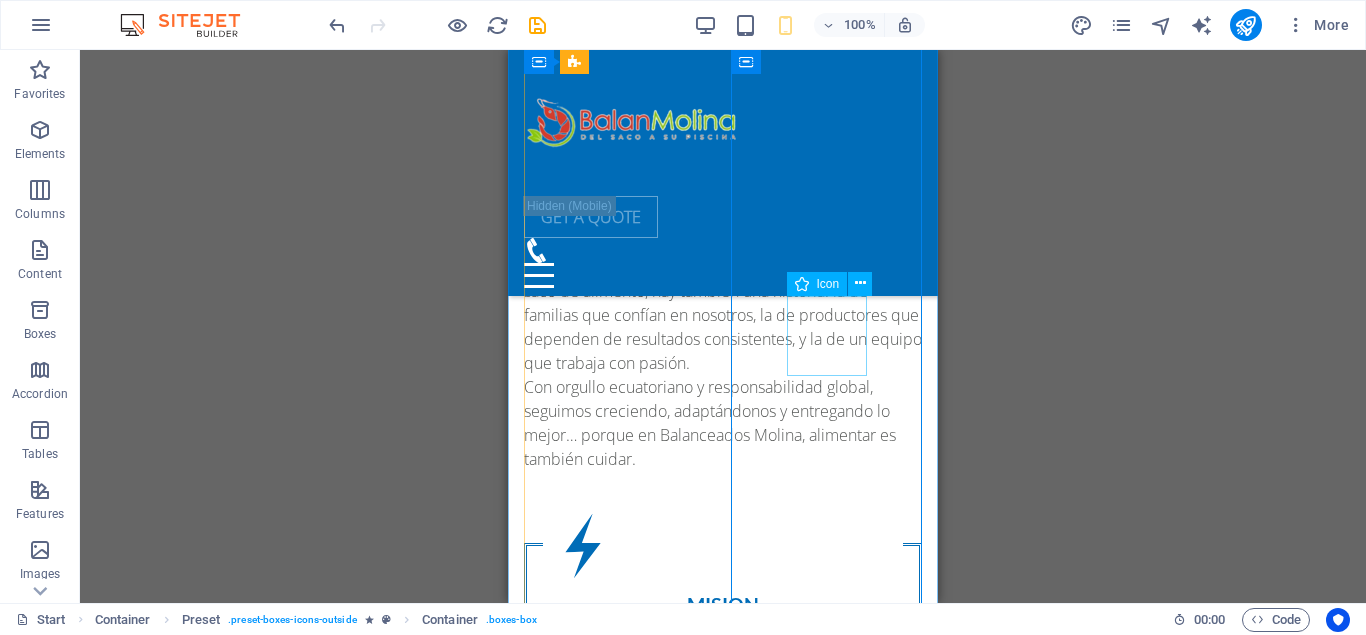 scroll, scrollTop: 1309, scrollLeft: 0, axis: vertical 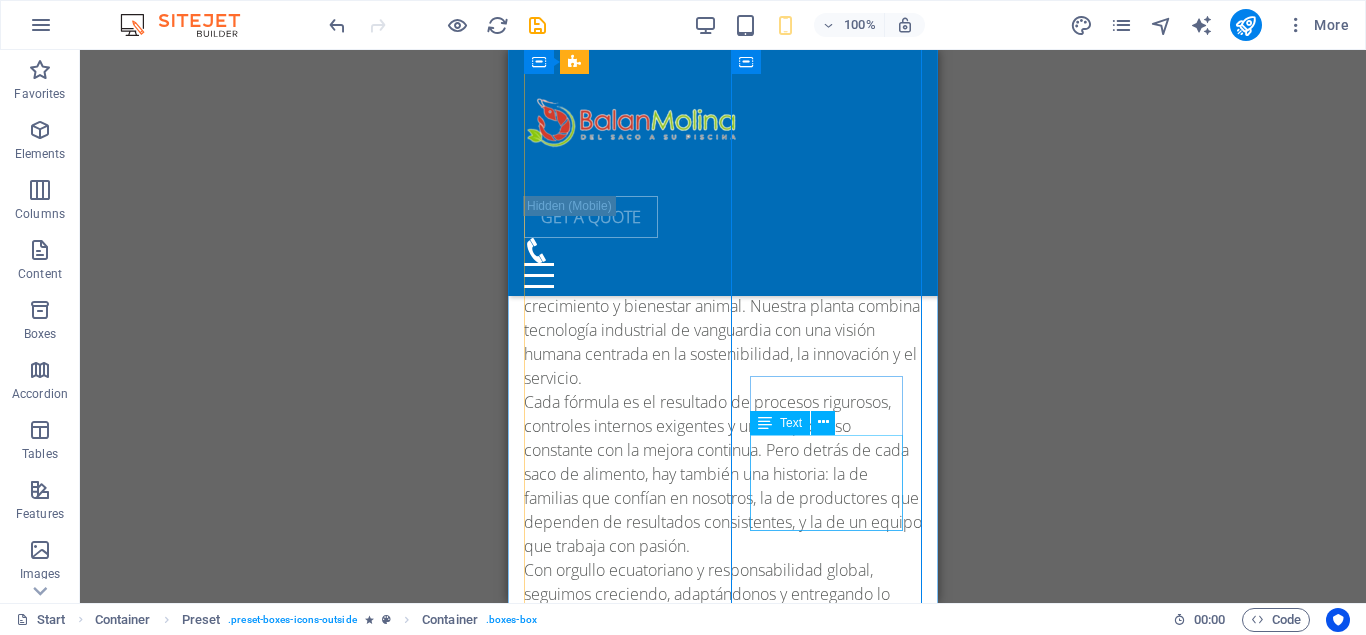 click on "Lorem ipsum dolor sit amet, consectetur adipisicing elit. Veritatis, dolorem!" at bounding box center [723, 1302] 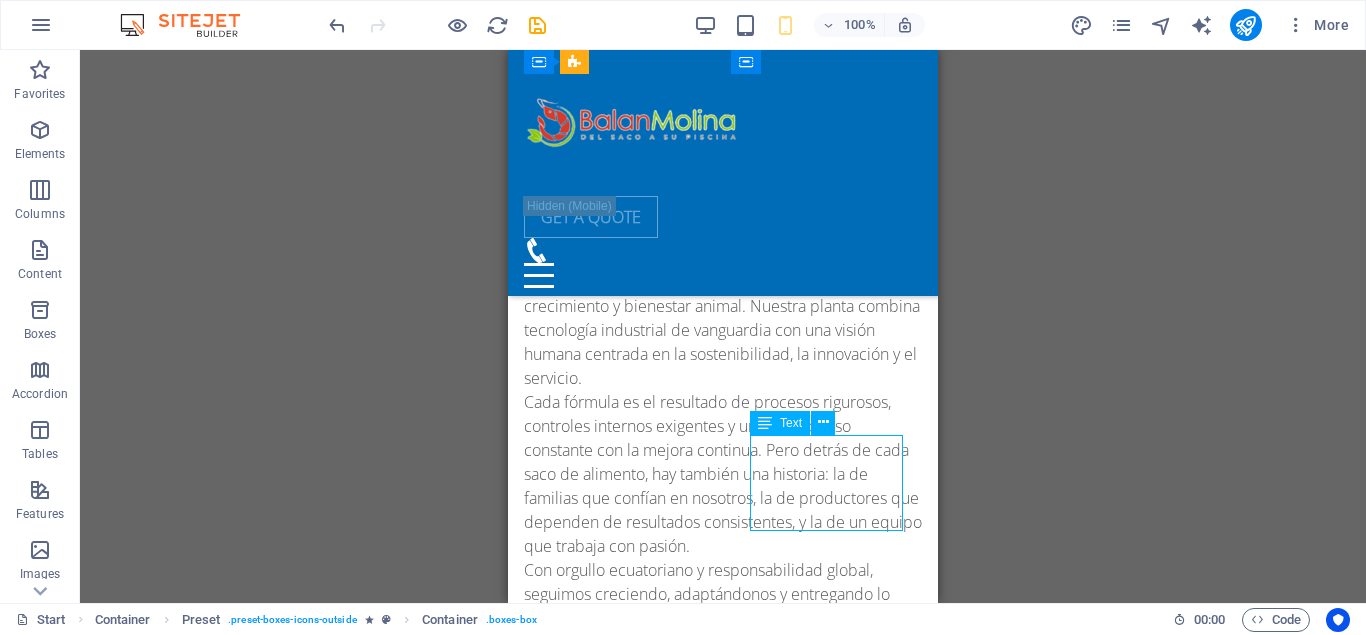 click on "Lorem ipsum dolor sit amet, consectetur adipisicing elit. Veritatis, dolorem!" at bounding box center (723, 1302) 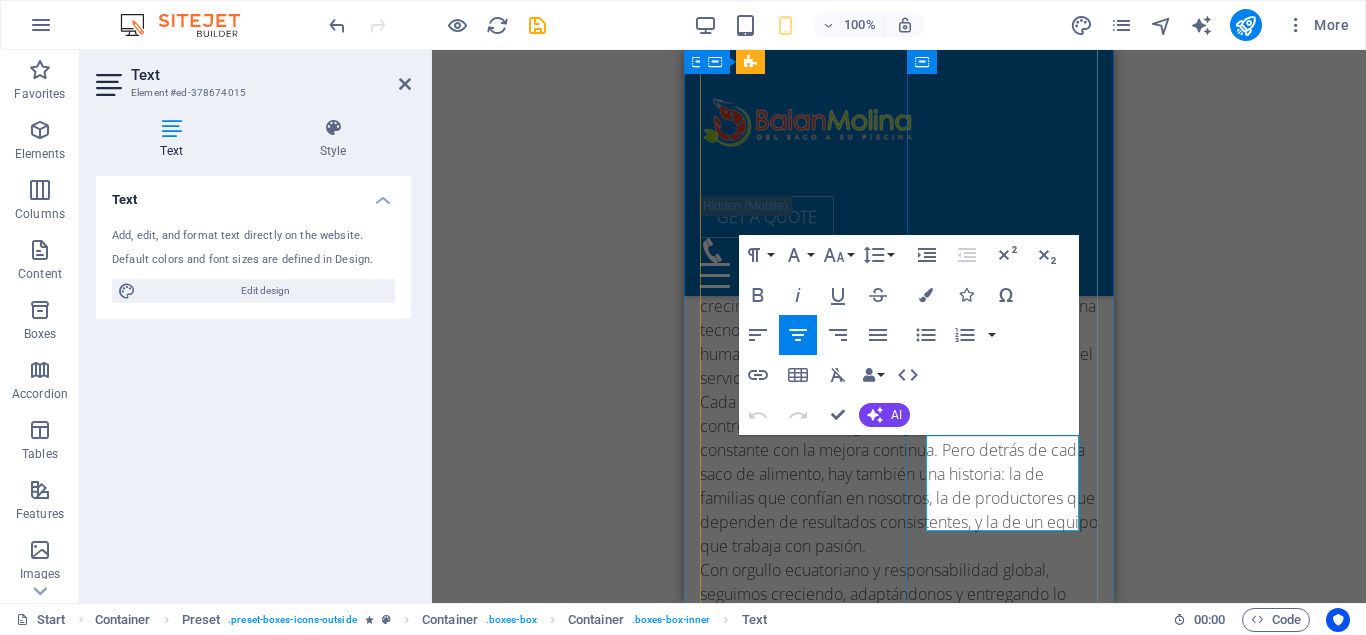 drag, startPoint x: 1068, startPoint y: 517, endPoint x: 906, endPoint y: 434, distance: 182.02472 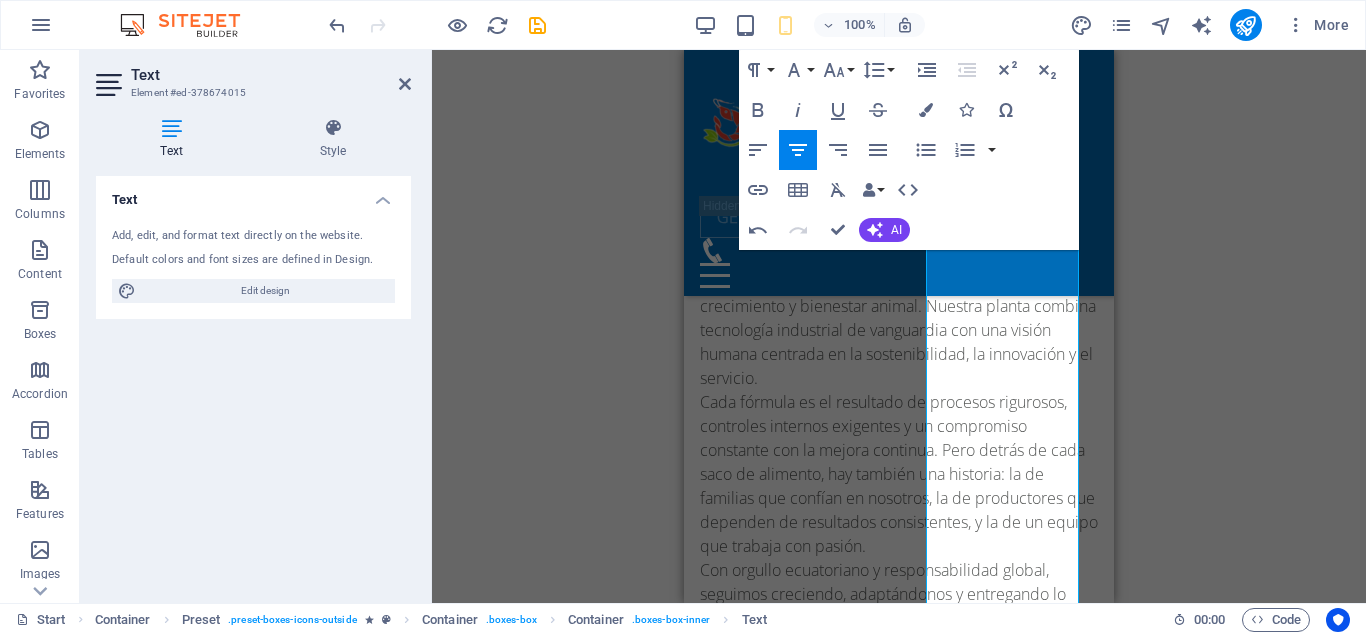 click on "H2   Banner   Banner   Container   Menu Bar   Image   Separator   Info Bar   Preset   Container   Text   Container   Container   Text   Container   Container   Container   H2   Spacer   Text   Spacer   Container   Preset   Container   Container   H3   Container   Button   Text   Container   H3   Container   Container   Placeholder   Preset   Preset   Container   Container   Preset   Preset   Container   Preset   Preset   Container   Text   Container   Placeholder   Preset   Container   Container   Preset   Preset   Container   Preset   Container   Container   Icon   H3   Spacer   Text   Icon   Text   Icon   Preset   Container   Container   Text   Preset   Container   Container   Container   Container   H3   Icon Paragraph Format Normal Heading 1 Heading 2 Heading 3 Heading 4 Heading 5 Heading 6 Code Font Family Arial Georgia Impact Tahoma Times New Roman Verdana Lato Open Sans Font Size 8 9 10 11 12 14 18 24 30 36 48 60 72 96 Line Height Default Single 1.15 1.5 Double Increase Indent Bold" at bounding box center [899, 326] 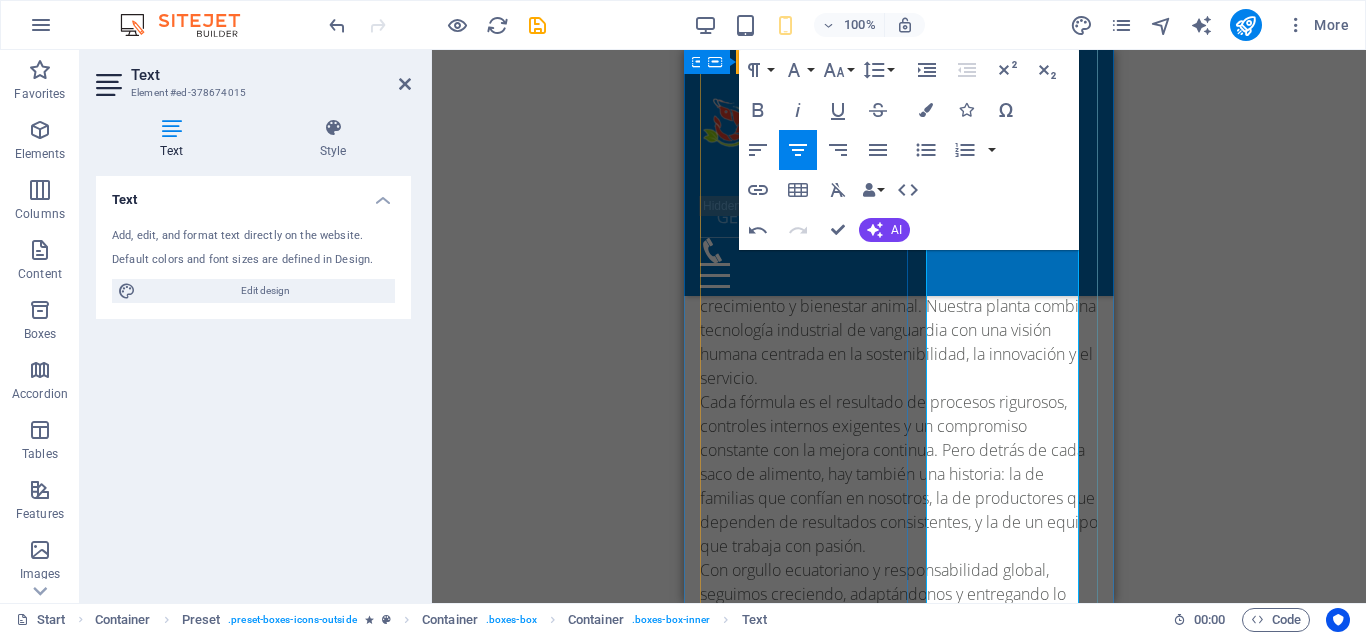 click on "Ser una empresa referente en el desarrollo de soluciones nutricionales agropecuarias, reconocida por su innovación, transparencia y compromiso con el bienestar animal y humano. En  Balanceados Molina S.A.  visualizamos un Ecuador más fuerte, donde la nutrición sea sinónimo de crecimiento sostenible, progreso rural y orgullo industrial." at bounding box center [899, 1362] 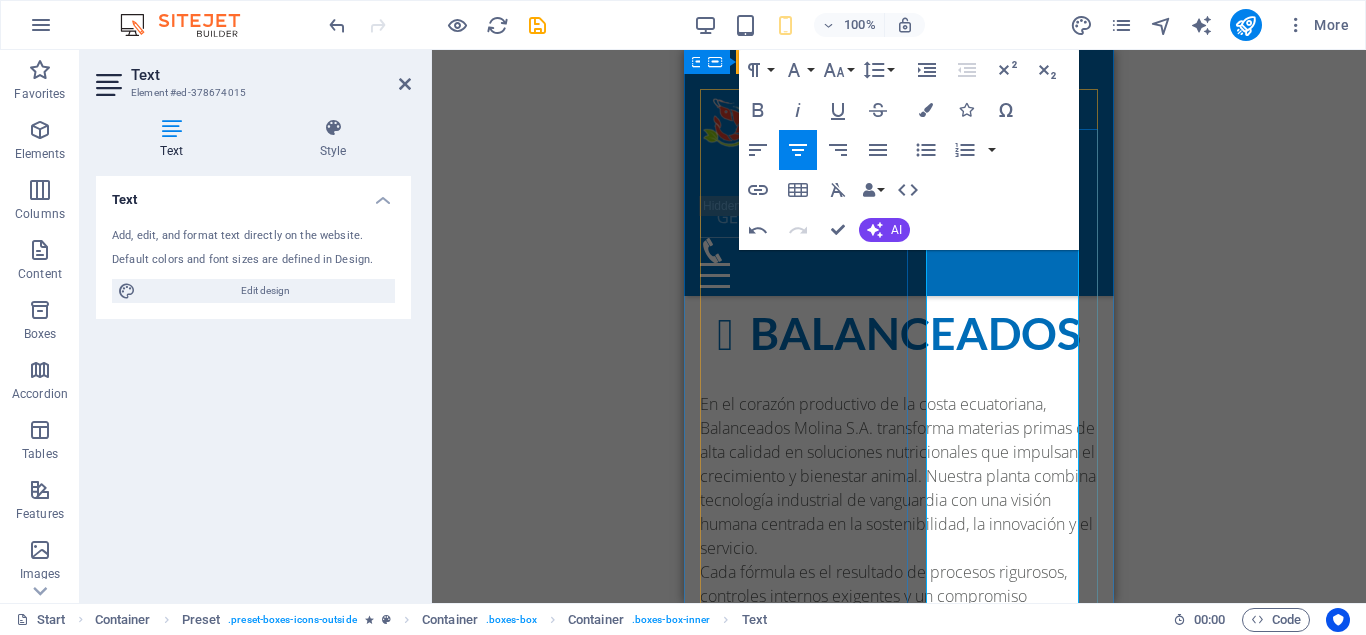 scroll, scrollTop: 1003, scrollLeft: 0, axis: vertical 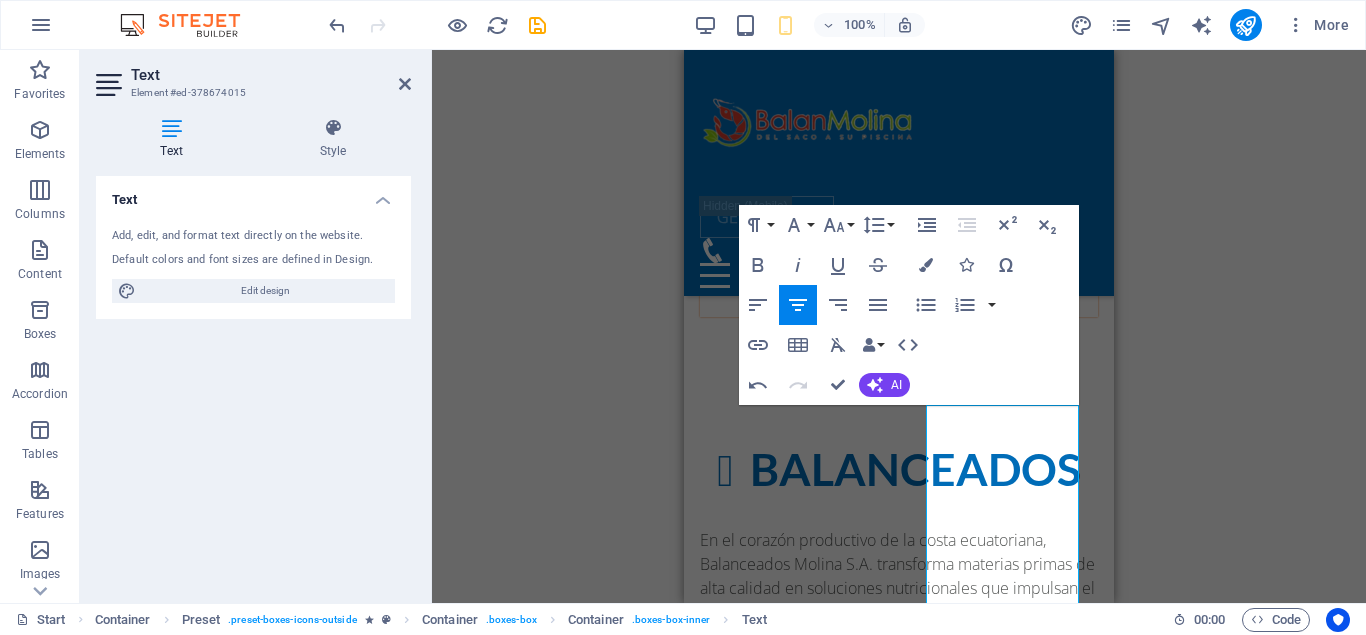 click on "H2   Banner   Banner   Container   Menu Bar   Image   Separator   Info Bar   Preset   Container   Text   Container   Container   Text   Container   Container   Container   H2   Spacer   Text   Spacer   Container   Preset   Container   Container   H3   Container   Button   Text   Container   H3   Container   Container   Placeholder   Preset   Preset   Container   Container   Preset   Preset   Container   Preset   Preset   Container   Text   Container   Placeholder   Preset   Container   Container   Preset   Preset   Container   Preset   Container   Container   Icon   H3   Spacer   Text   Icon   Text   Icon   Preset   Container   Container   Text   Preset   Container   Container   Container   Container   H3   Icon Paragraph Format Normal Heading 1 Heading 2 Heading 3 Heading 4 Heading 5 Heading 6 Code Font Family Arial Georgia Impact Tahoma Times New Roman Verdana Lato Open Sans Font Size 8 9 10 11 12 14 18 24 30 36 48 60 72 96 Line Height Default Single 1.15 1.5 Double Increase Indent Bold" at bounding box center (899, 326) 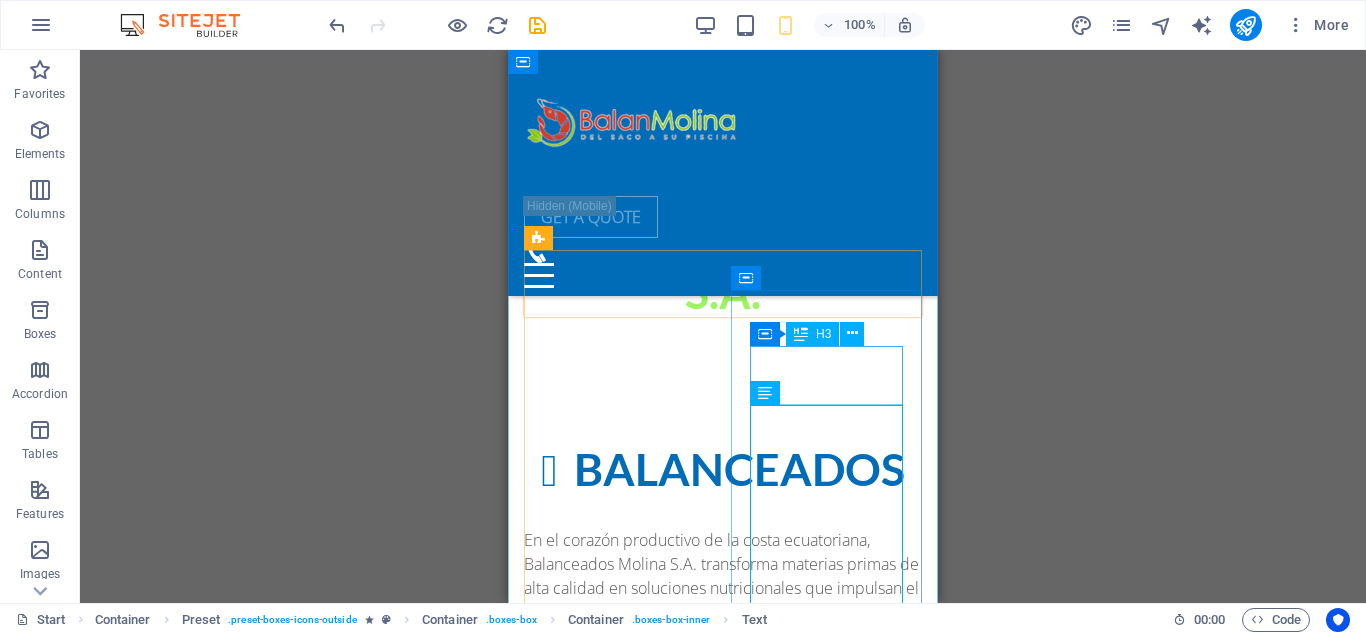 click on "Global delivery" at bounding box center (723, 1554) 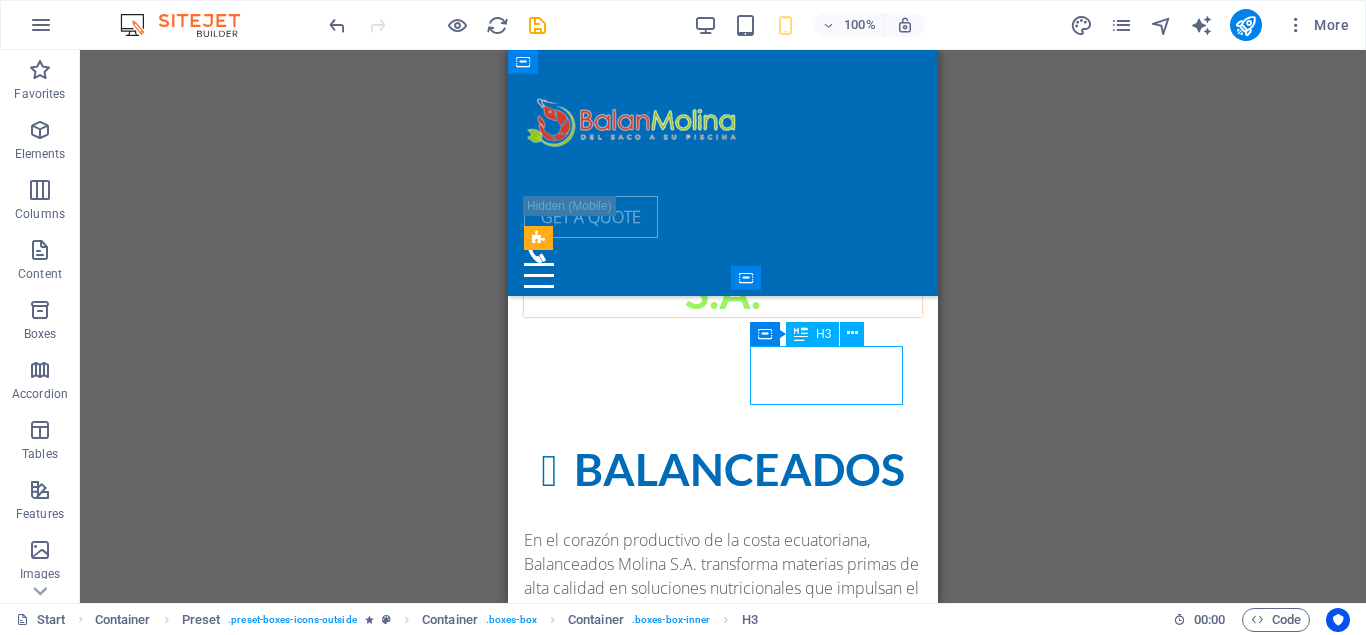 click on "Global delivery" at bounding box center [723, 1554] 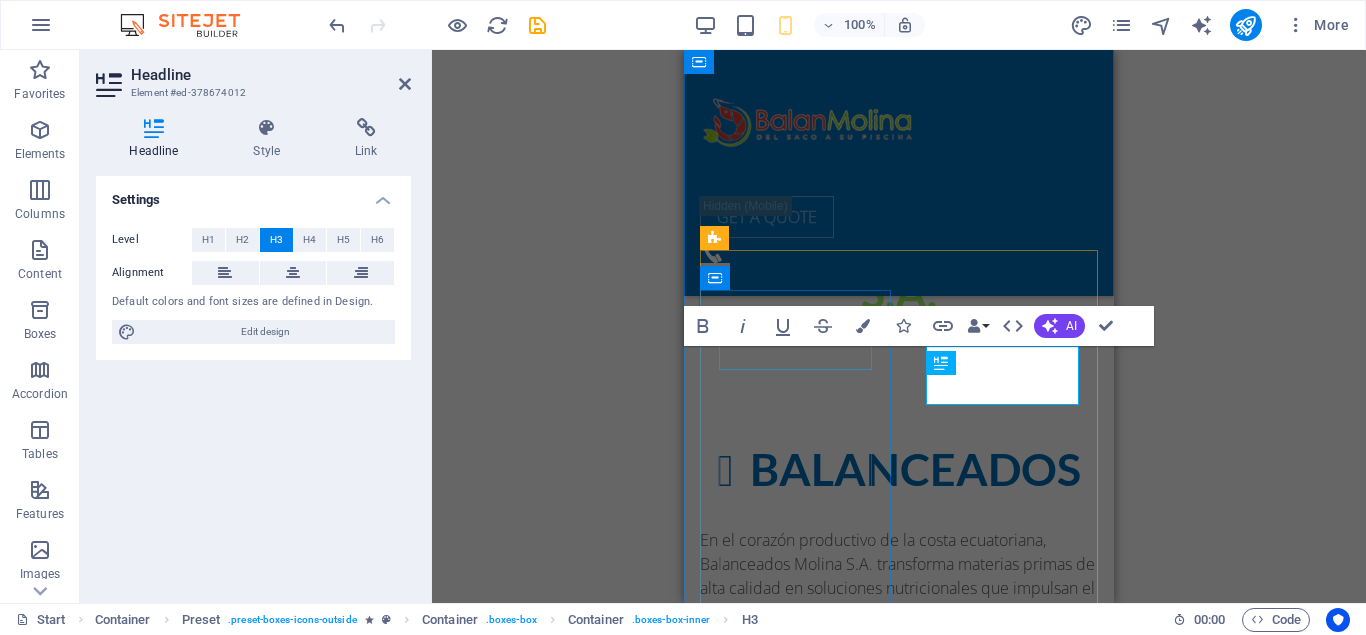 type 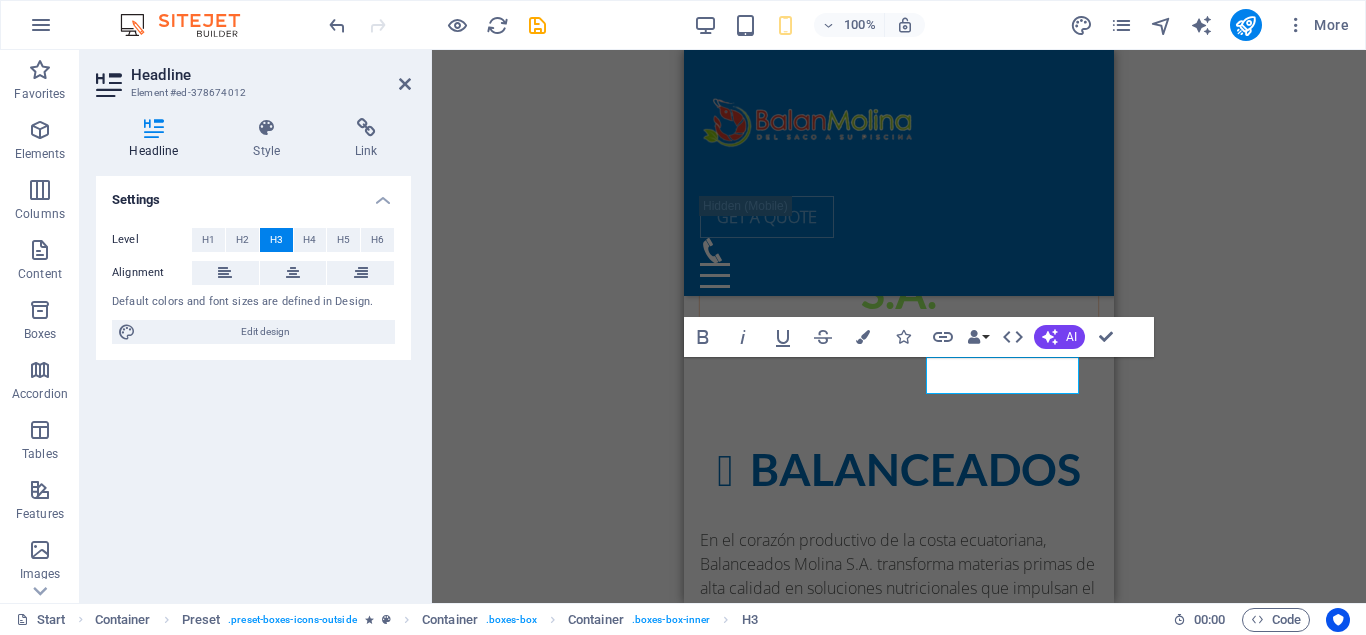 click on "H2   Banner   Banner   Container   Menu Bar   Image   Separator   Info Bar   Preset   Container   Text   Container   Container   Text   Container   Container   Container   H2   Spacer   Text   Spacer   Preset   Container   Container   H3   Container   Button   Text   Container   H3   Container   Container   Placeholder   Preset   Preset   Container   Container   Preset   Preset   Container   Preset   Preset   Container   Text   Container   Placeholder   Preset   Container   Container   Preset   Preset   Container   Preset   Container   Container   Icon   H3   Spacer   Text   Icon   Text   Icon   Container   Text   Container   Container   H3   Icon Bold Italic Underline Strikethrough Colors Icons Link Data Bindings Company First name Last name Street ZIP code City Email Phone Mobile Fax Custom field 1 Custom field 2 Custom field 3 Custom field 4 Custom field 5 Custom field 6 HTML AI Improve Make shorter Make longer Fix spelling & grammar Translate to English Generate text Confirm (Ctrl+⏎)" at bounding box center (899, 326) 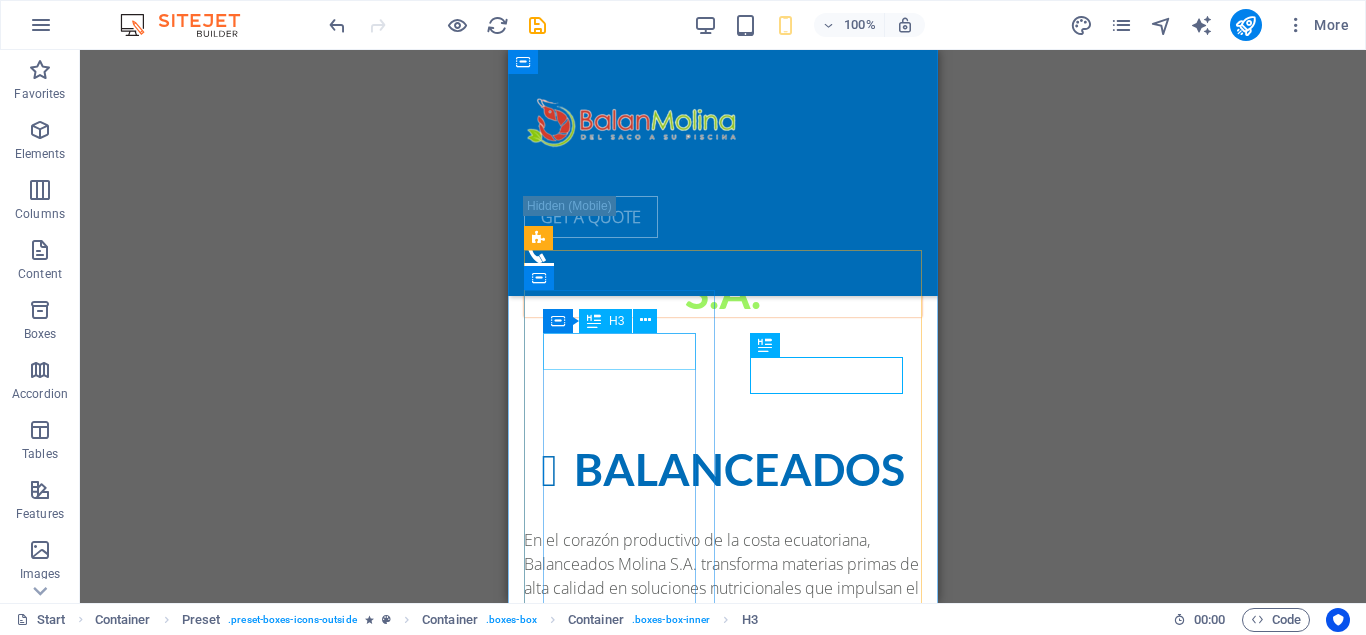 click on "Mision" at bounding box center (723, 1094) 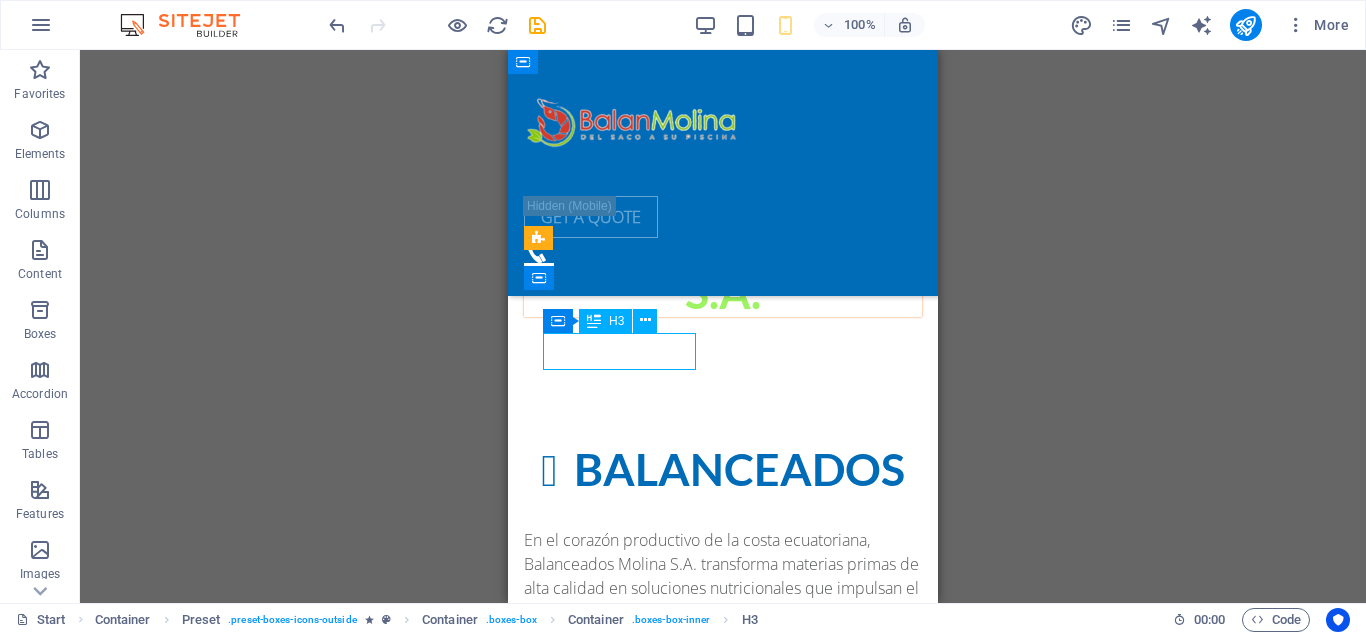 click on "Mision" at bounding box center (723, 1094) 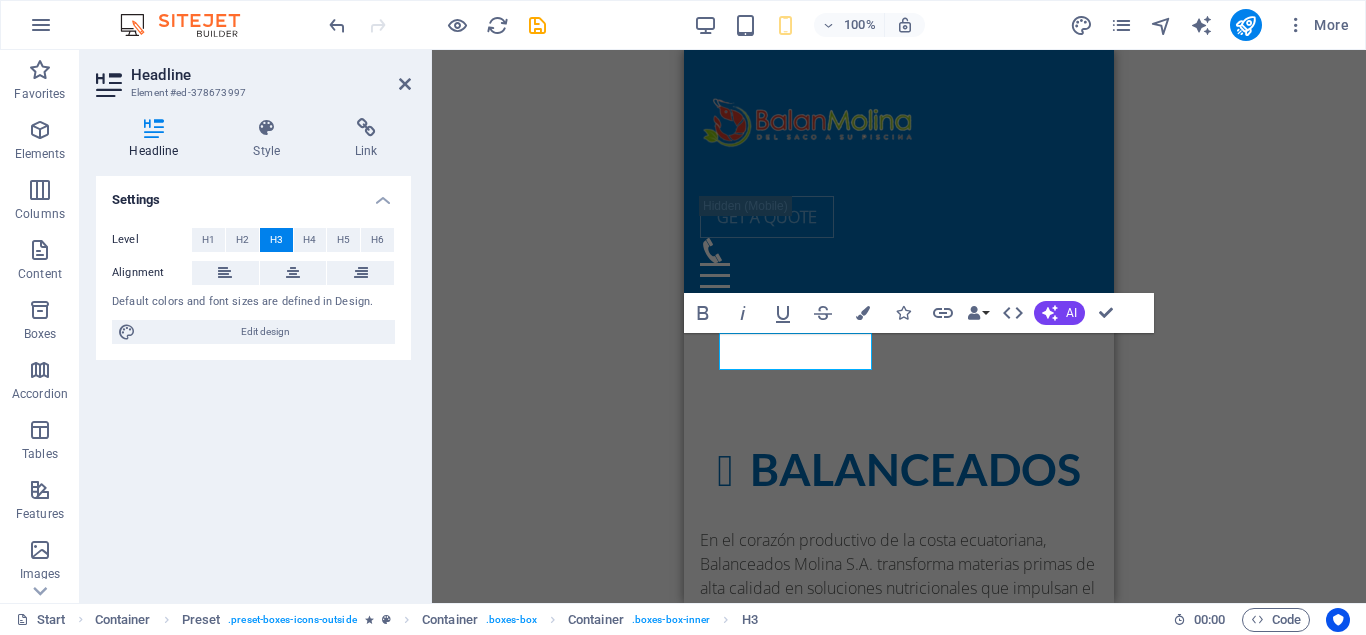 type 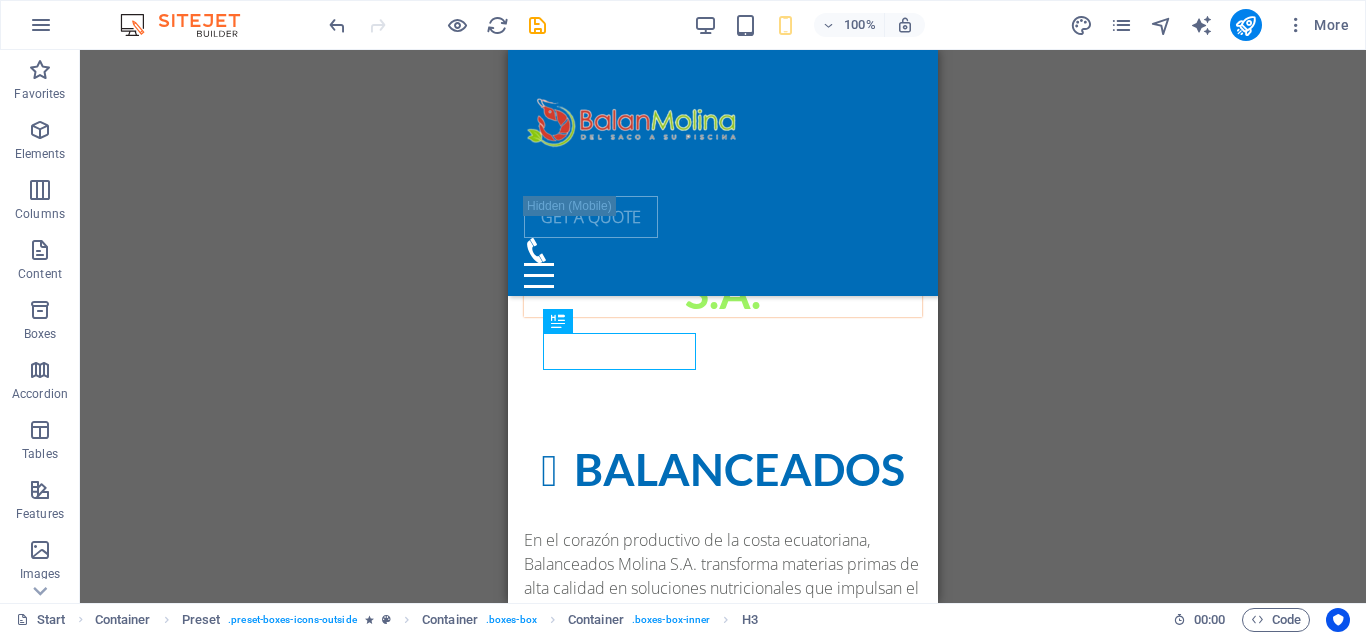 click on "H2   Banner   Banner   Container   Menu Bar   Image   Separator   Info Bar   Preset   Container   Text   Container   Container   Text   Container   Container   Container   H2   Spacer   Text   Spacer   Preset   Container   Container   H3   Container   Button   Text   Container   H3   Container   Container   Placeholder   Preset   Preset   Container   Container   Preset   Preset   Container   Preset   Preset   Container   Text   Container   Placeholder   Preset   Container   Container   Preset   Preset   Container   Preset   Container   Container   Icon   H3   Spacer   Text   Icon   Text   Icon   Container   Text   Container   Container   H3   Icon   HTML" at bounding box center (723, 326) 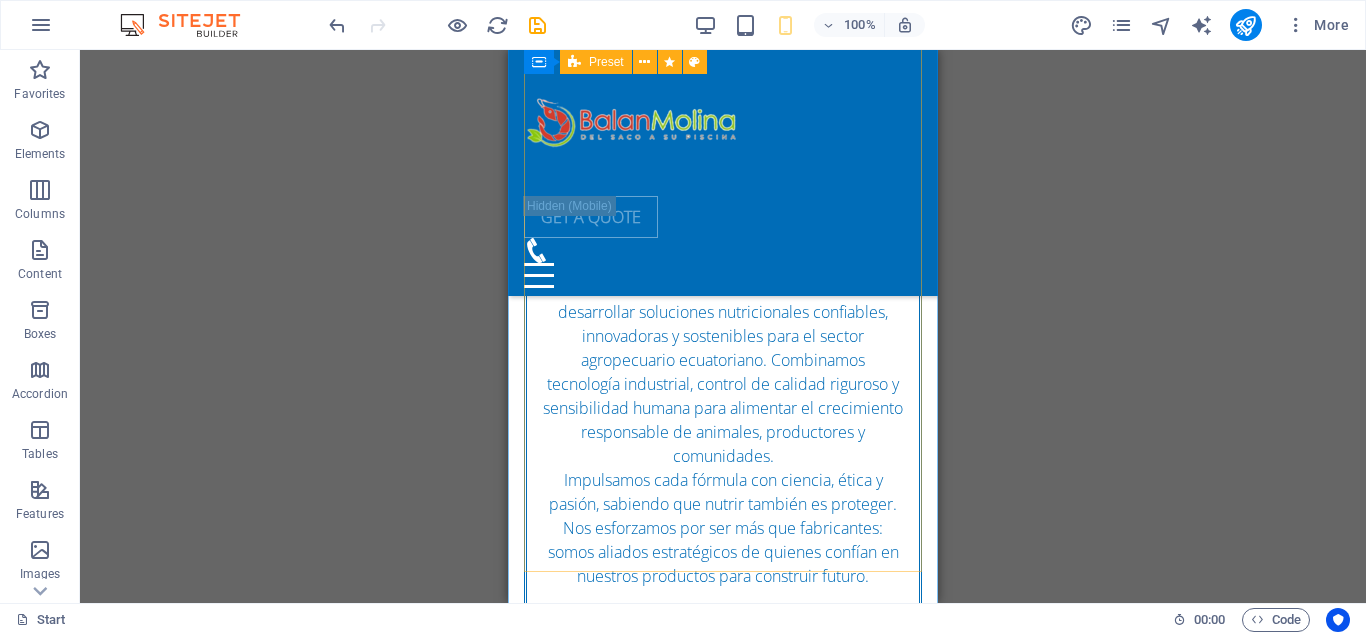 scroll, scrollTop: 1921, scrollLeft: 0, axis: vertical 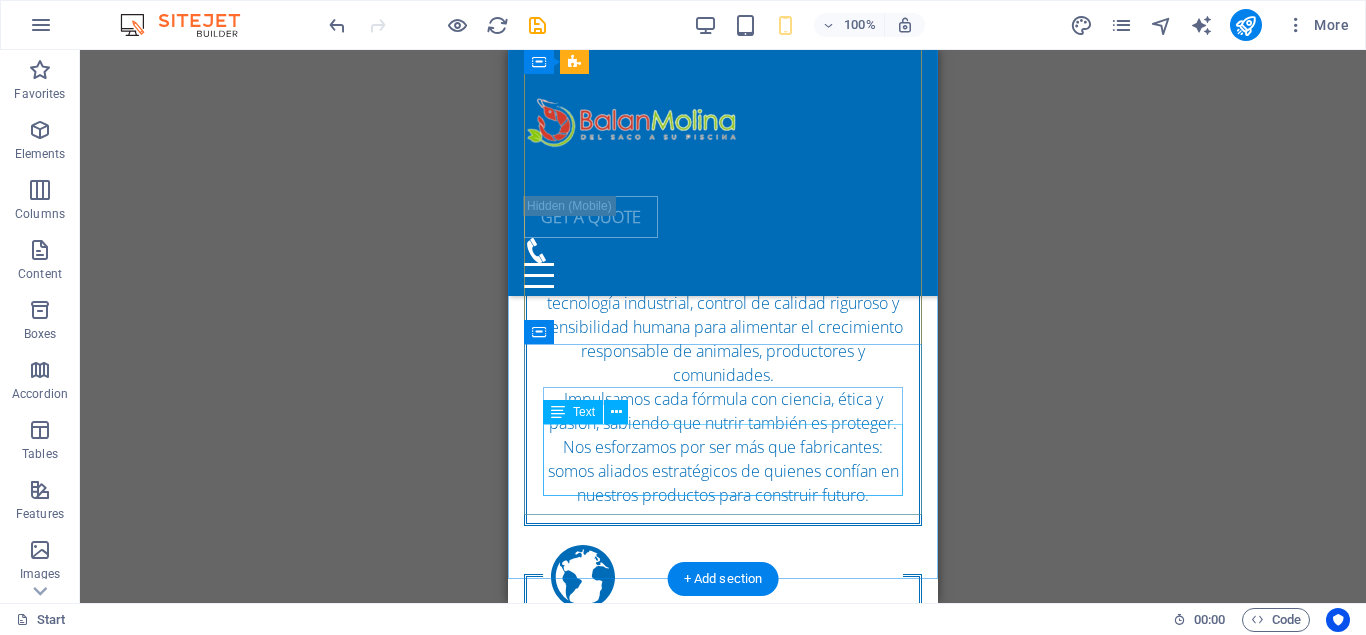 click on "Lorem ipsum dolor sit amet, consectetur adipisicing elit. Veritatis, dolorem!" at bounding box center (723, 1150) 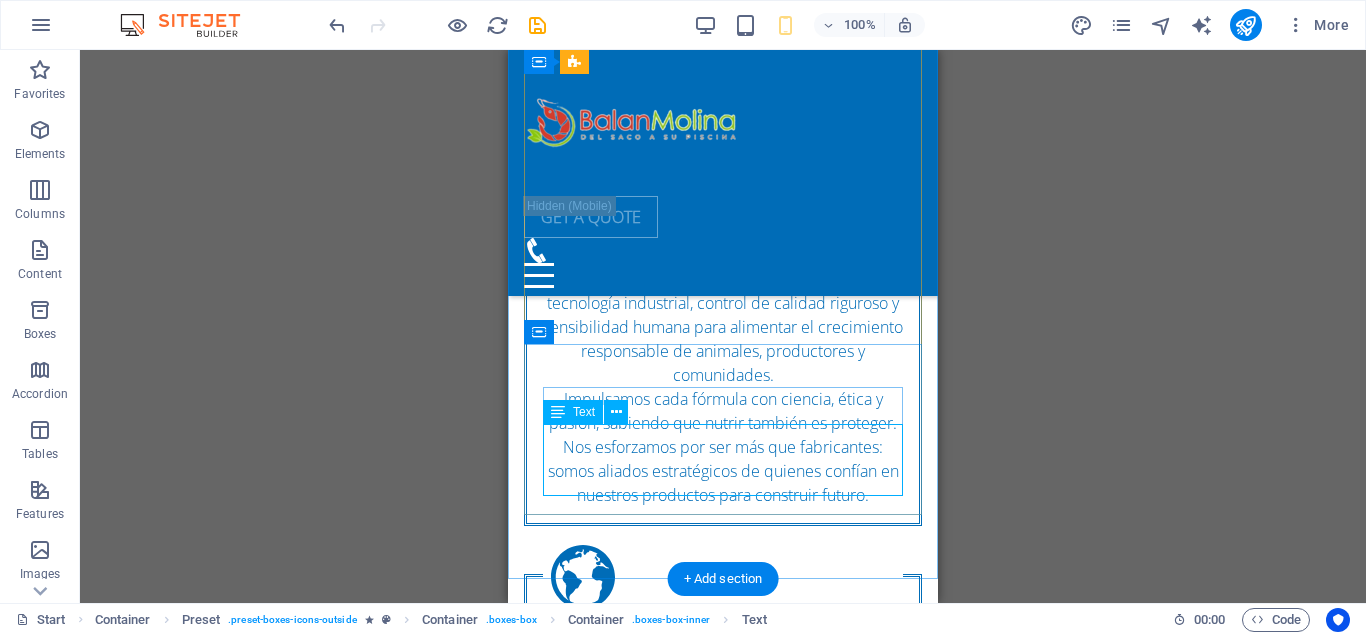 click on "Lorem ipsum dolor sit amet, consectetur adipisicing elit. Veritatis, dolorem!" at bounding box center [723, 1150] 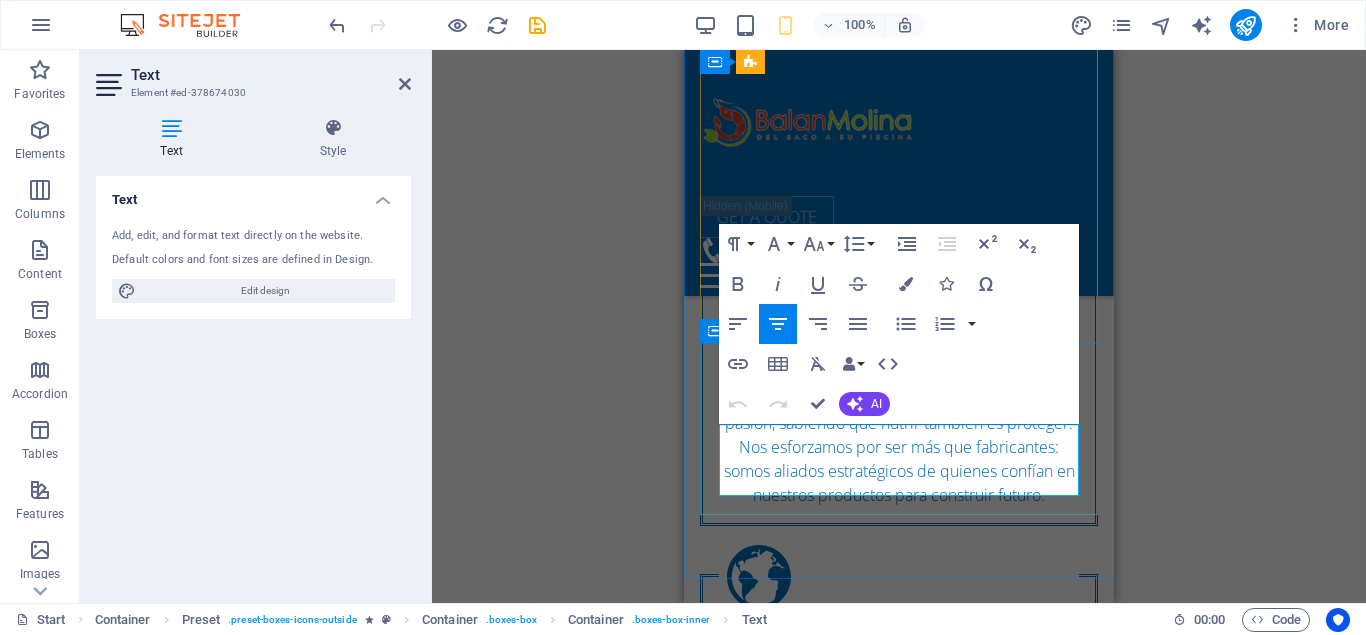 drag, startPoint x: 1002, startPoint y: 486, endPoint x: 1348, endPoint y: 482, distance: 346.02313 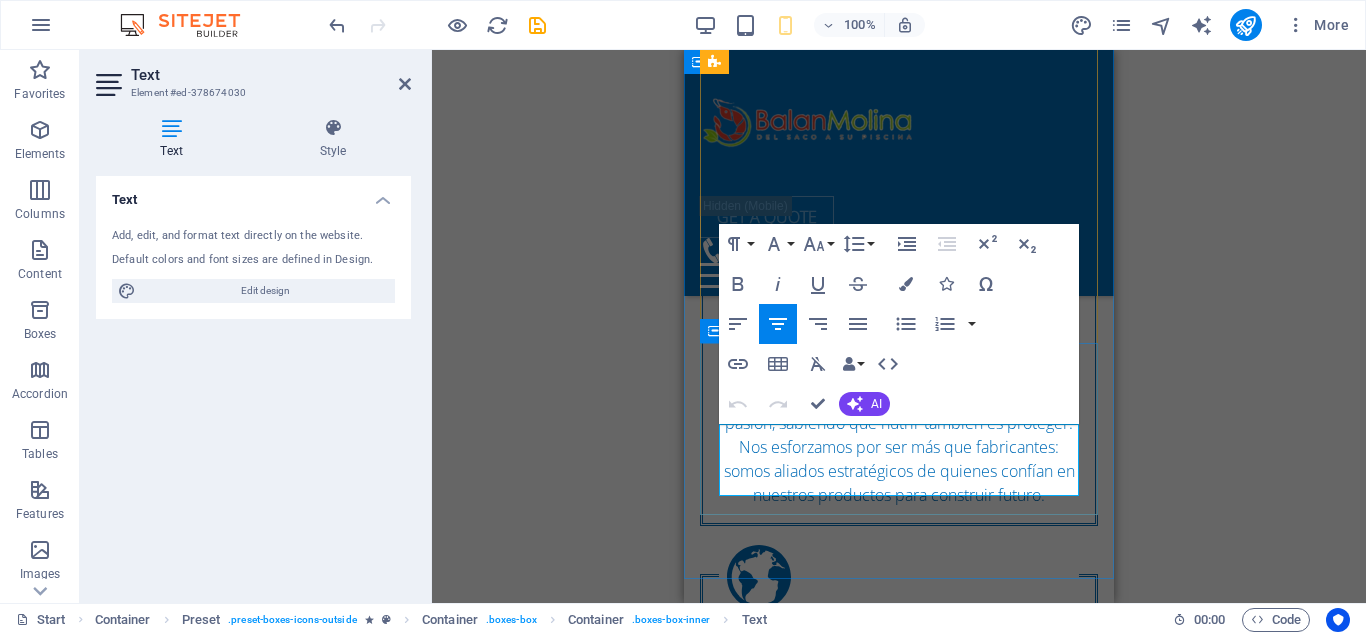 type 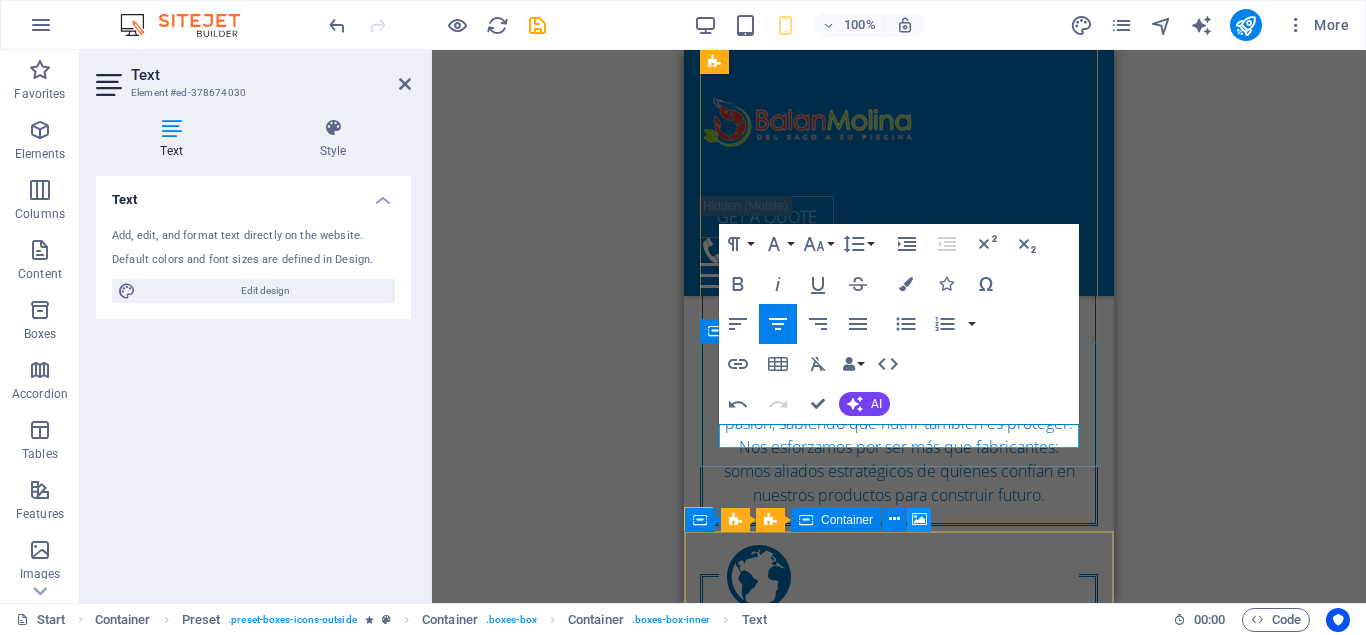 click at bounding box center [919, 520] 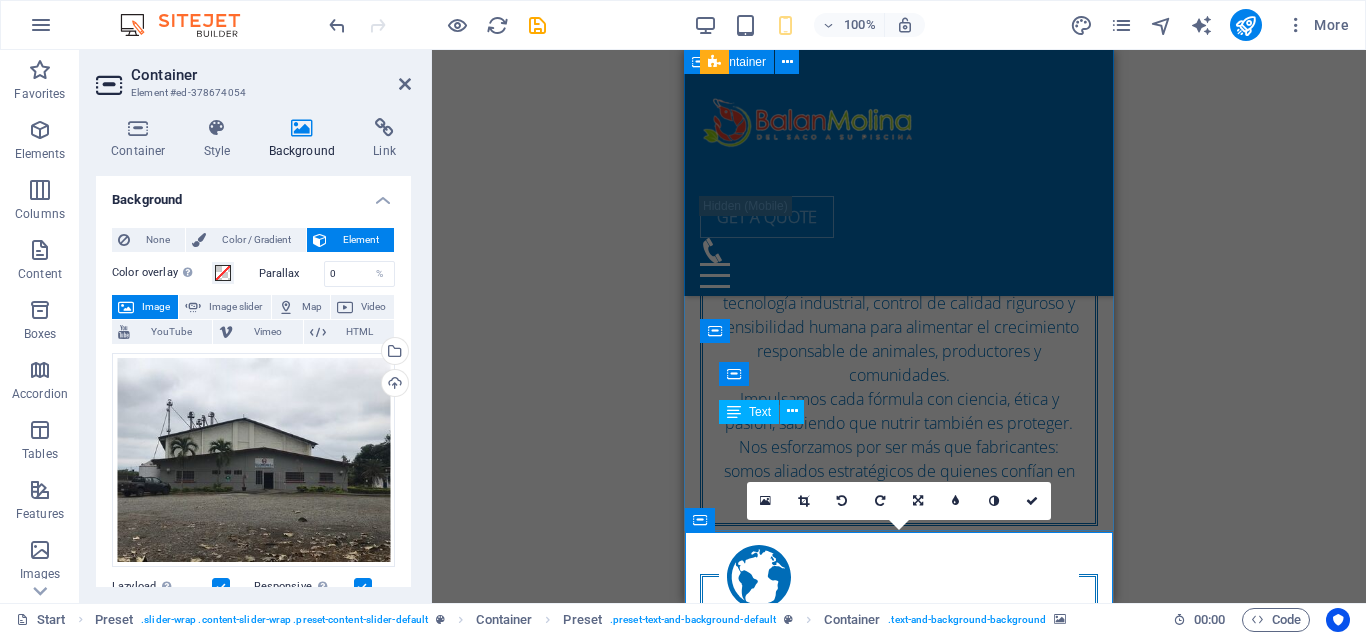 click on "BALANCEADOS En el corazón productivo de la costa ecuatoriana, Balanceados Molina S.A. transforma materias primas de alta calidad en soluciones nutricionales que impulsan el crecimiento y bienestar animal. Nuestra planta combina tecnología industrial de vanguardia con una visión humana centrada en la sostenibilidad, la innovación y el servicio. Cada fórmula es el resultado de procesos rigurosos, controles internos exigentes y un compromiso constante con la mejora continua. Pero detrás de cada saco de alimento, hay también una historia: la de familias que confían en nosotros, la de productores que dependen de resultados consistentes, y la de un equipo que trabaja con pasión. Con orgullo ecuatoriano y responsabilidad global, seguimos creciendo, adaptándonos y entregando lo mejor… porque en Balanceados Molina, alimentar es también cuidar. Misión En  Balanceados Molina S.A. Visión Balanceados Molina S.A. 24/7  Support [EMAIL]" at bounding box center [899, 342] 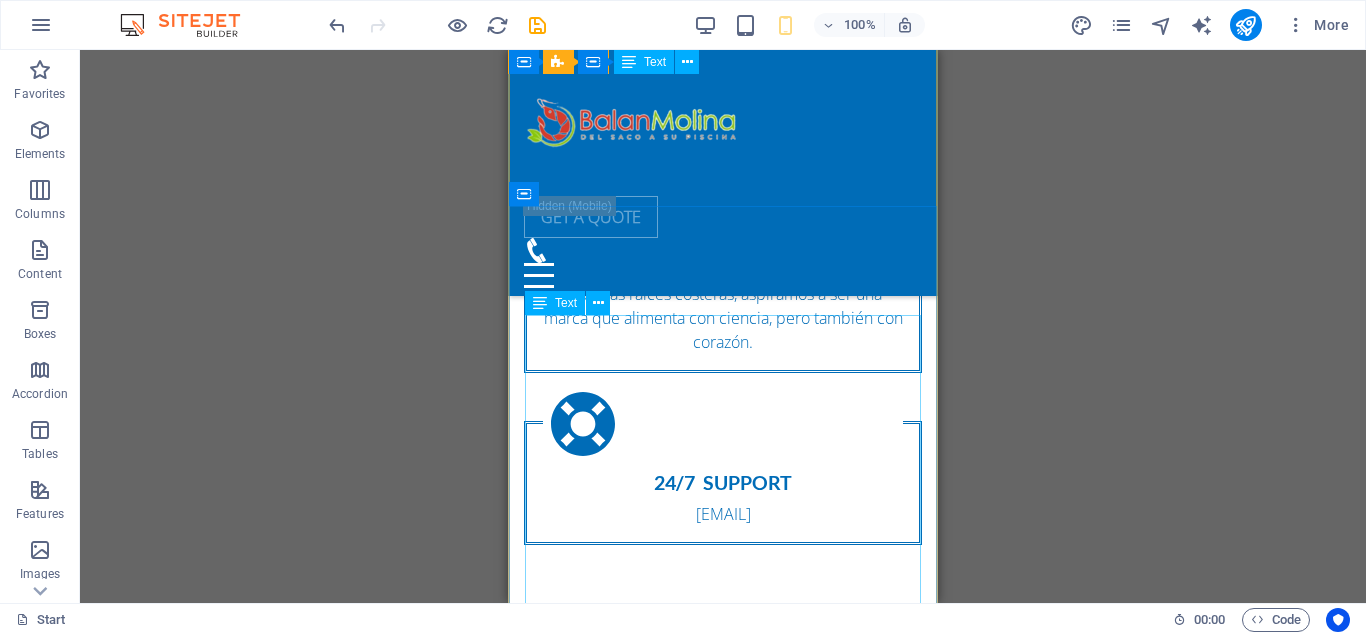 scroll, scrollTop: 2635, scrollLeft: 0, axis: vertical 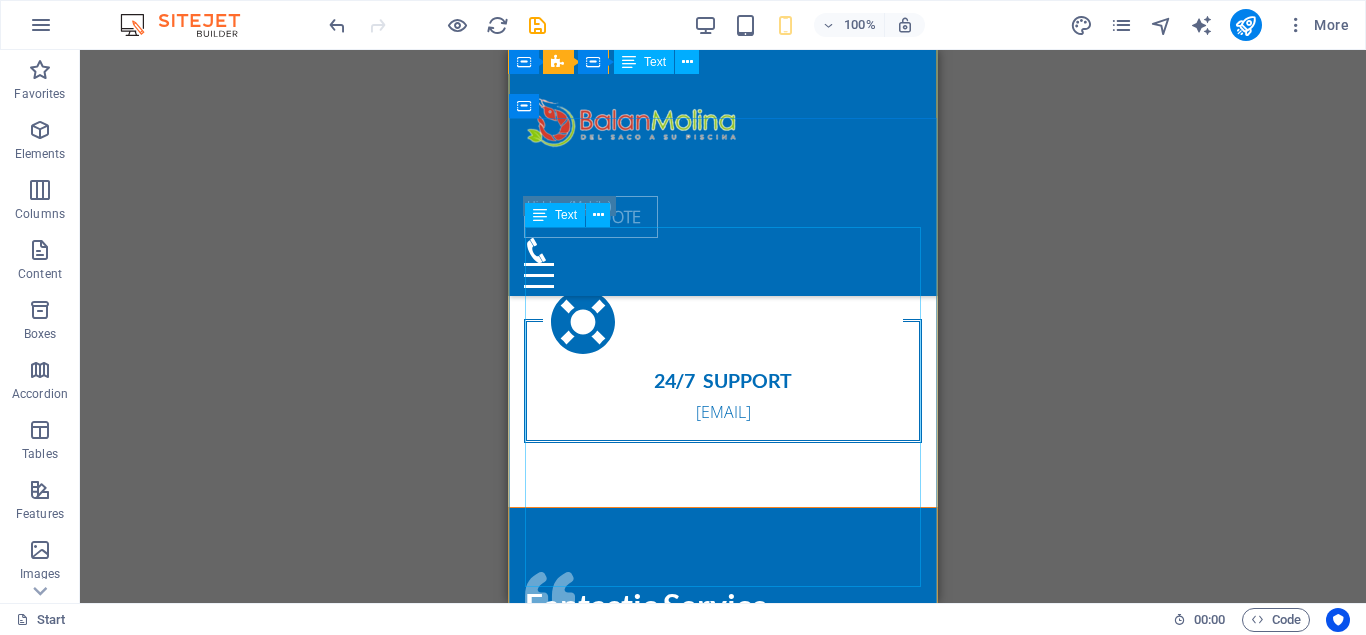 click on "Lorem Ipsum   is simply dummy text of the printing and typesetting industry. Lorem Ipsum has been the industry's standard dummy text ever since the 1500s, when an unknown printer took a galley of type and scrambled it to make a type specimen book. It has survived not only five centuries, but also the leap into electronic typesetting, remaining essentially unchanged. It was popularised in the 1960s with the release of Letraset sheets containing Lorem Ipsum passages, and more recently with desktop publishing software like Aldus PageMaker including versions of Lorem Ipsum. [NAME] [TITLE], [COMPANY]" at bounding box center [723, 791] 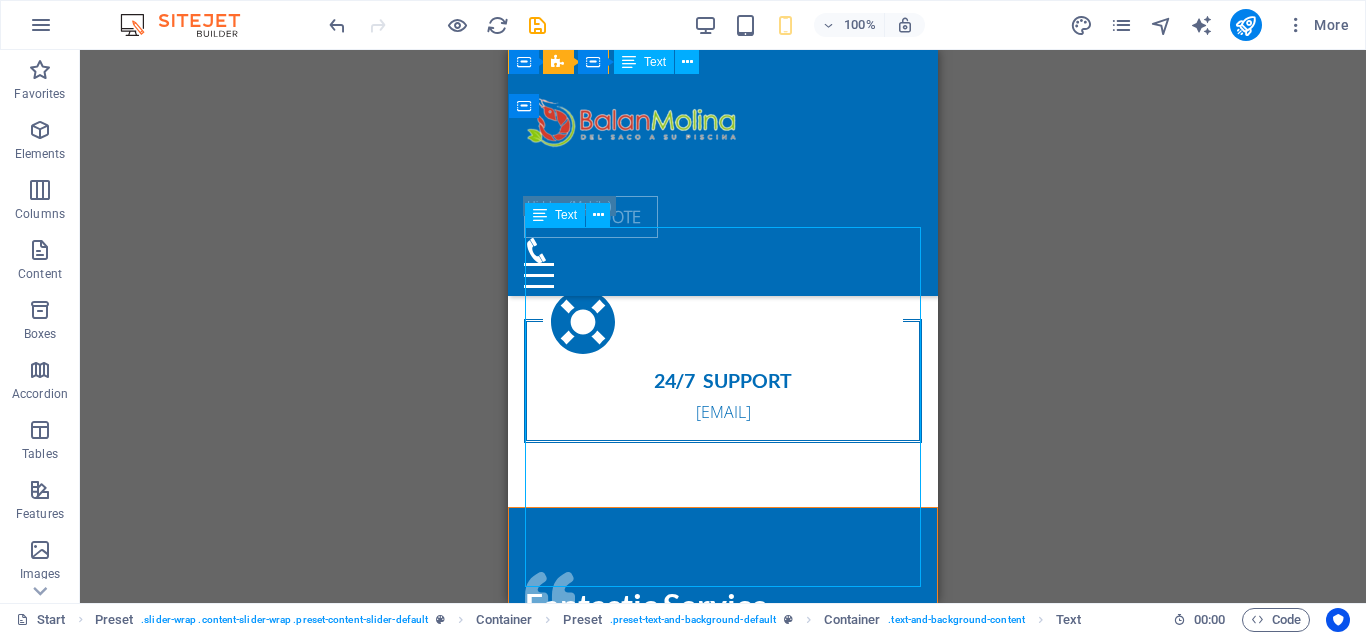 drag, startPoint x: 531, startPoint y: 241, endPoint x: 1039, endPoint y: 292, distance: 510.55362 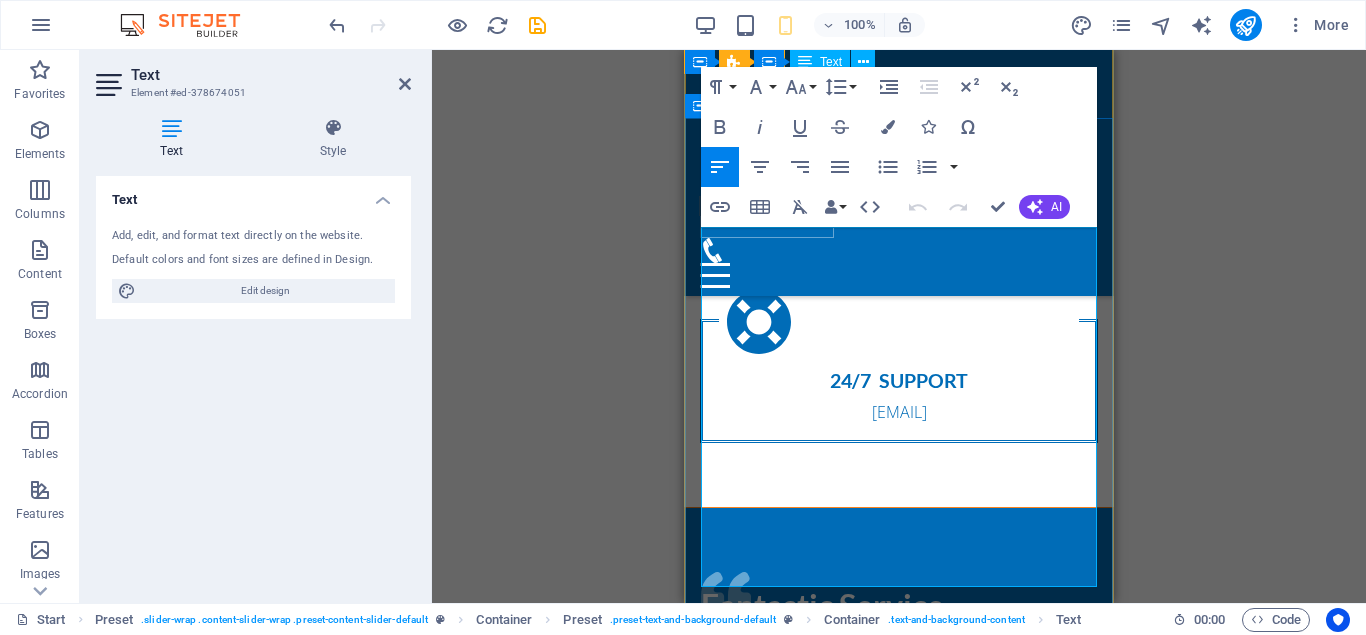 drag, startPoint x: 704, startPoint y: 236, endPoint x: 912, endPoint y: 608, distance: 426.20184 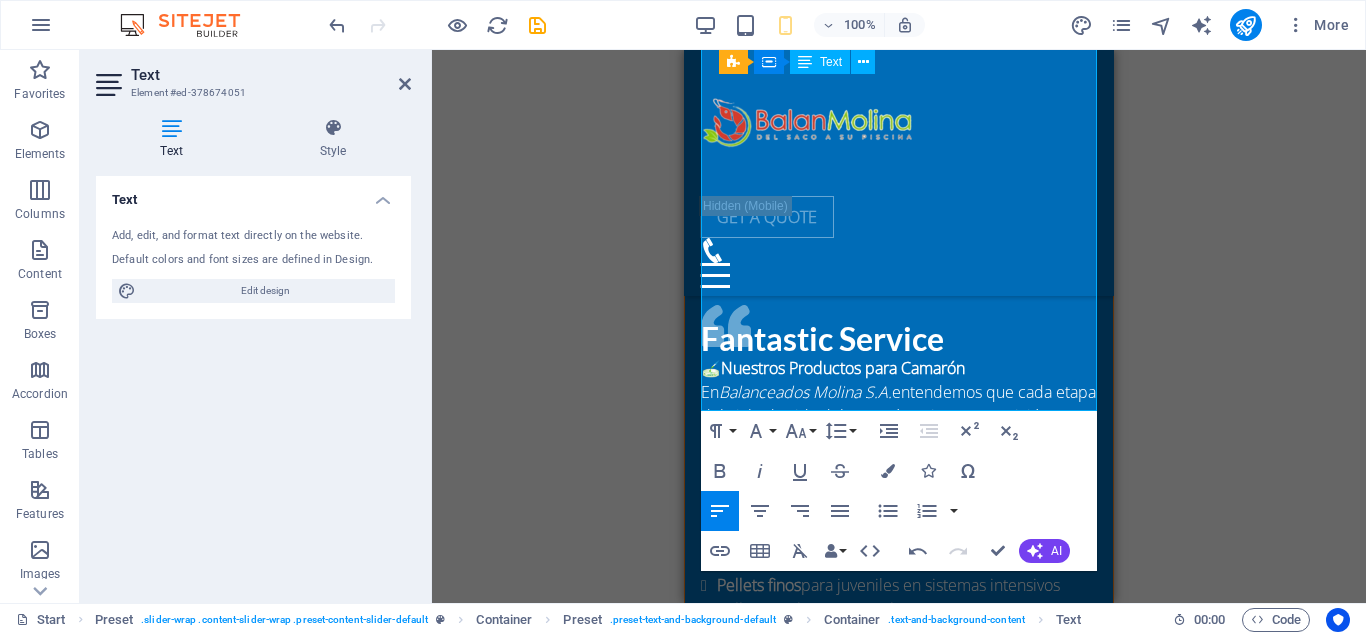 scroll, scrollTop: 2941, scrollLeft: 0, axis: vertical 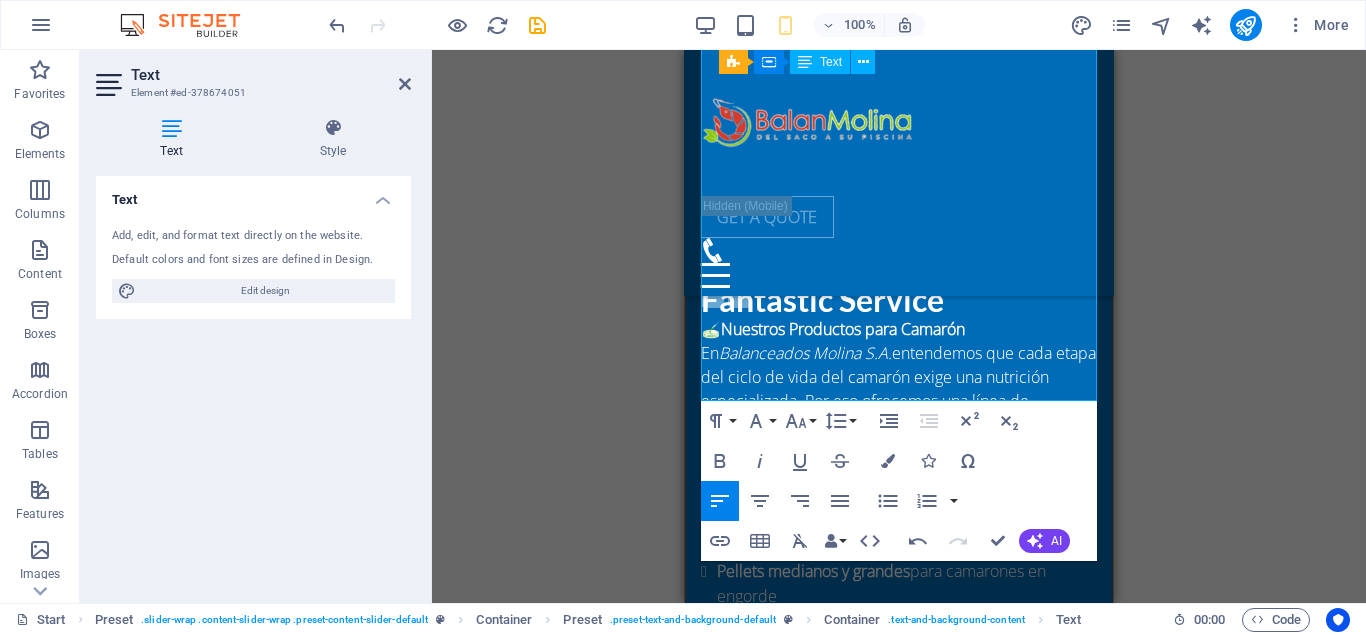 click on "Drag here to replace the existing content. Press “Ctrl” if you want to create a new element.
H2   Banner   Banner   Container   Menu Bar   Image   Separator   Info Bar   Preset   Container   Text   Container   Container   Text   Container   Container   Container   H2   Spacer   Text   Spacer   Preset   Container   Container   H3   Container   Container   Button   Container   Text   H3   Container   Preset   Container   Placeholder   Preset   Preset   Container   Container   Preset   Preset   Container   Preset   Preset   Container   Text   Container   Preset   Preset   Container   Placeholder   Preset   Container   Container   Preset   Preset   Container   Preset   Container   Container   Icon   H3   Spacer   Text   Icon   Preset   Container   Text   Icon   Container   Text   Container   Container   H3   Icon   HTML Paragraph Format Normal Heading 1 Heading 2 Heading 3 Heading 4 Heading 5 Heading 6 Code Font Family Arial Georgia Impact Tahoma Times New Roman Verdana Lato Open Sans 8 9" at bounding box center (899, 326) 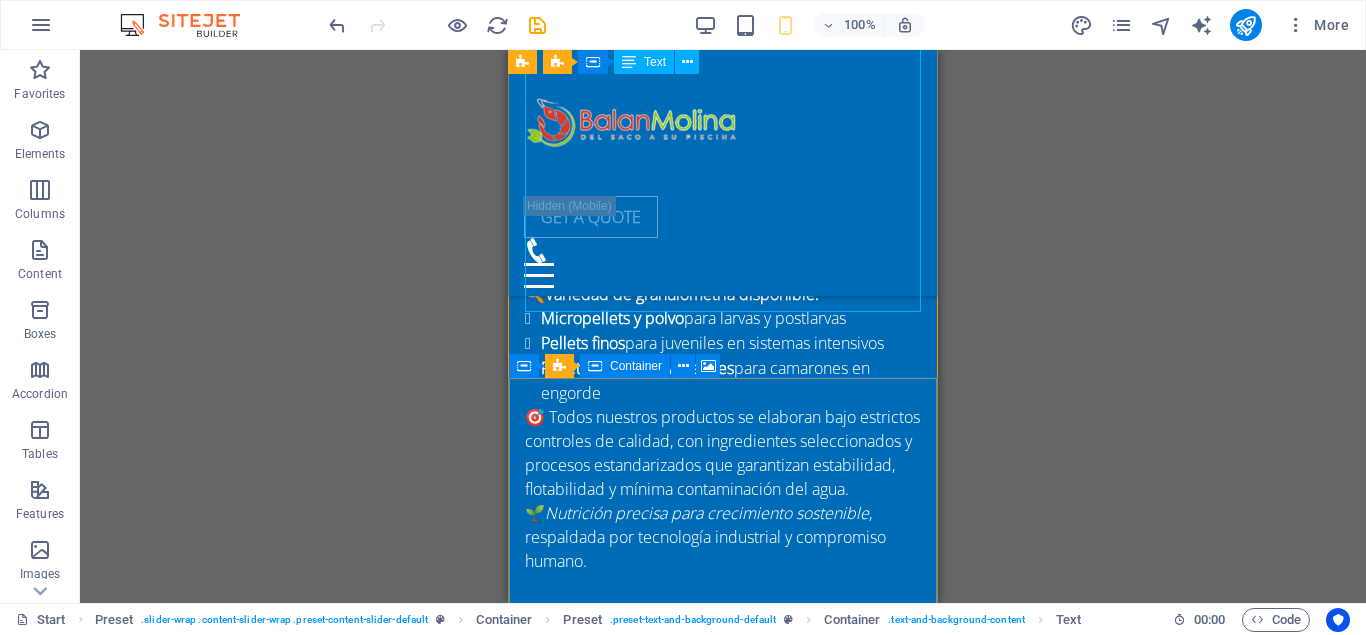 scroll, scrollTop: 3145, scrollLeft: 0, axis: vertical 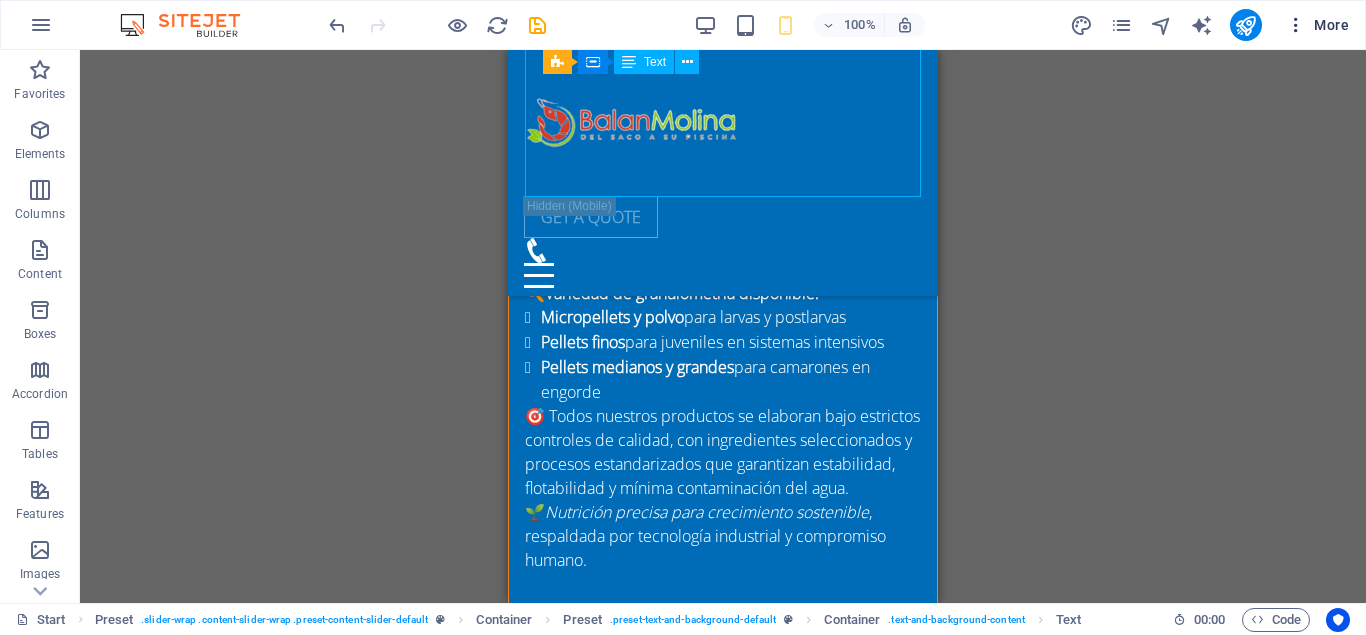 click on "More" at bounding box center [1317, 25] 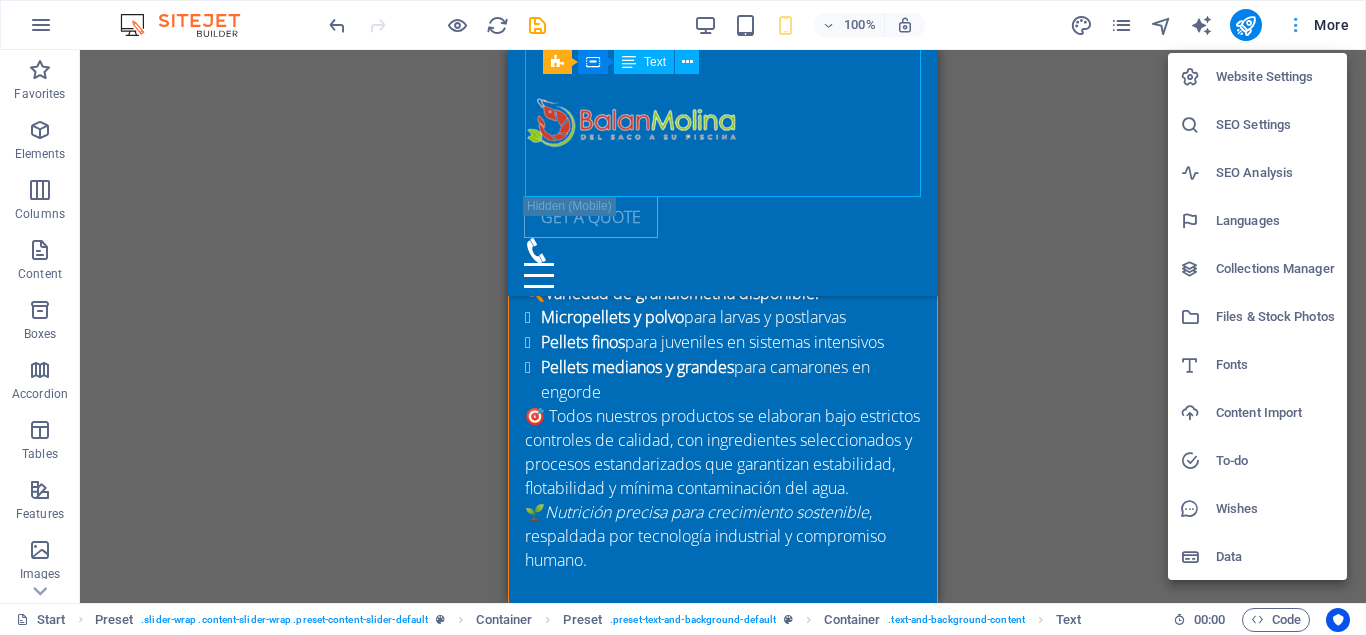 click at bounding box center [683, 317] 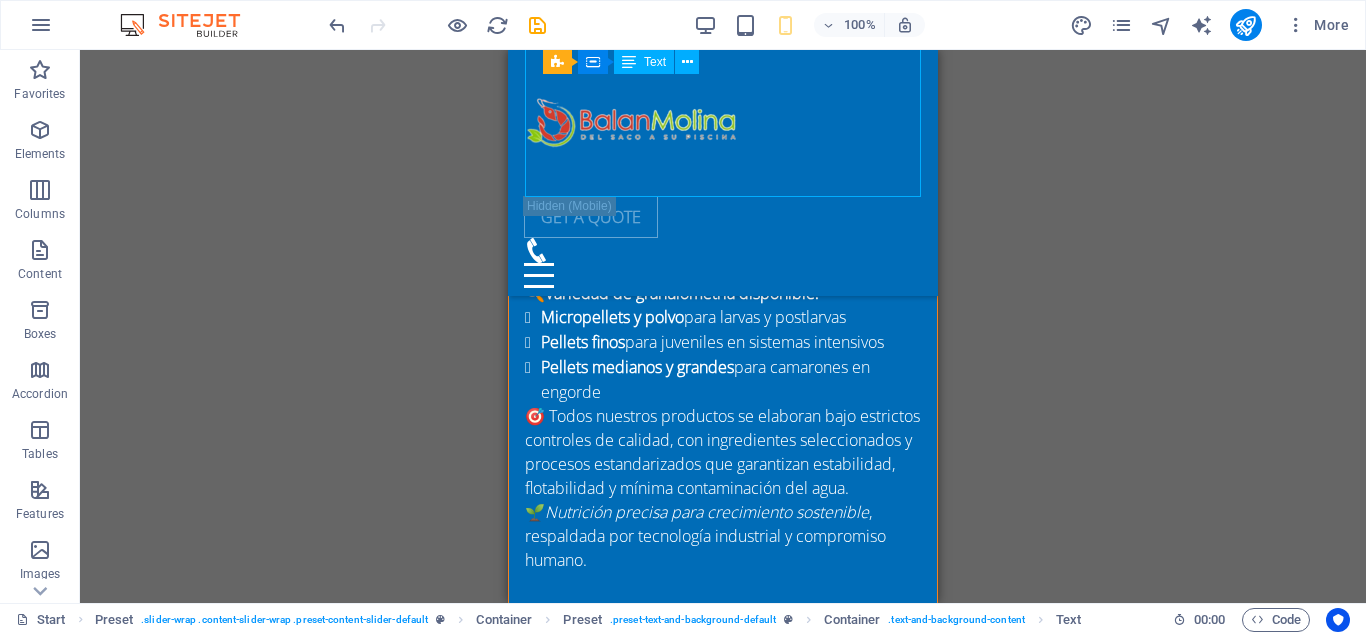 click on "Drag here to replace the existing content. Press “Ctrl” if you want to create a new element.
H2   Banner   Banner   Container   Menu Bar   Image   Separator   Info Bar   Preset   Container   Text   Container   Container   Text   Container   Container   Container   H2   Spacer   Text   Spacer   Preset   Container   Container   H3   Container   Container   Button   Container   Text   H3   Container   Preset   Container   Placeholder   Preset   Preset   Container   Container   Preset   Preset   Container   Preset   Preset   Container   Text   Container   Preset   Preset   Container   Placeholder   Preset   Container   Container   Preset   Preset   Container   Preset   Container   Container   Icon   H3   Spacer   Text   Icon   Preset   Container   Text   Icon   Container   Text   Container   Container   H3   Icon   HTML" at bounding box center (723, 326) 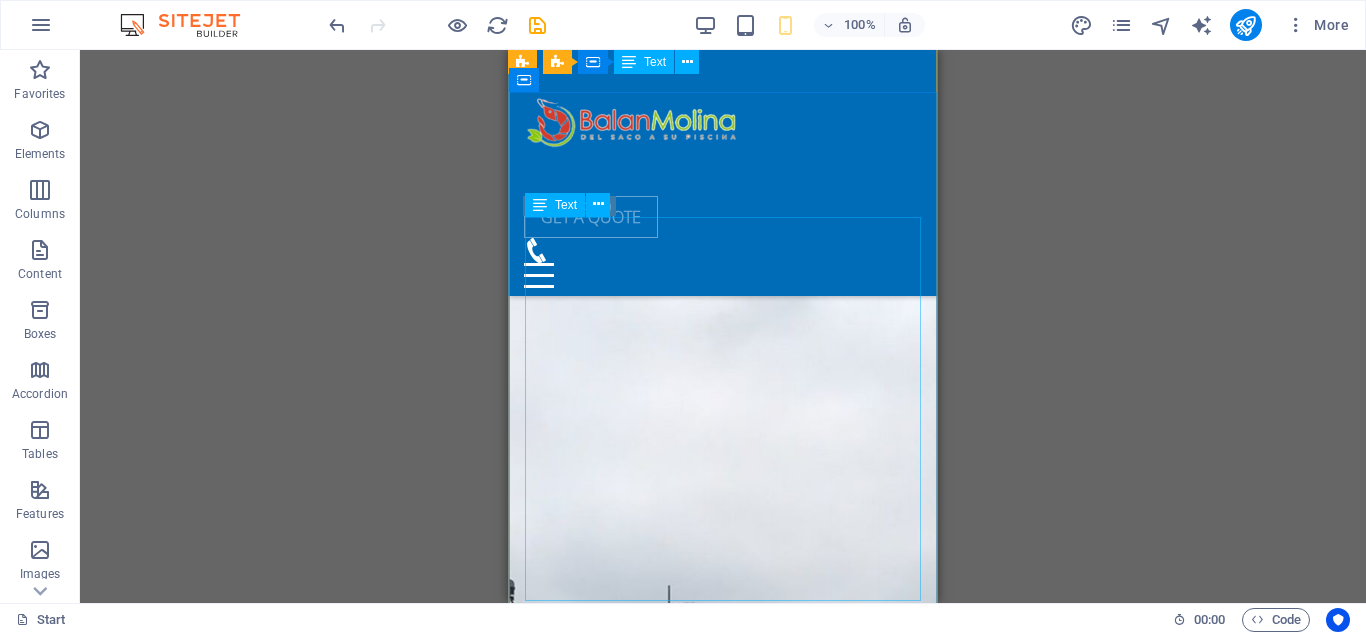 scroll, scrollTop: 3451, scrollLeft: 0, axis: vertical 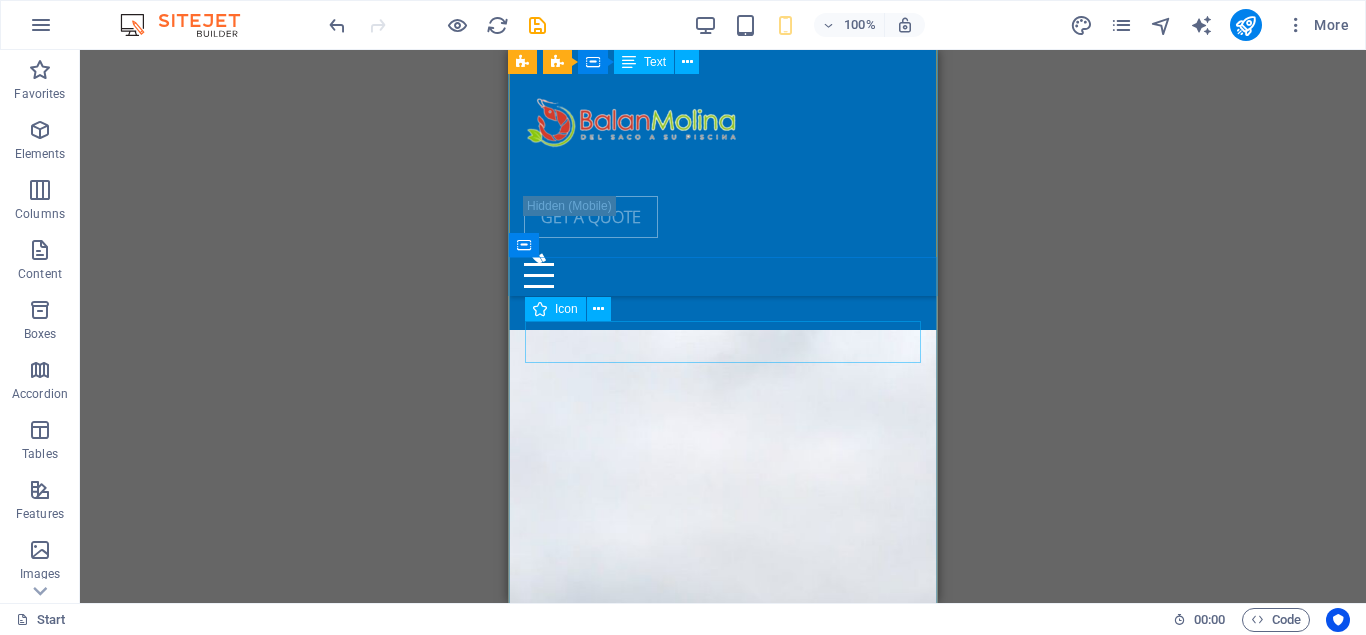 click at bounding box center (723, 862) 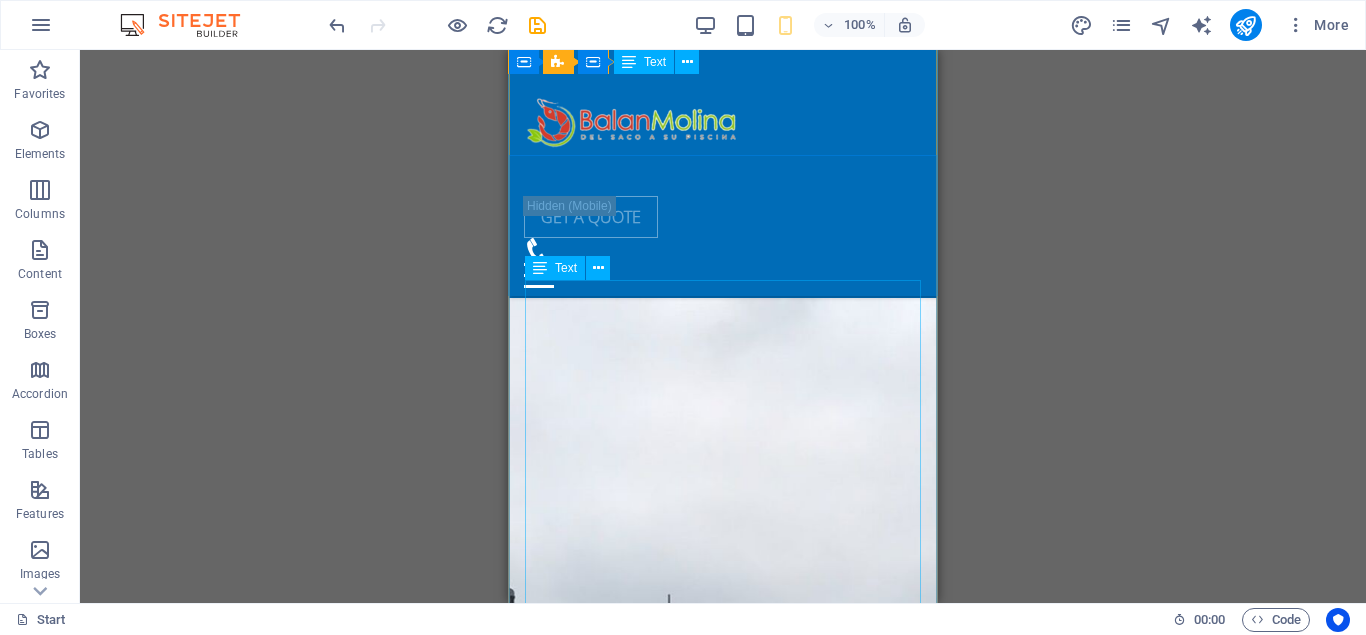 scroll, scrollTop: 3451, scrollLeft: 0, axis: vertical 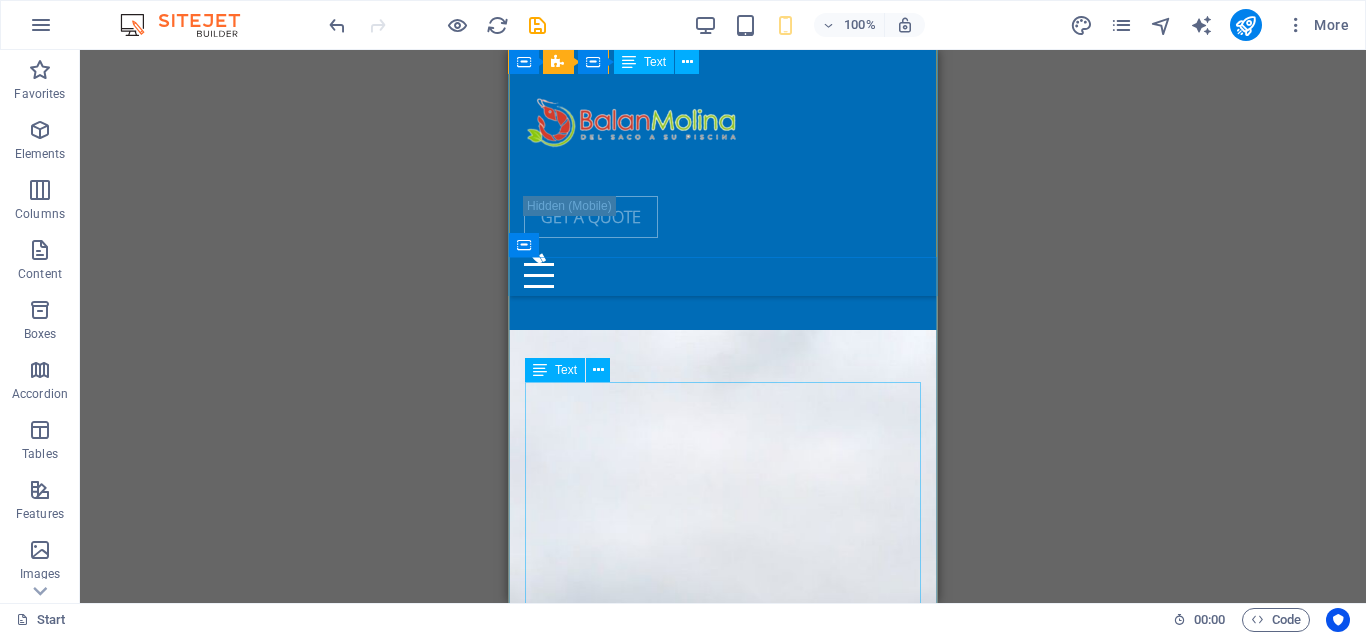 click on "Lorem Ipsum   is simply dummy text of the printing and typesetting industry. Lorem Ipsum has been the industry's standard dummy text ever since the 1500s, when an unknown printer took a galley of type and scrambled it to make a type specimen book.  It has survived not only five centuries, but also the leap into electronic typesetting, remaining essentially unchanged. It was popularised in the 1960s with the release of Letraset sheets containing Lorem Ipsum passages, and more recently with desktop publishing software like Aldus PageMaker including versions of Lorem Ipsum. [FIRST] [LAST] CEO, Company2" at bounding box center [723, 1097] 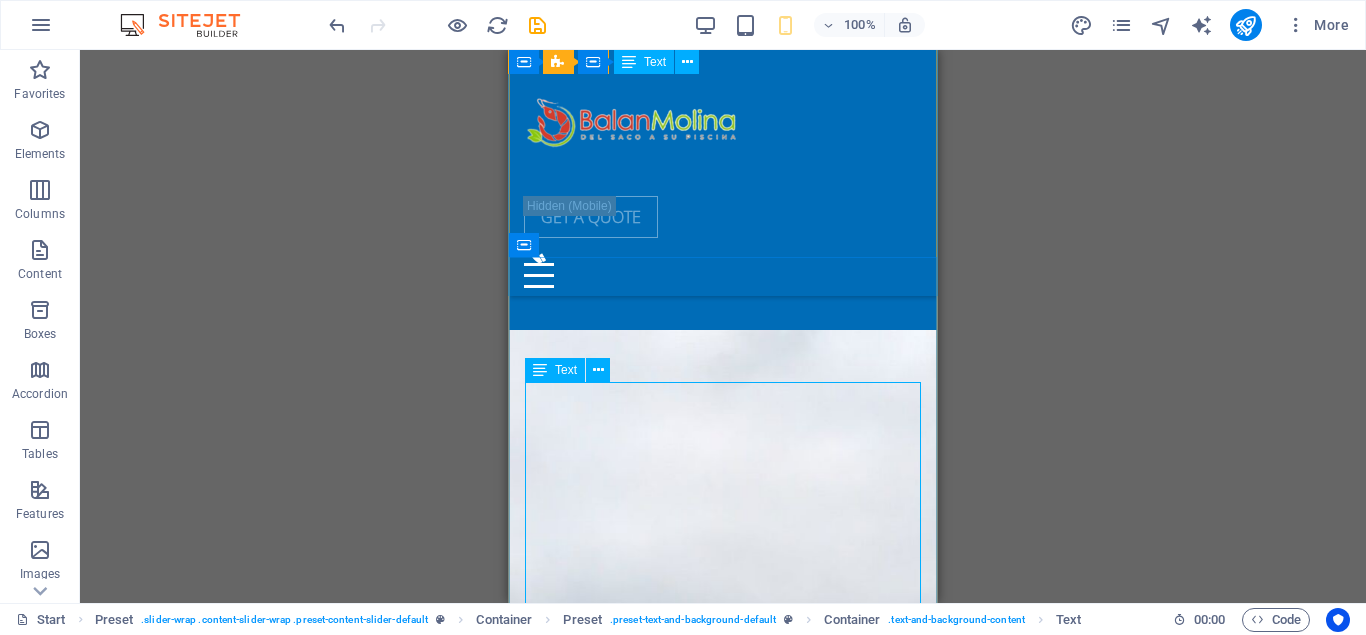 click on "Lorem Ipsum   is simply dummy text of the printing and typesetting industry. Lorem Ipsum has been the industry's standard dummy text ever since the 1500s, when an unknown printer took a galley of type and scrambled it to make a type specimen book.  It has survived not only five centuries, but also the leap into electronic typesetting, remaining essentially unchanged. It was popularised in the 1960s with the release of Letraset sheets containing Lorem Ipsum passages, and more recently with desktop publishing software like Aldus PageMaker including versions of Lorem Ipsum. [FIRST] [LAST] CEO, Company2" at bounding box center [723, 1097] 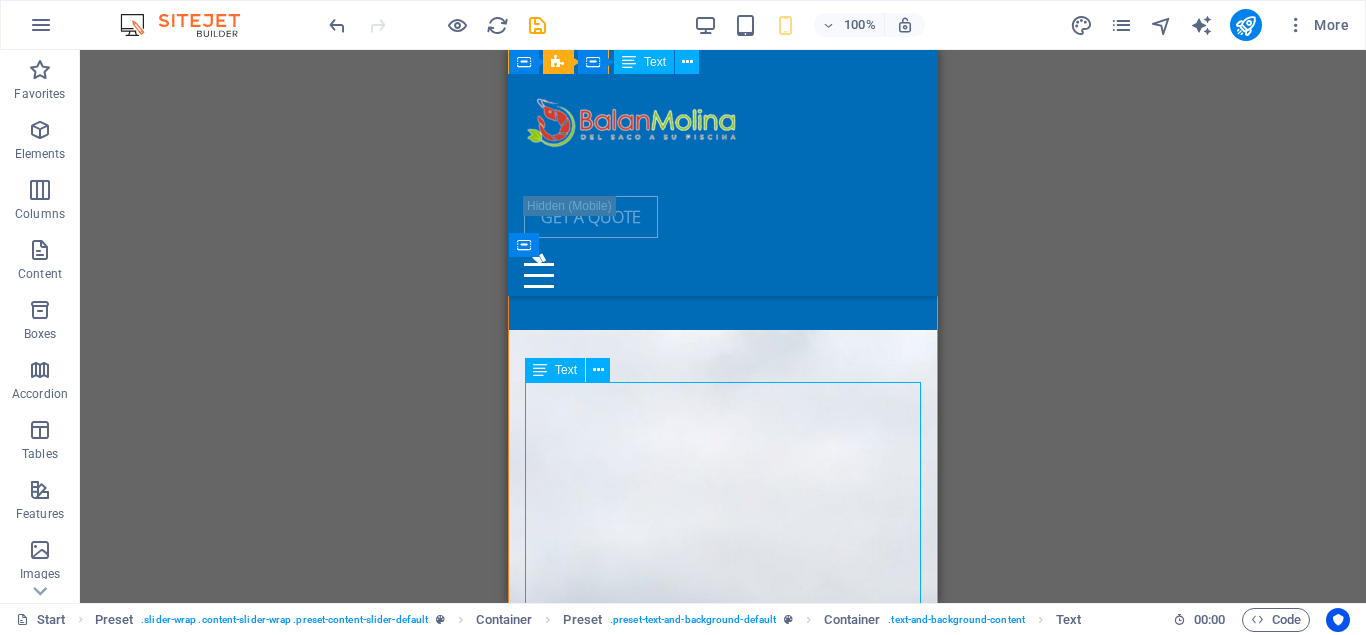 click on "Lorem Ipsum   is simply dummy text of the printing and typesetting industry. Lorem Ipsum has been the industry's standard dummy text ever since the 1500s, when an unknown printer took a galley of type and scrambled it to make a type specimen book.  It has survived not only five centuries, but also the leap into electronic typesetting, remaining essentially unchanged. It was popularised in the 1960s with the release of Letraset sheets containing Lorem Ipsum passages, and more recently with desktop publishing software like Aldus PageMaker including versions of Lorem Ipsum. [FIRST] [LAST] CEO, Company2" at bounding box center [723, 1097] 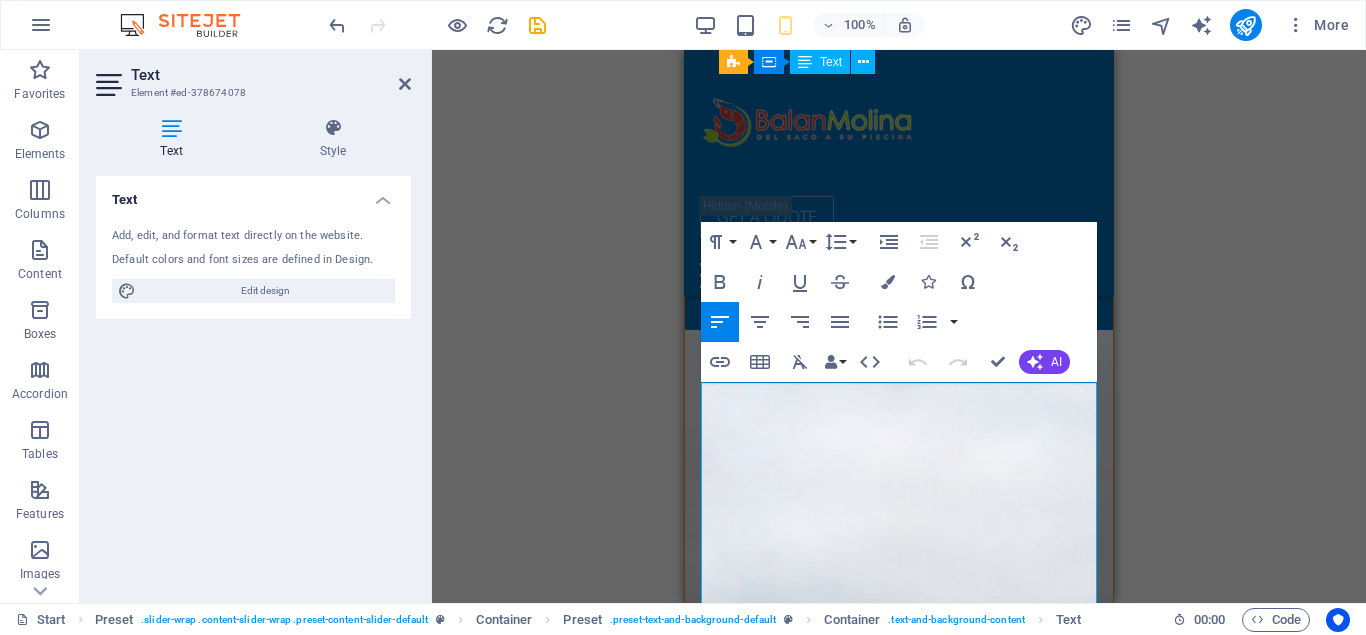 click on "Drag here to replace the existing content. Press “Ctrl” if you want to create a new element.
H2   Banner   Banner   Container   Menu Bar   Image   Separator   Info Bar   Preset   Container   Text   Container   Container   Text   Container   Container   Container   H2   Spacer   Text   Spacer   Preset   Container   Container   H3   Container   Container   Button   Container   Text   H3   Container   Preset   Container   Placeholder   Preset   Preset   Container   Container   Preset   Preset   Container   Preset   Preset   Container   Text   Container   Preset   Preset   Container   Placeholder   Preset   Container   Container   Preset   Preset   Container   Preset   Container   Container   Icon   H3   Spacer   Text   Icon   Preset   Container   Text   Icon   Container   Text   Container   Container   H3   Icon   HTML   Placeholder   Container   Container   Preset   Container   Preset   Container Paragraph Format Normal Heading 1 Heading 2 Heading 3 Heading 4 Heading 5 Heading 6 Code 8 9" at bounding box center (899, 326) 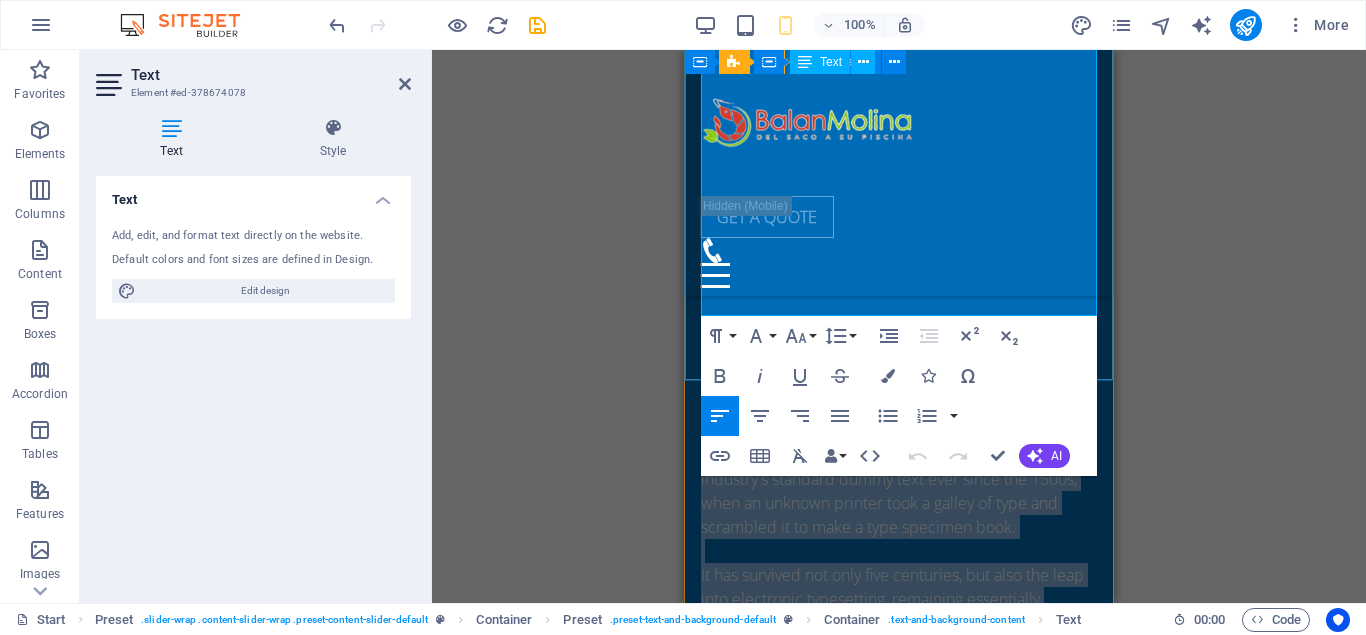 scroll, scrollTop: 3961, scrollLeft: 0, axis: vertical 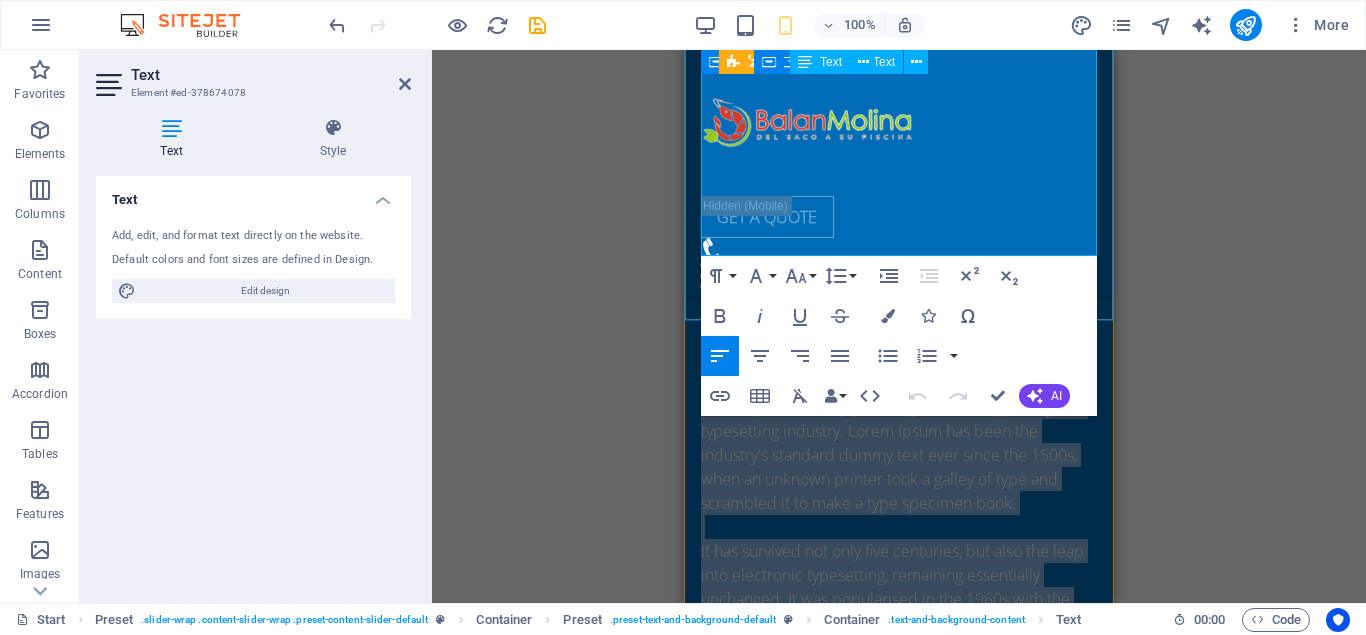 drag, startPoint x: 703, startPoint y: 388, endPoint x: 830, endPoint y: 249, distance: 188.28171 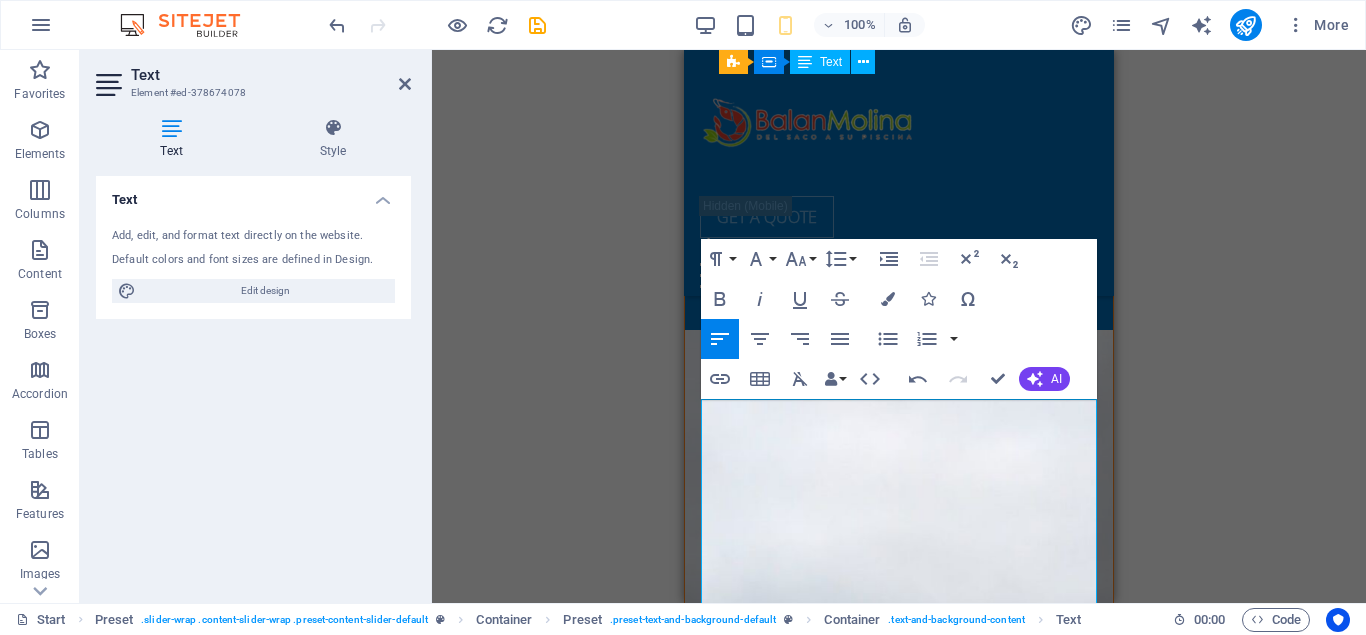 scroll, scrollTop: 3349, scrollLeft: 0, axis: vertical 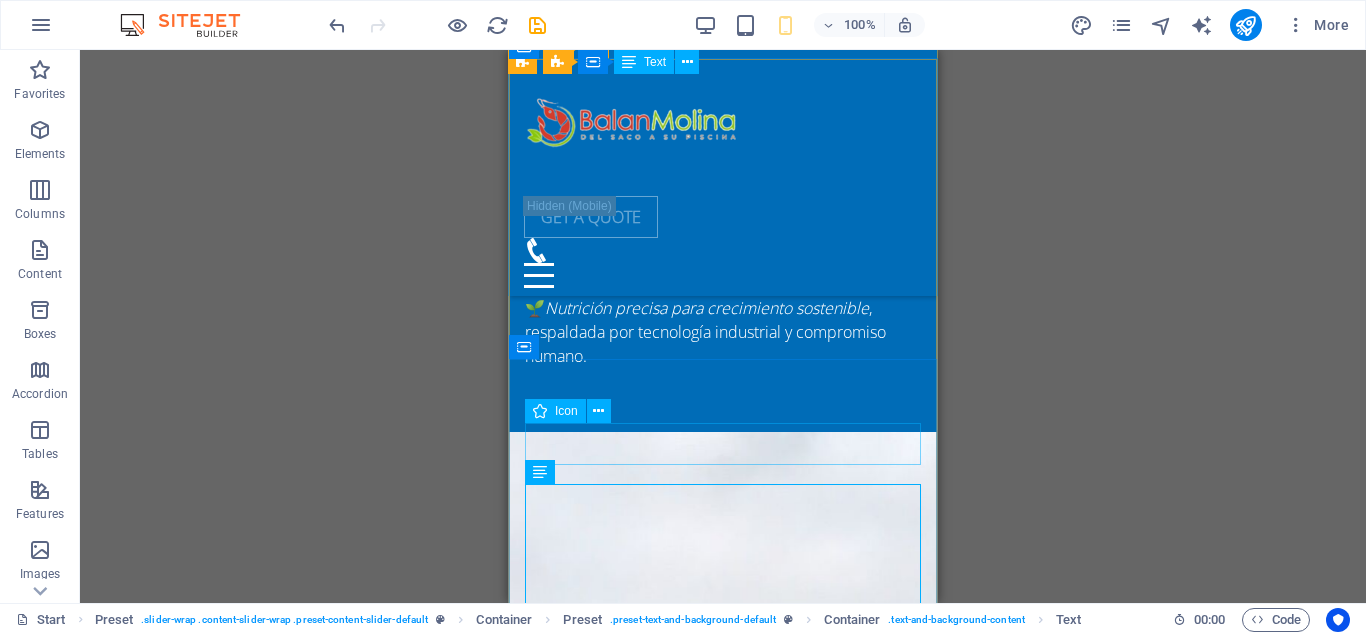 click at bounding box center [723, 964] 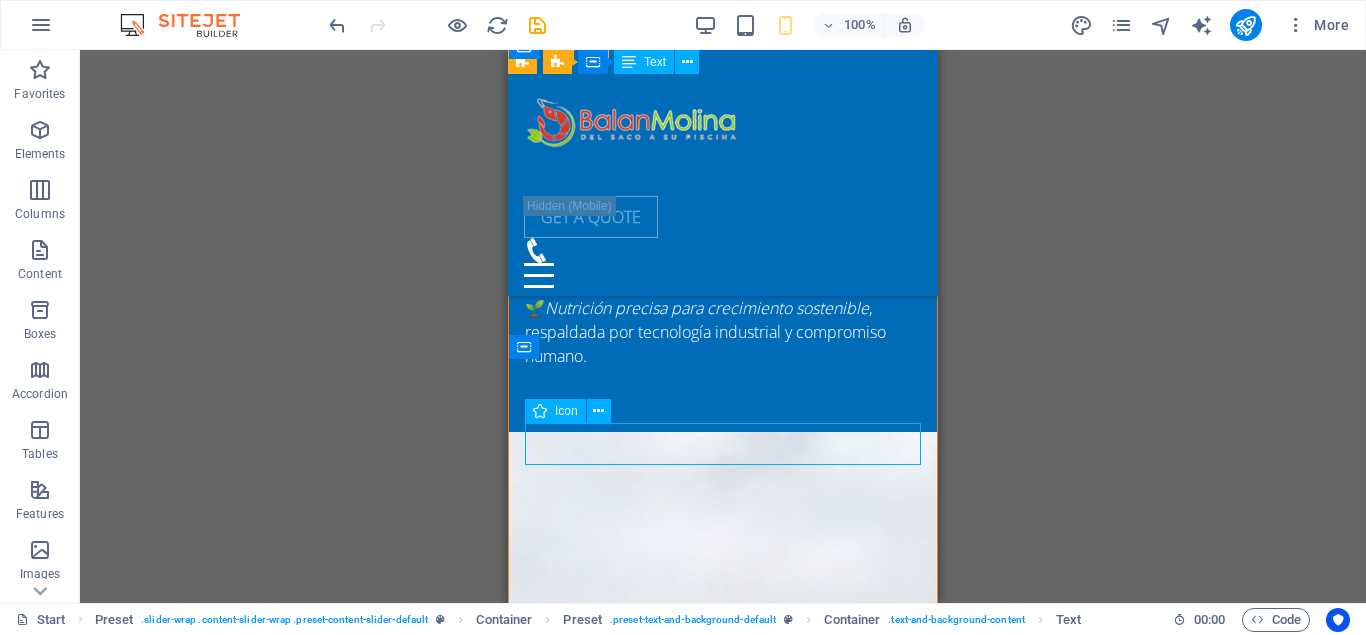 click at bounding box center (723, 964) 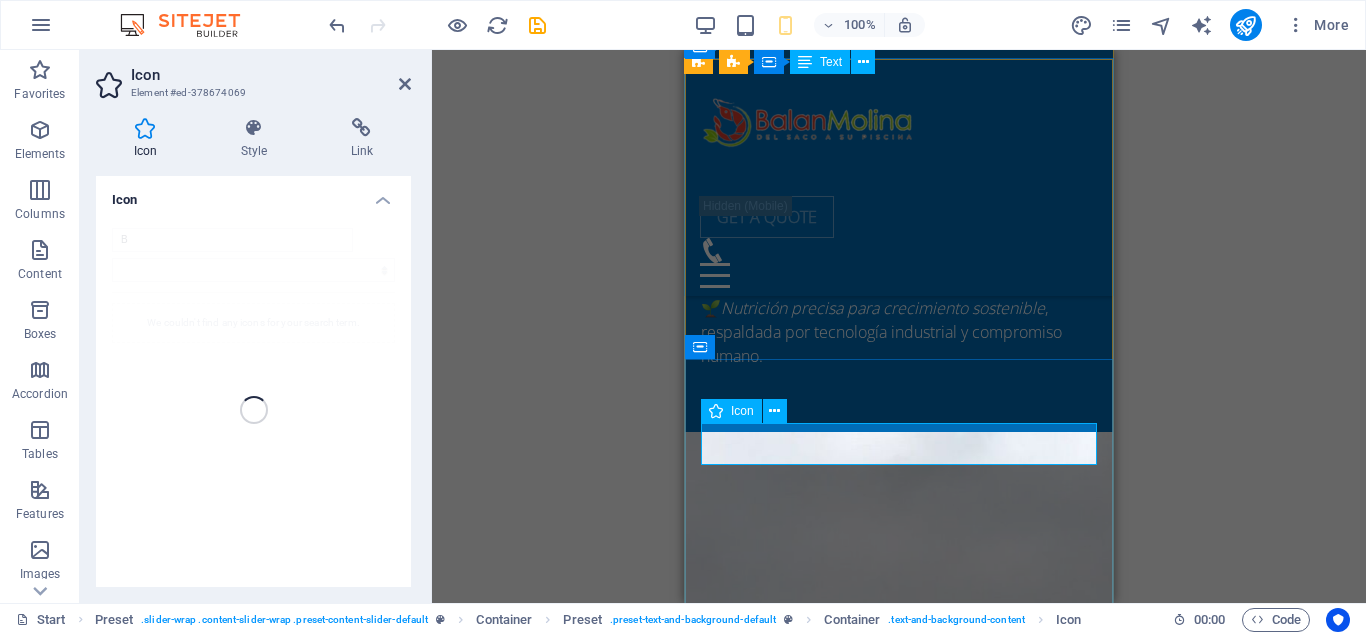 type on "B" 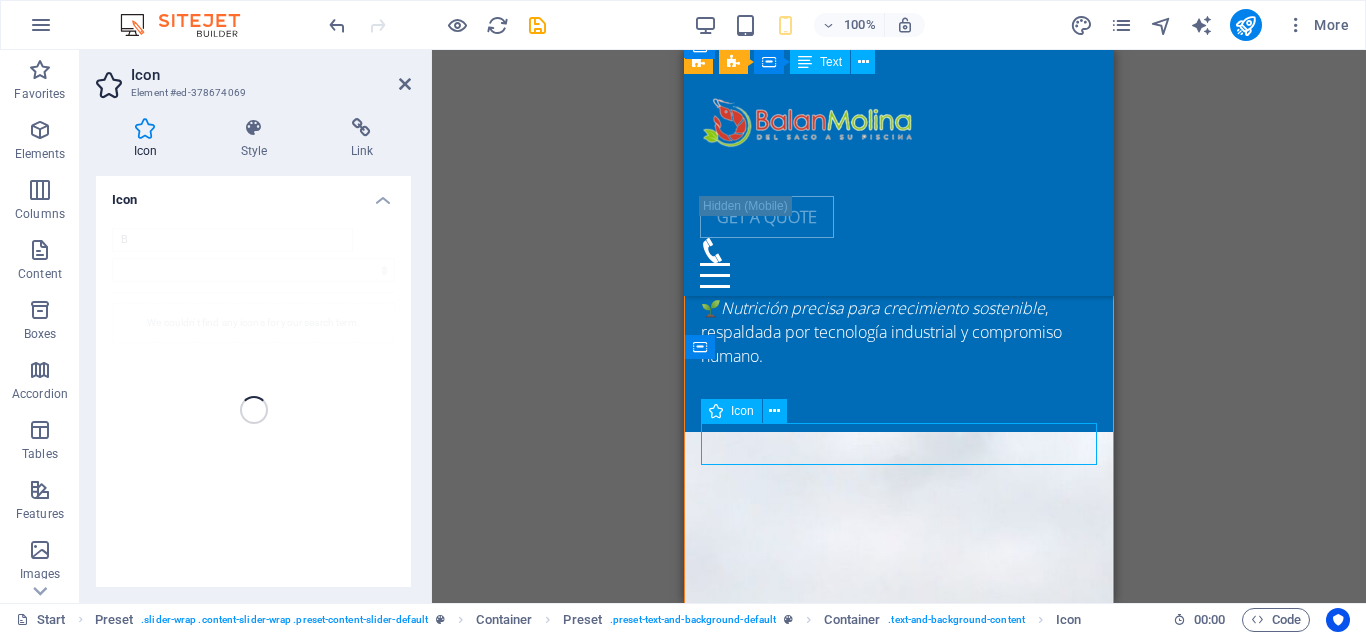 click at bounding box center (899, 964) 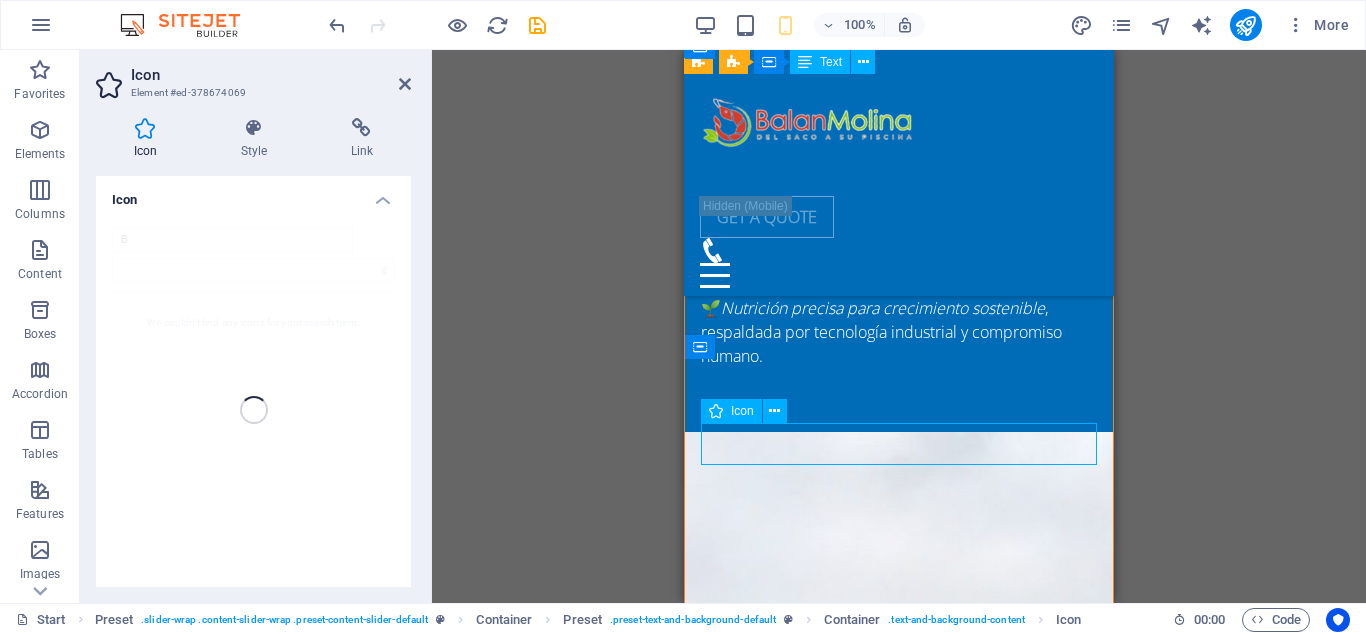 click at bounding box center [899, 964] 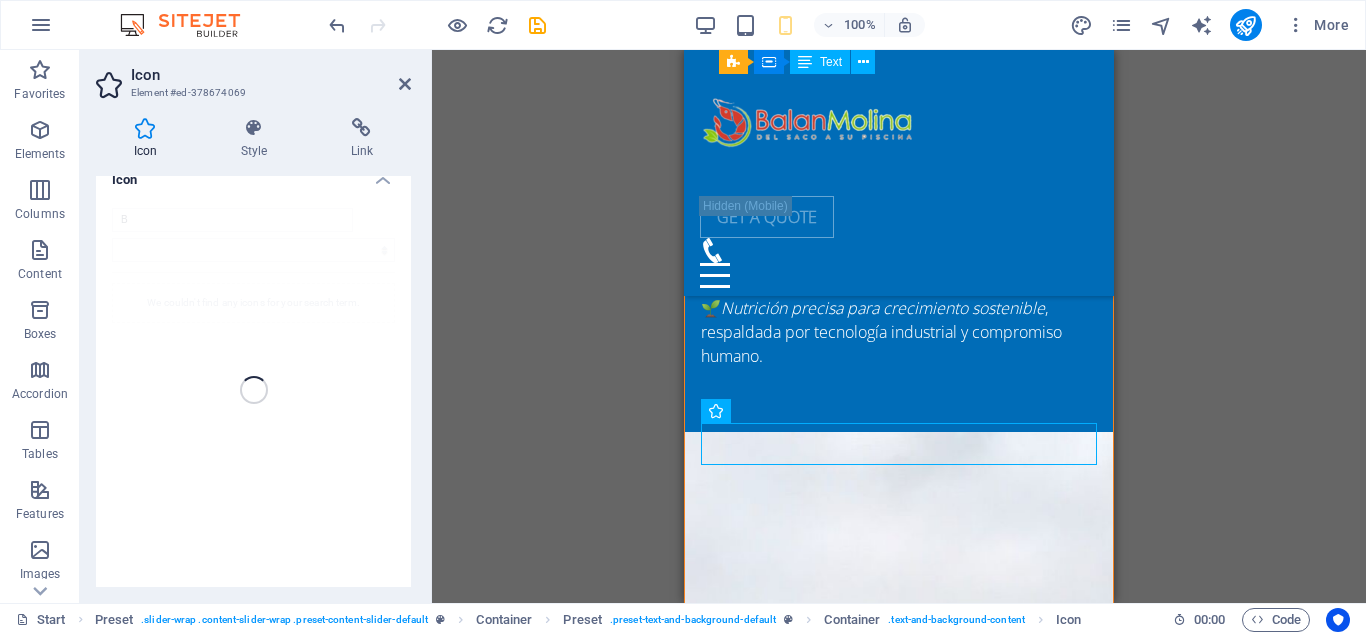 scroll, scrollTop: 0, scrollLeft: 0, axis: both 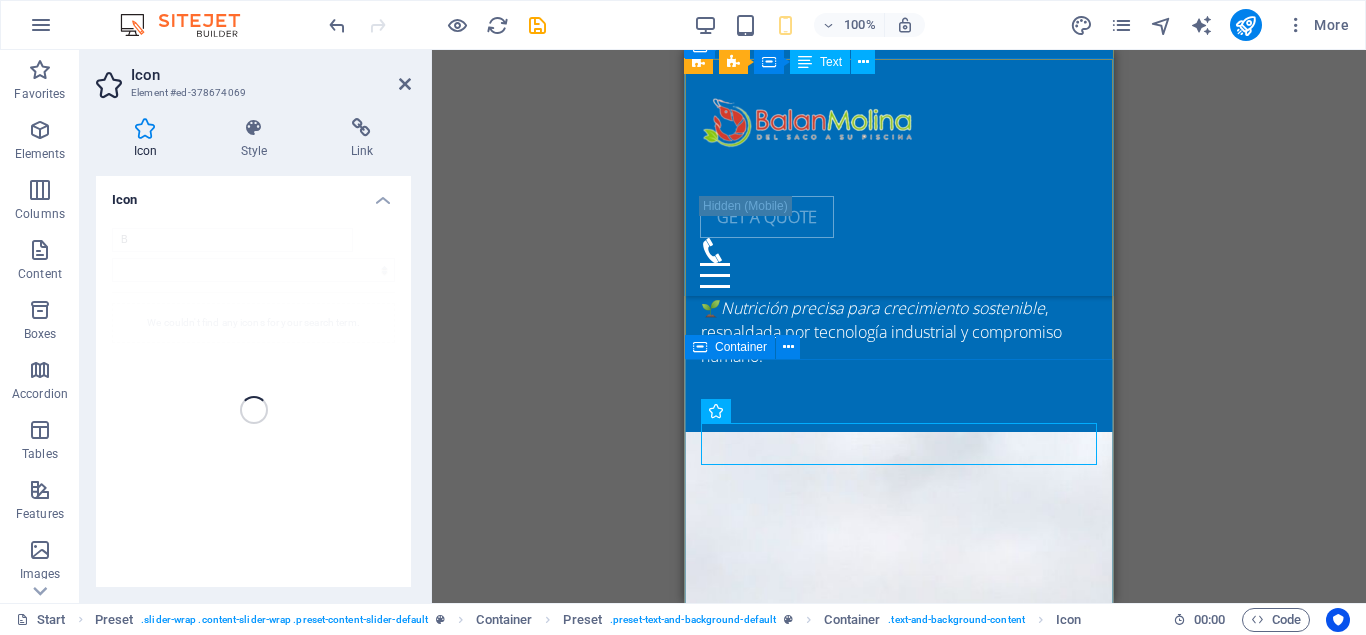 click on "You can rely on it 🦐  Beneficios de nuestros balanceados para camarones Mayor tasa de supervivencia : Una dieta formulada con ingredientes de alta calidad mejora la resistencia de los camarones frente a enfermedades y condiciones adversas. Crecimiento acelerado : Las proteínas balanceadas y aminoácidos esenciales favorecen el desarrollo muscular y la talla de cosecha. Mejor conversión alimenticia : Optimiza el uso del alimento, reduciendo desperdicios y costos operativos. Fortalecimiento inmunológico : Vitaminas, minerales y antioxidantes como la astaxantina refuerzan el sistema inmune y la salud general. Coloración natural y atractiva : Los pigmentos naturales presentes en la dieta ayudan a mantener el color característico del camarón. Menor impacto ambiental : Formulaciones estables y flotabilidad controlada reducen la contaminación del agua y mejoran la calidad del cultivo. Reproducción eficiente" at bounding box center (899, 1253) 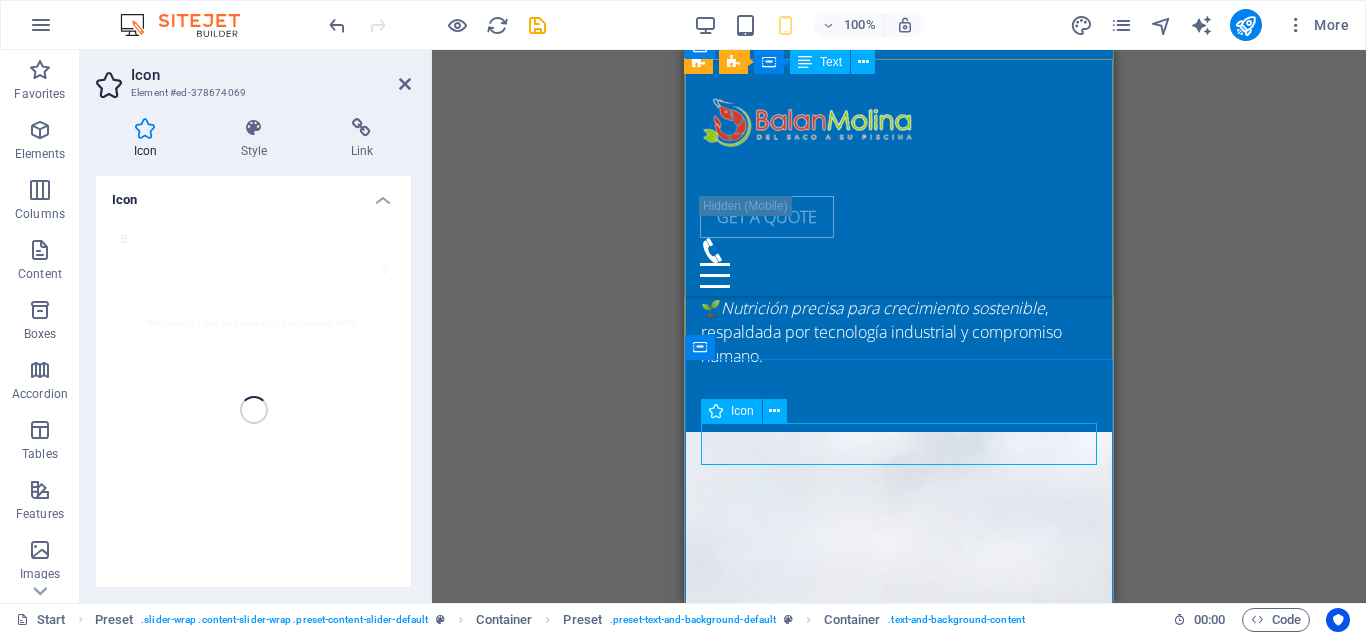 click at bounding box center [899, 964] 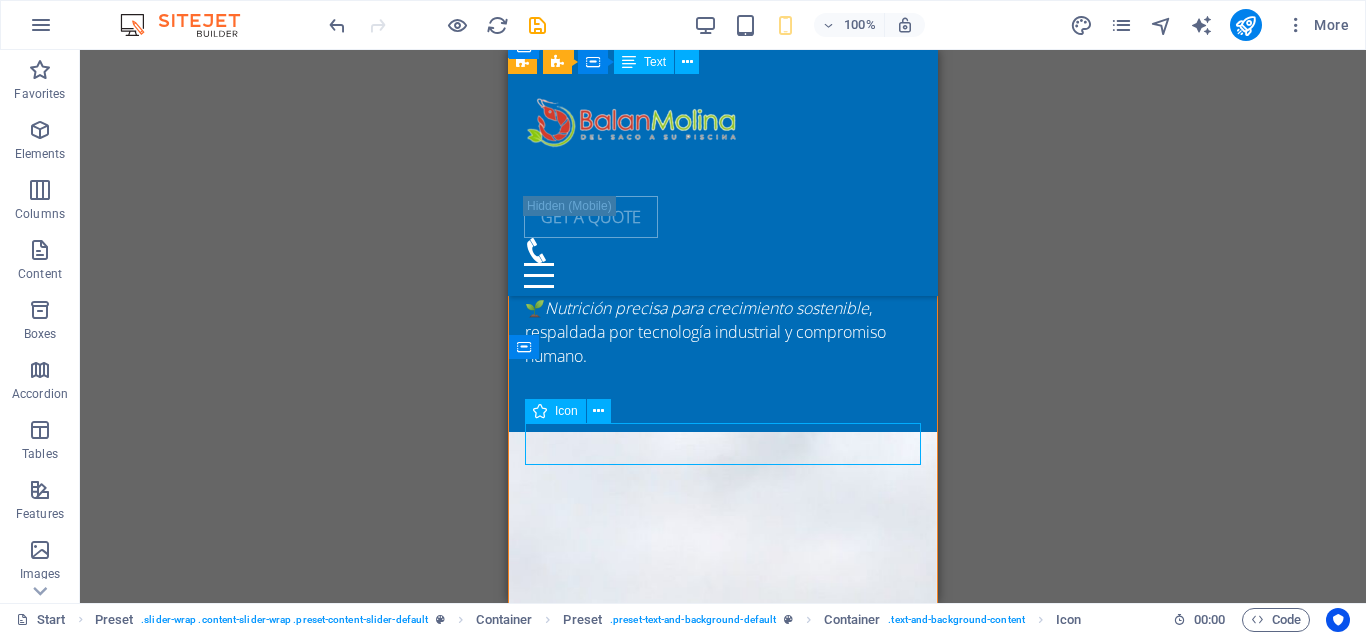click at bounding box center (723, 964) 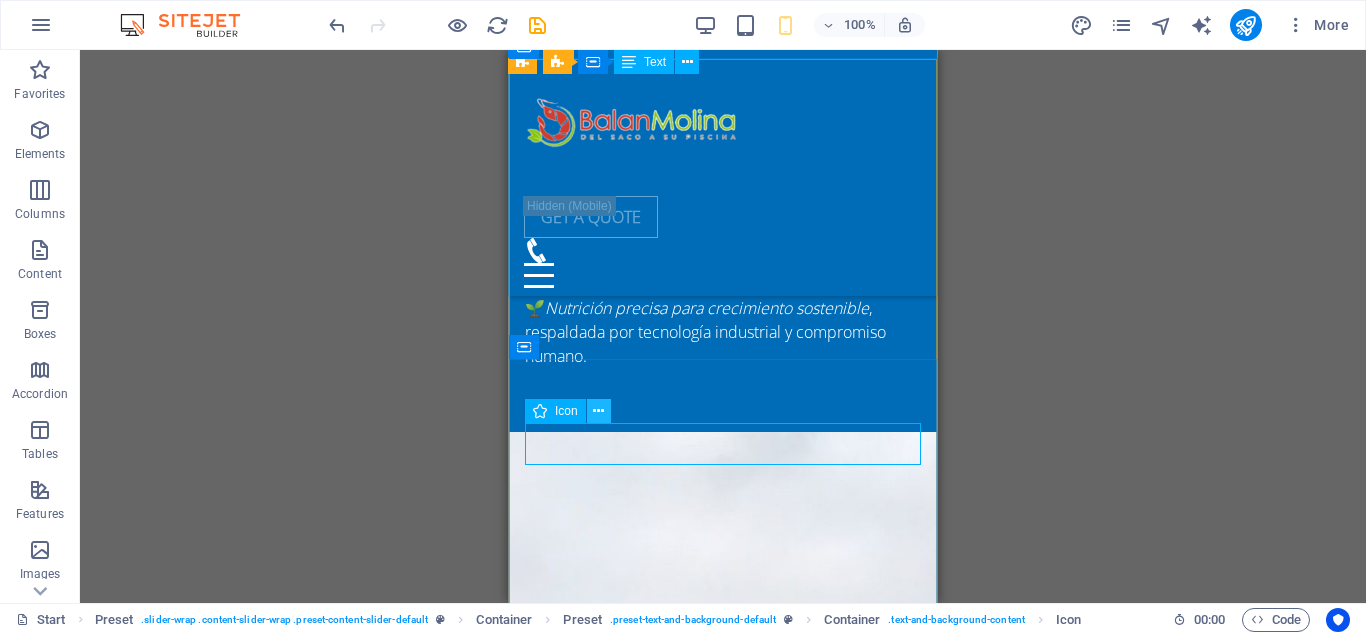 click at bounding box center (598, 411) 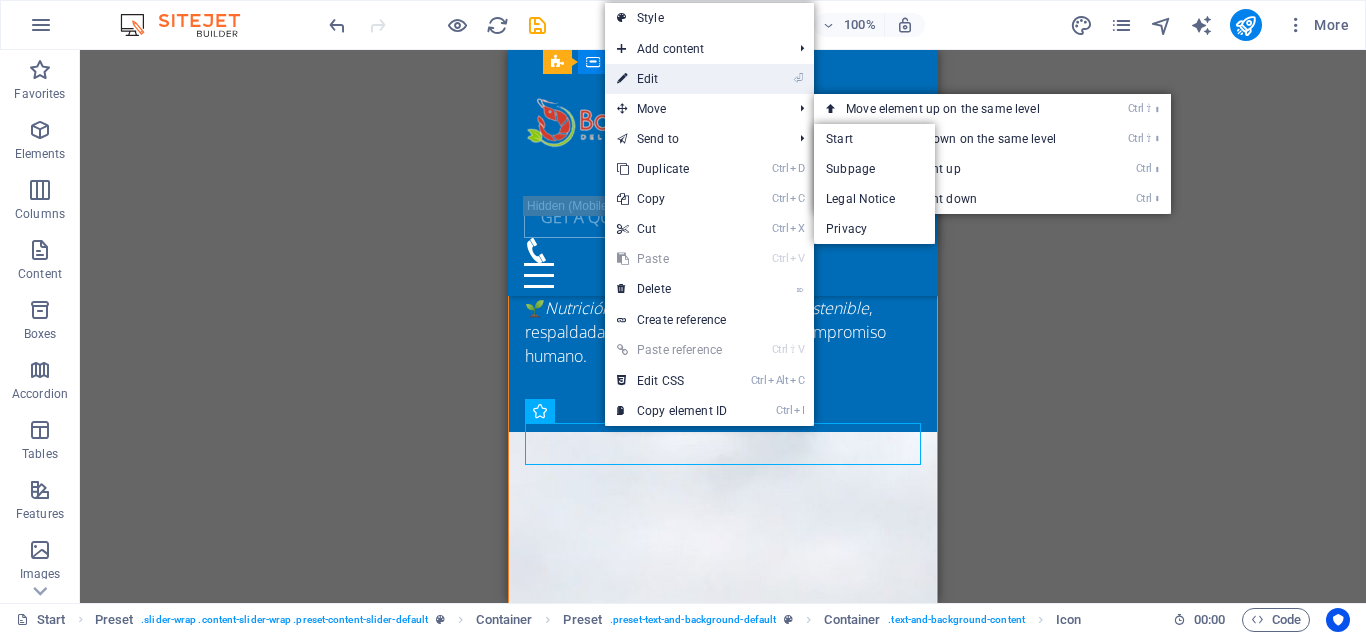 click on "⏎  Edit" at bounding box center [672, 79] 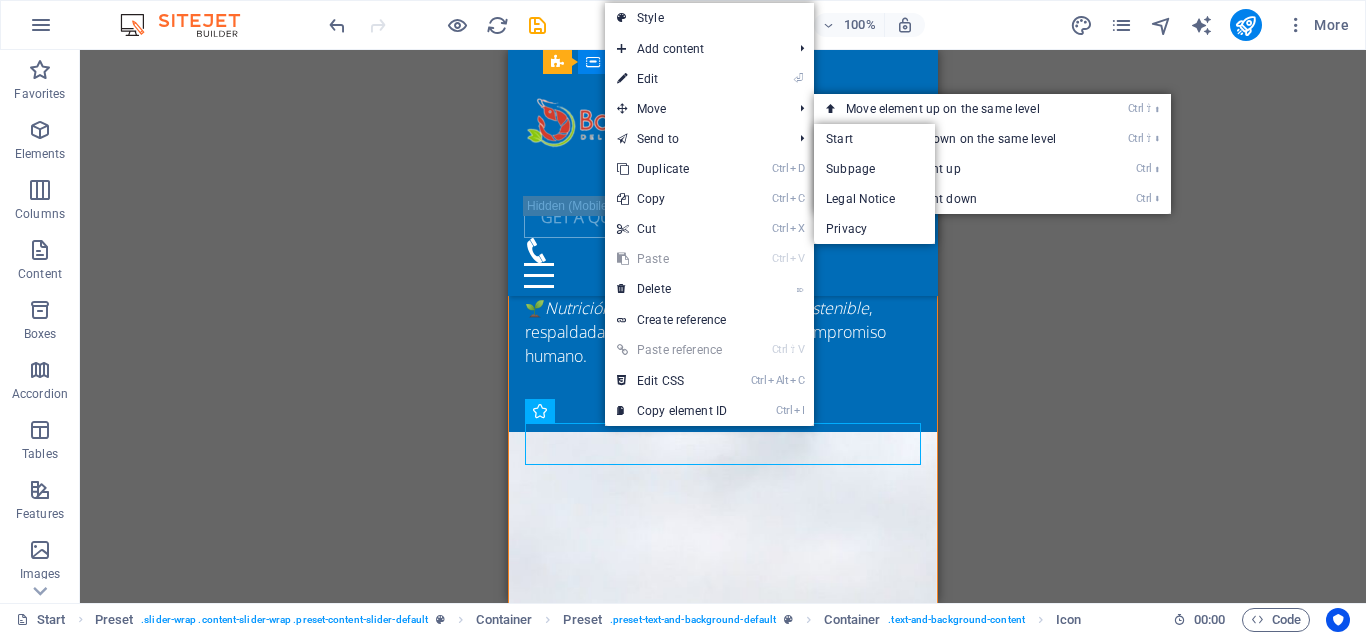select on "xMidYMid" 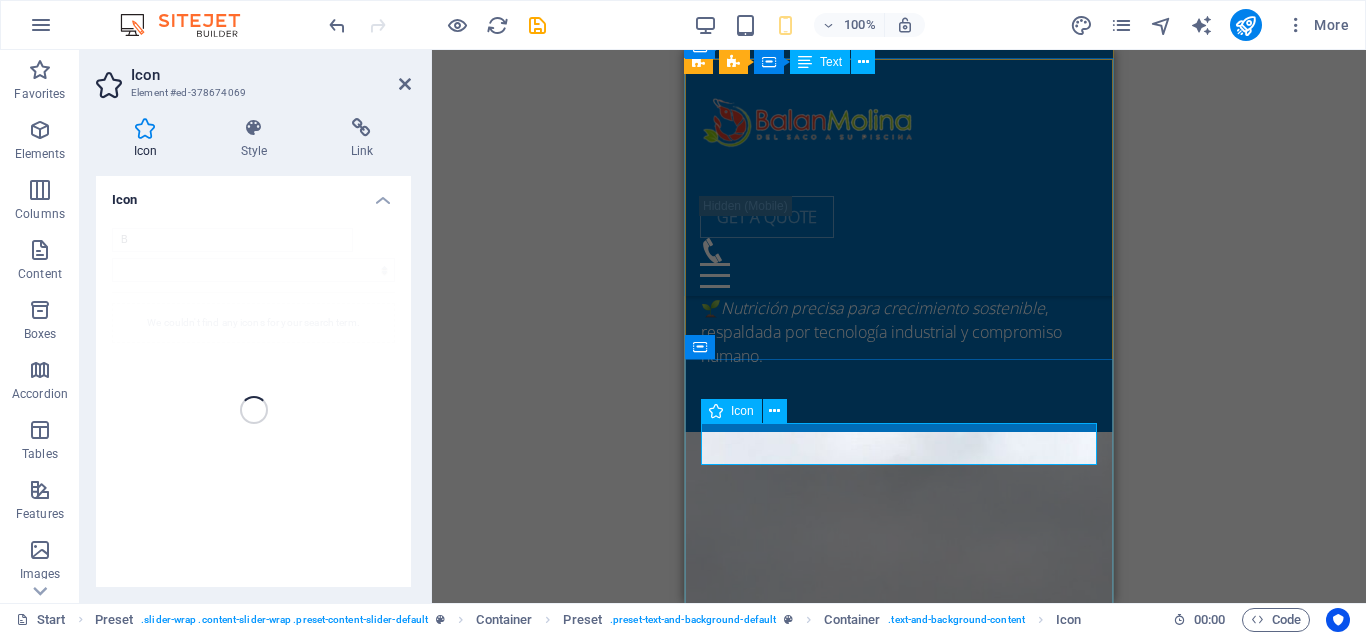 click at bounding box center [899, 964] 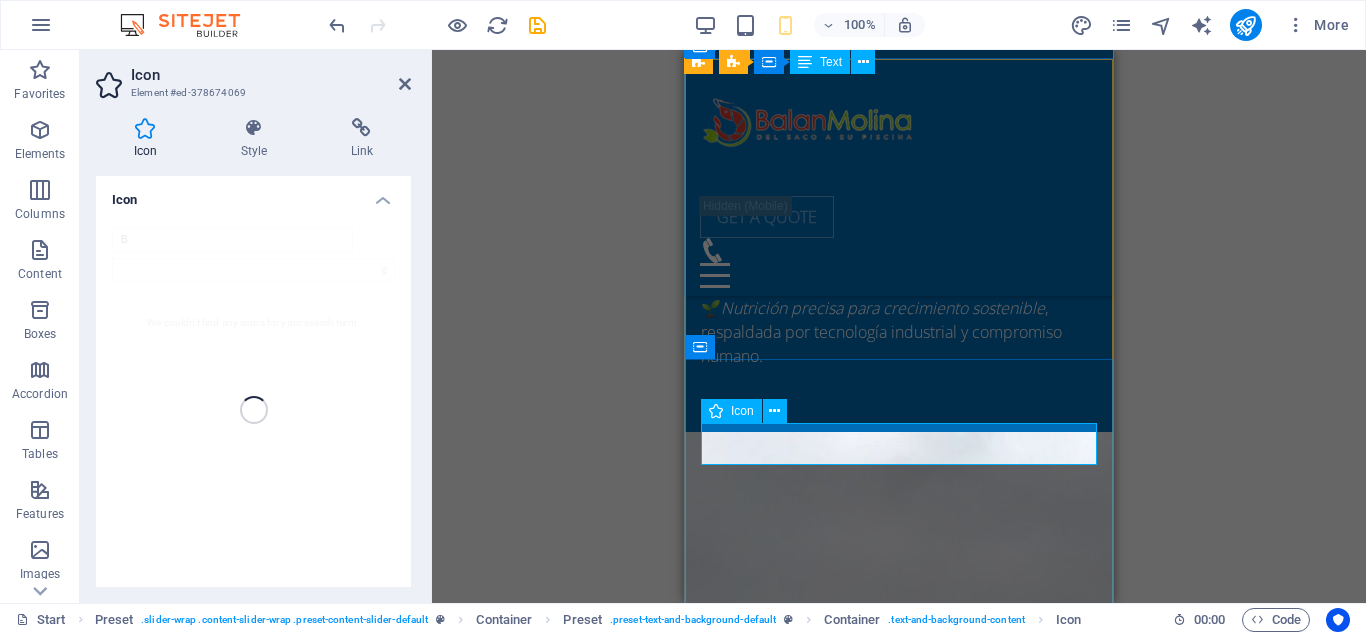 click at bounding box center [899, 964] 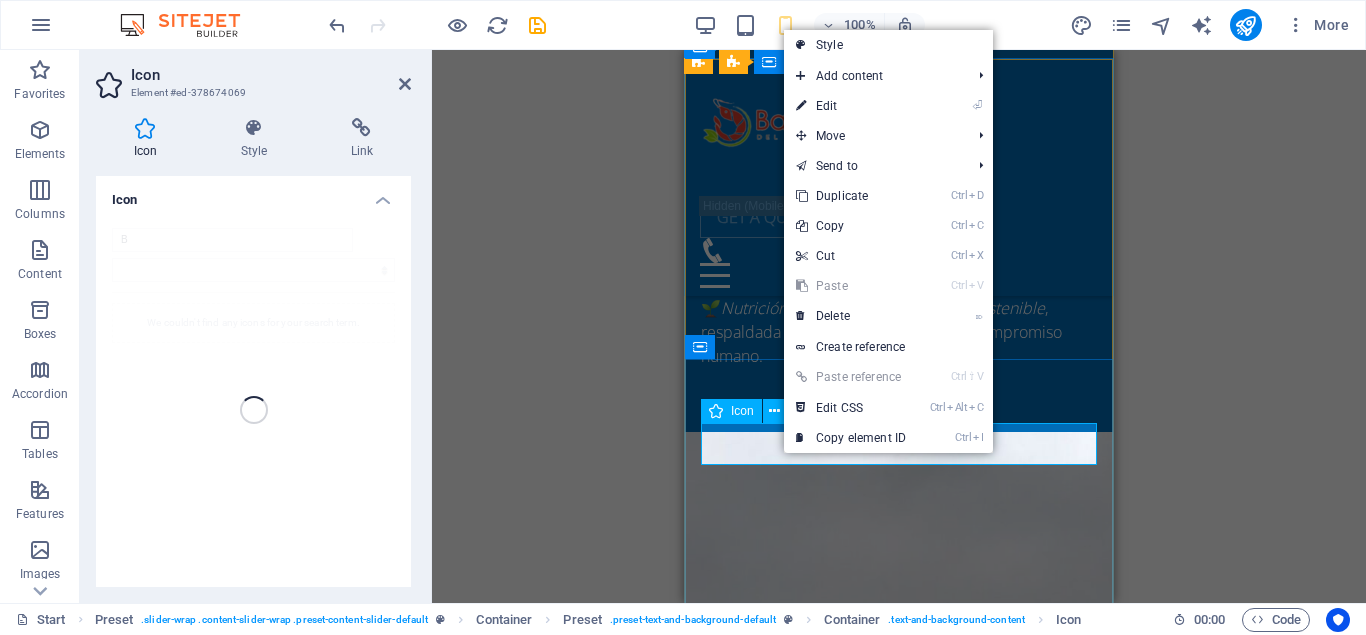 click at bounding box center (899, 964) 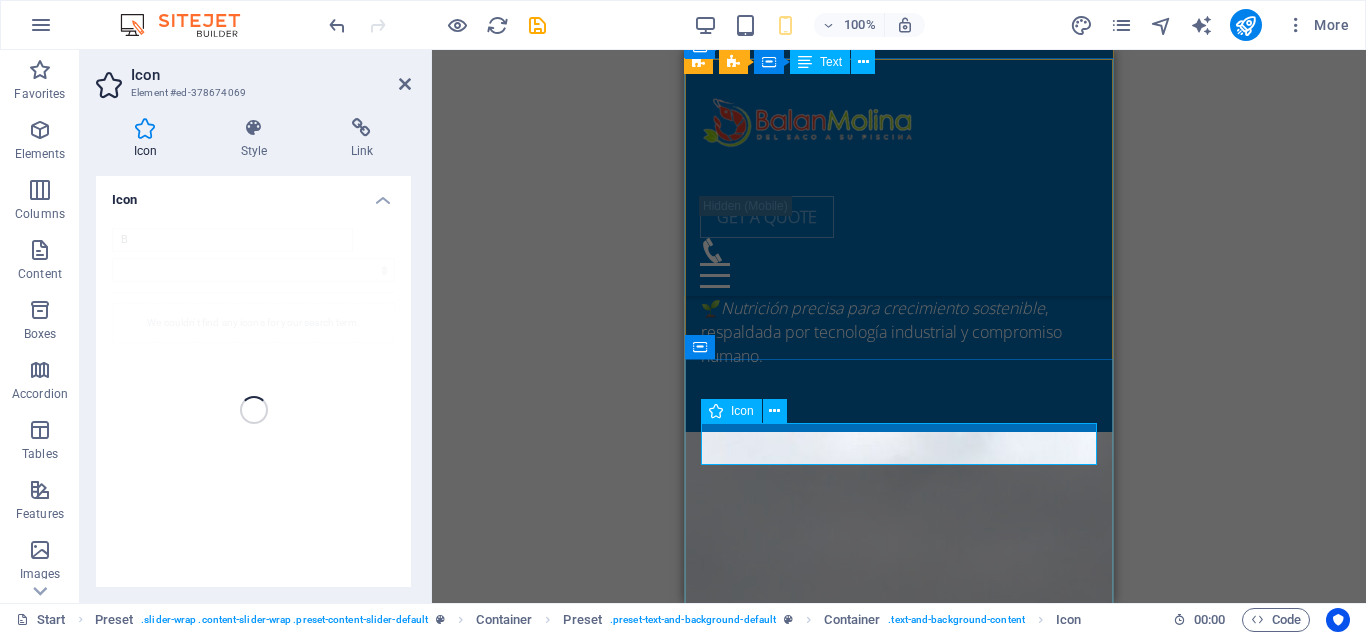click at bounding box center (899, 964) 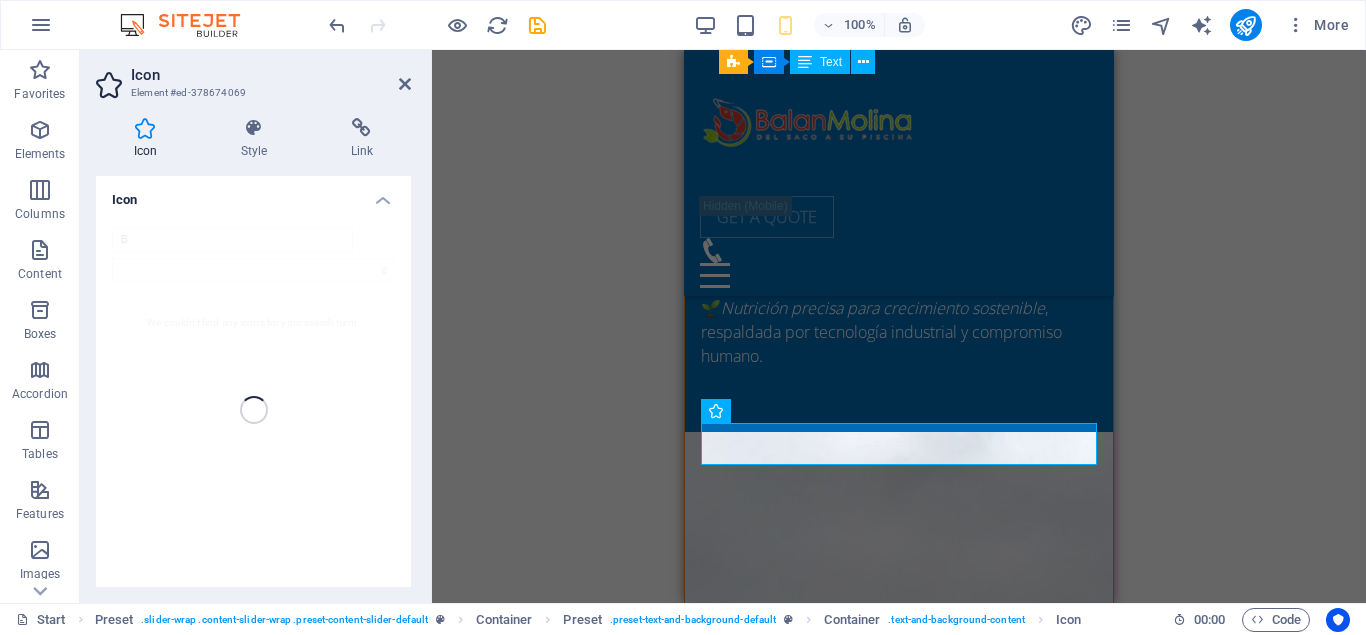 click on "H2   Banner   Banner   Container   Menu Bar   Image   Separator   Info Bar   Preset   Container   Text   Container   Container   Text   Container   Container   Container   H2   Spacer   Text   Spacer   Preset   Container   Container   H3   Container   Container   Button   Container   Text   H3   Container   Preset   Container   Placeholder   Preset   Preset   Container   Container   Preset   Preset   Container   Preset   Preset   Container   Text   Container   Preset   Preset   Container   Placeholder   Container   Container   Preset   Container   Preset   Container   Container   Icon   H3   Spacer   Text   Icon   Preset   Container   Text   Icon   Container   Text   Container   Container   H3   Icon   HTML   Placeholder   Container   Container   Preset   Container   Preset   Container" at bounding box center (899, 326) 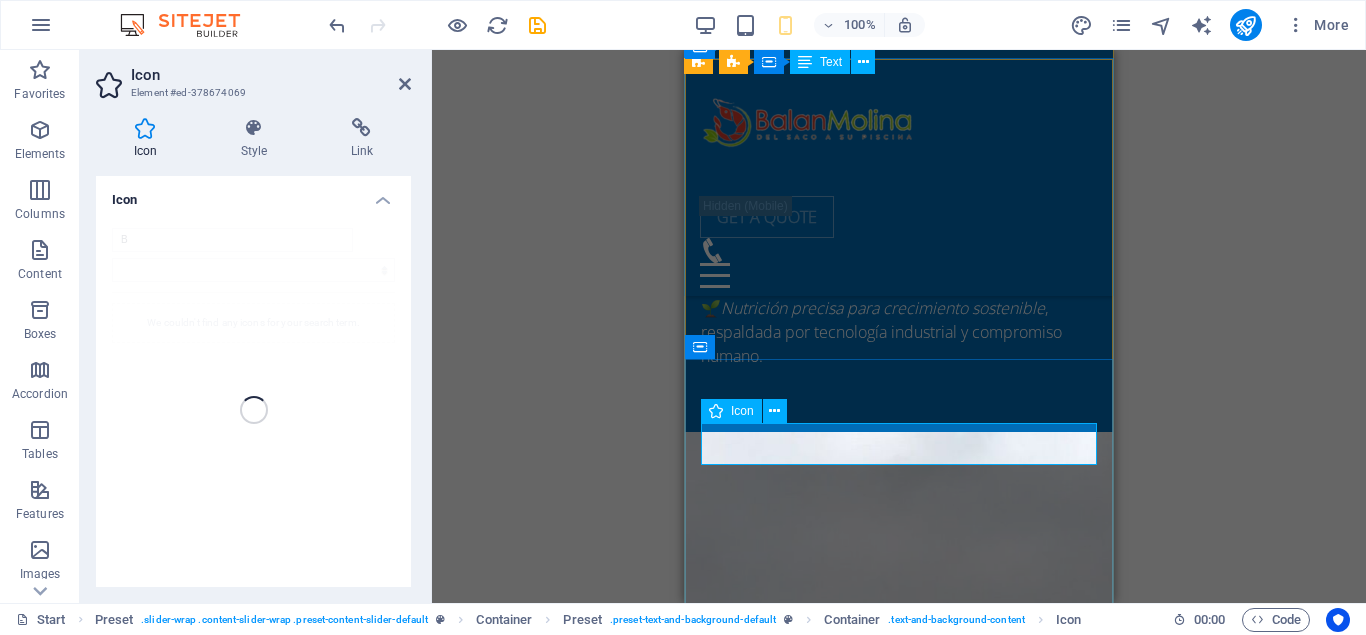 click at bounding box center (899, 964) 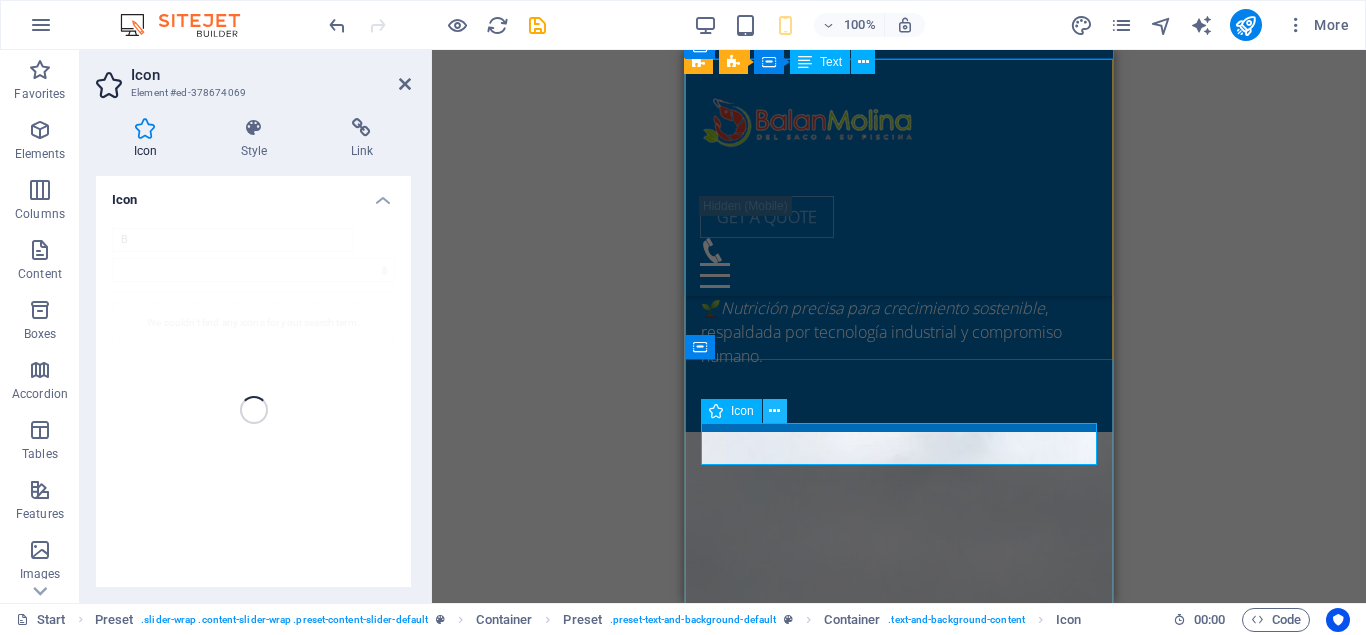 click at bounding box center (774, 411) 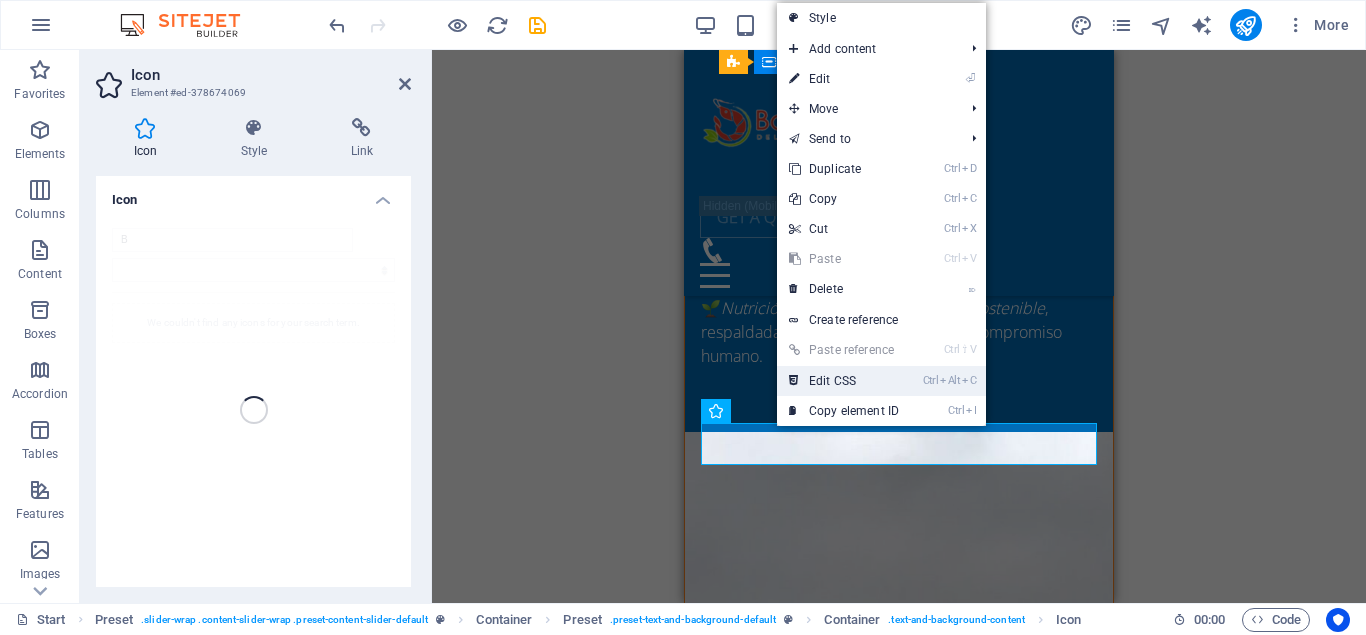 click on "Ctrl Alt C  Edit CSS" at bounding box center (844, 381) 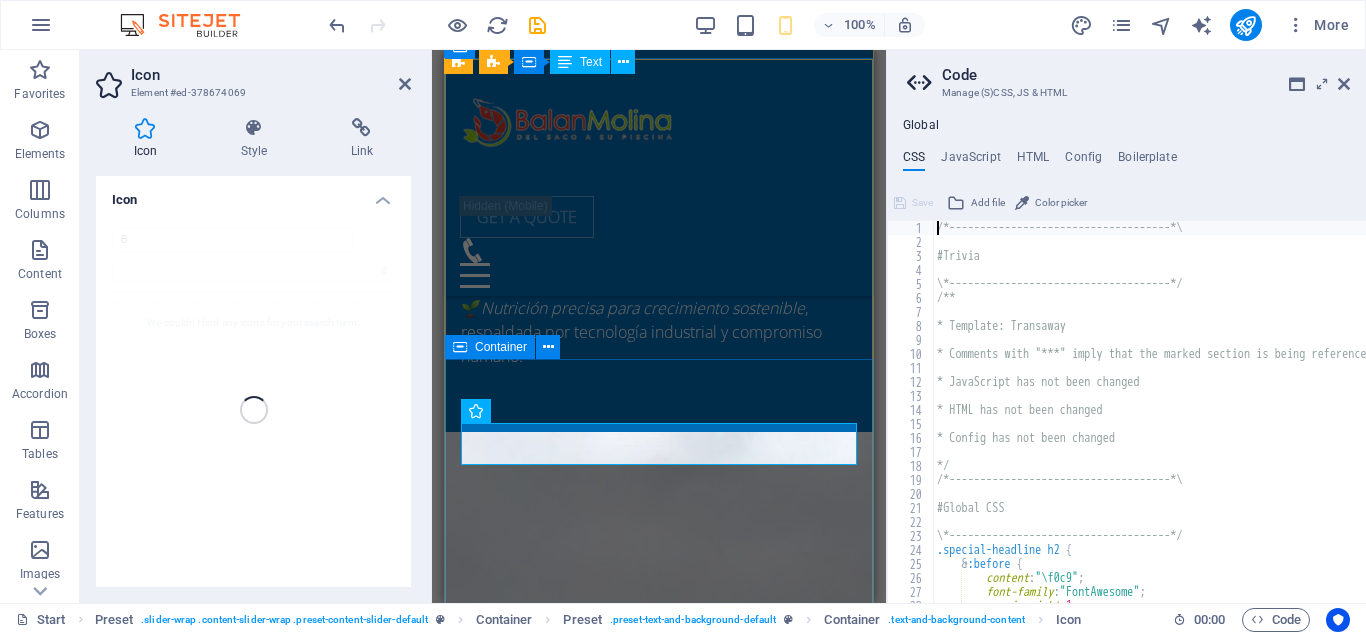 type on "margin-left: 0;" 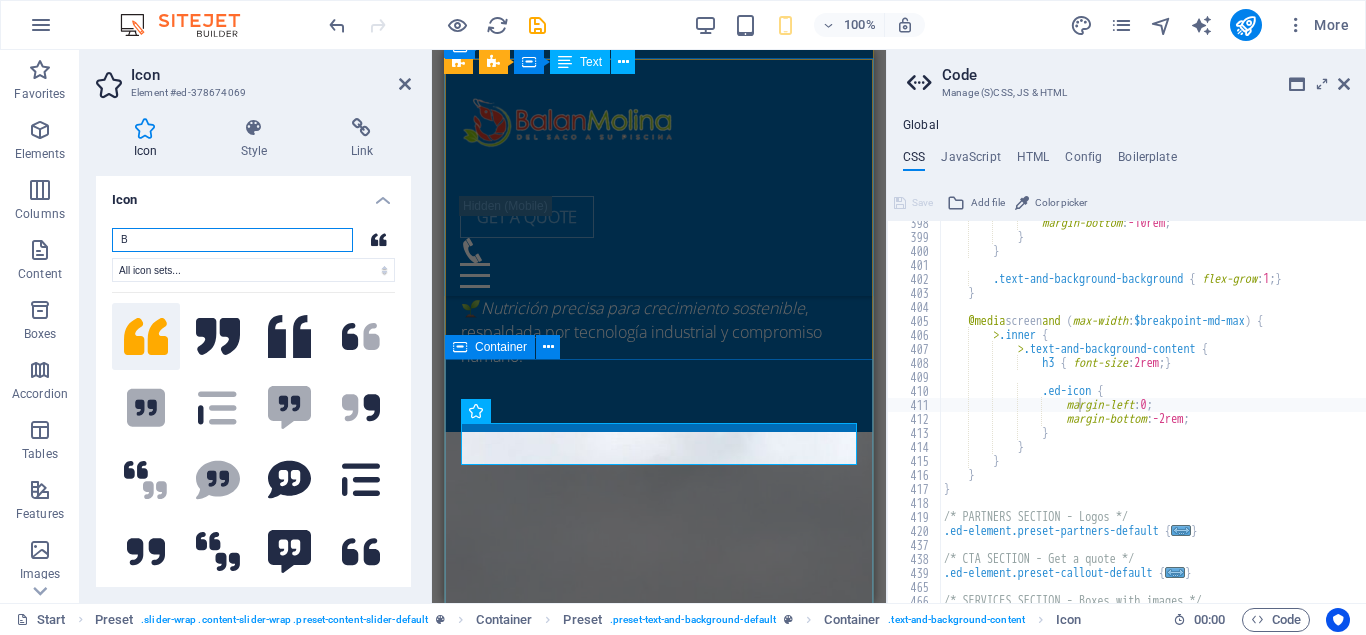 scroll, scrollTop: 1657, scrollLeft: 0, axis: vertical 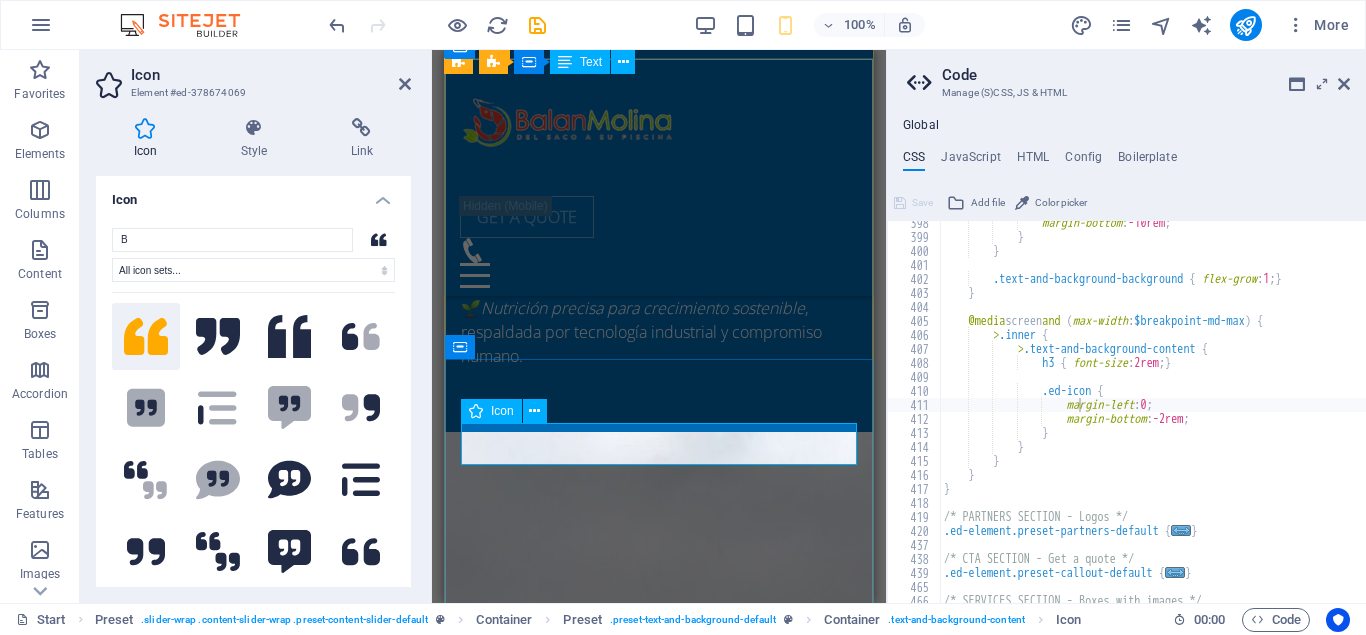 click at bounding box center (659, 964) 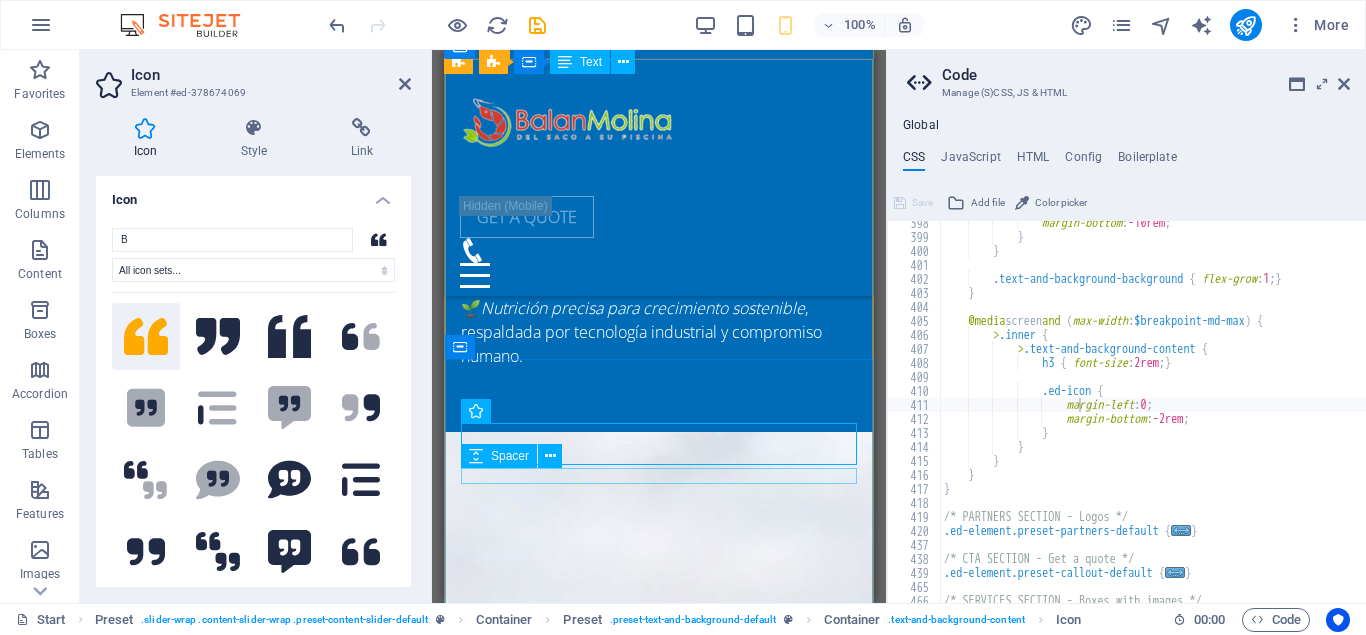 click at bounding box center [659, 999] 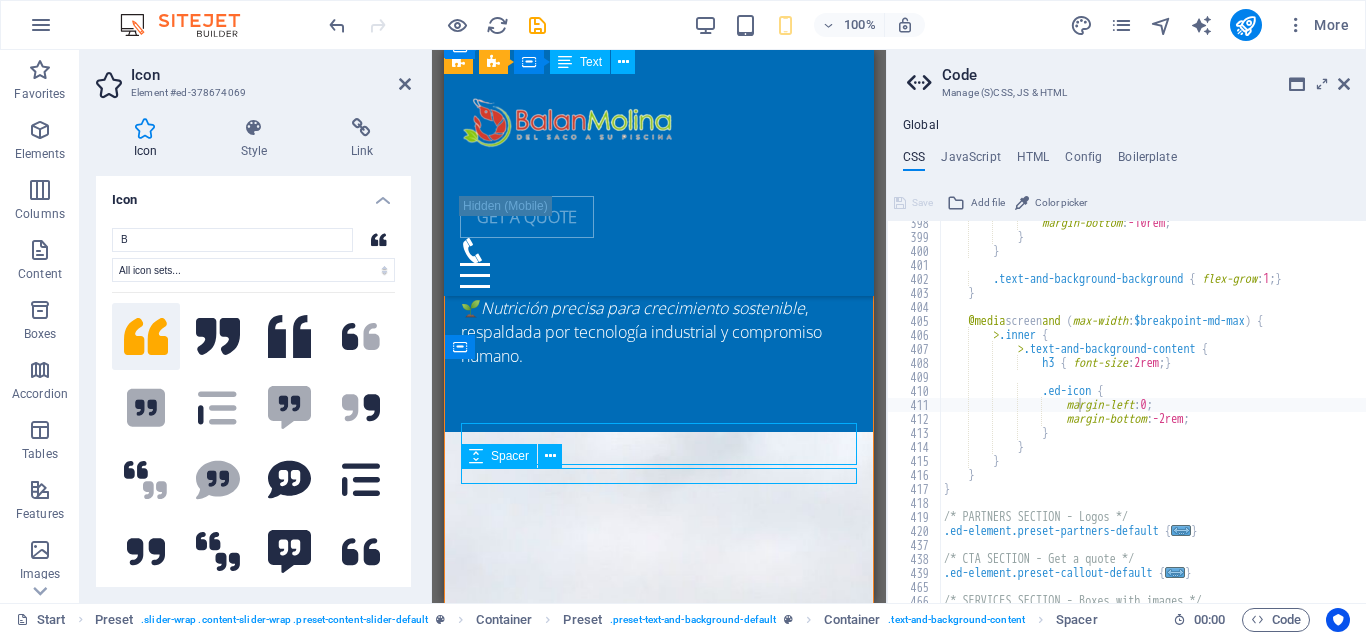 drag, startPoint x: 539, startPoint y: 473, endPoint x: 715, endPoint y: 472, distance: 176.00284 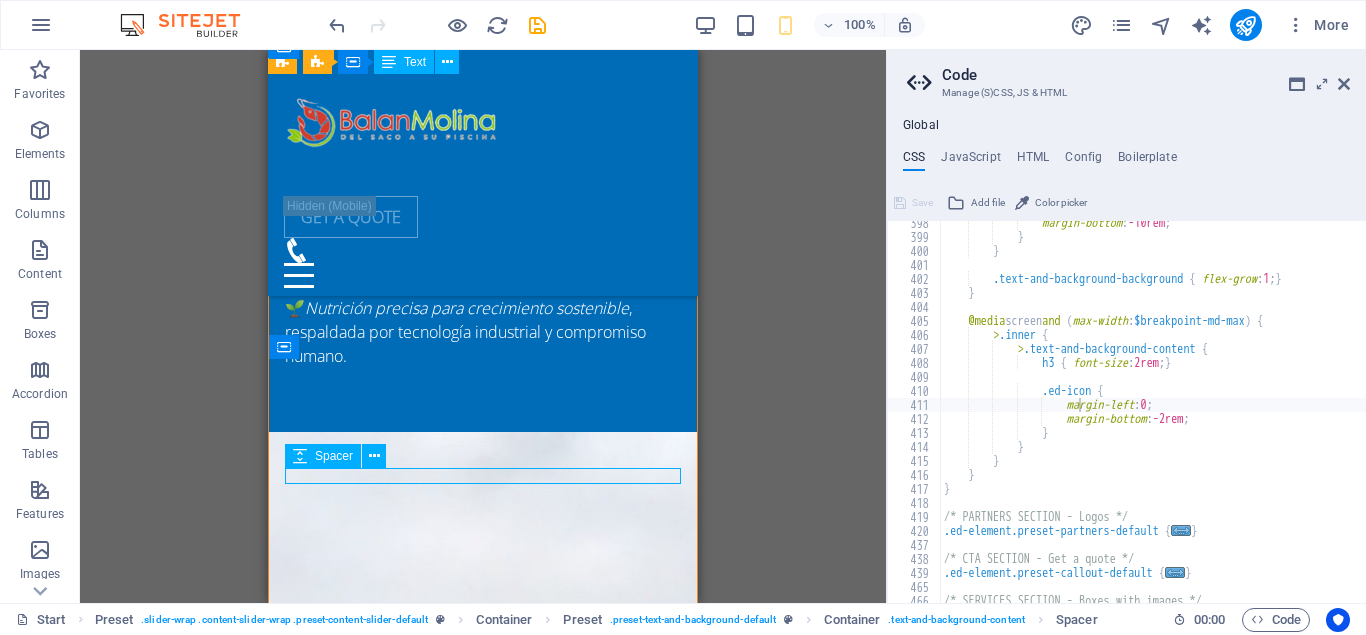 click at bounding box center [483, 999] 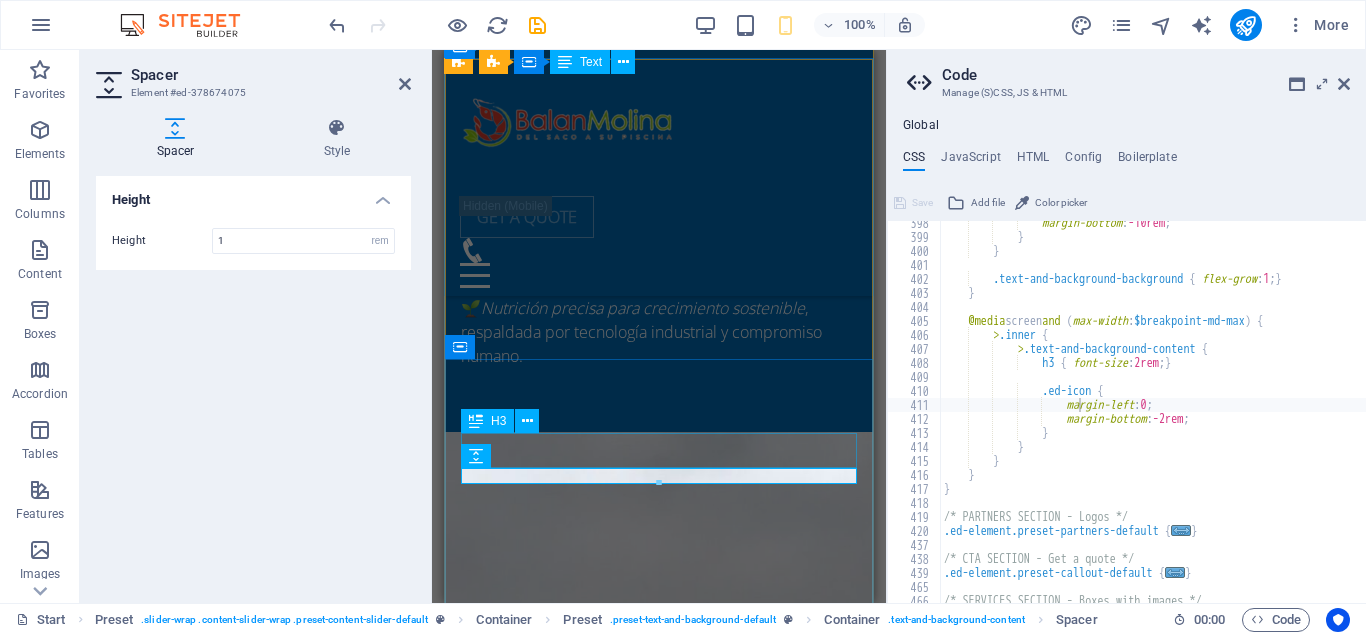 click at bounding box center [659, 964] 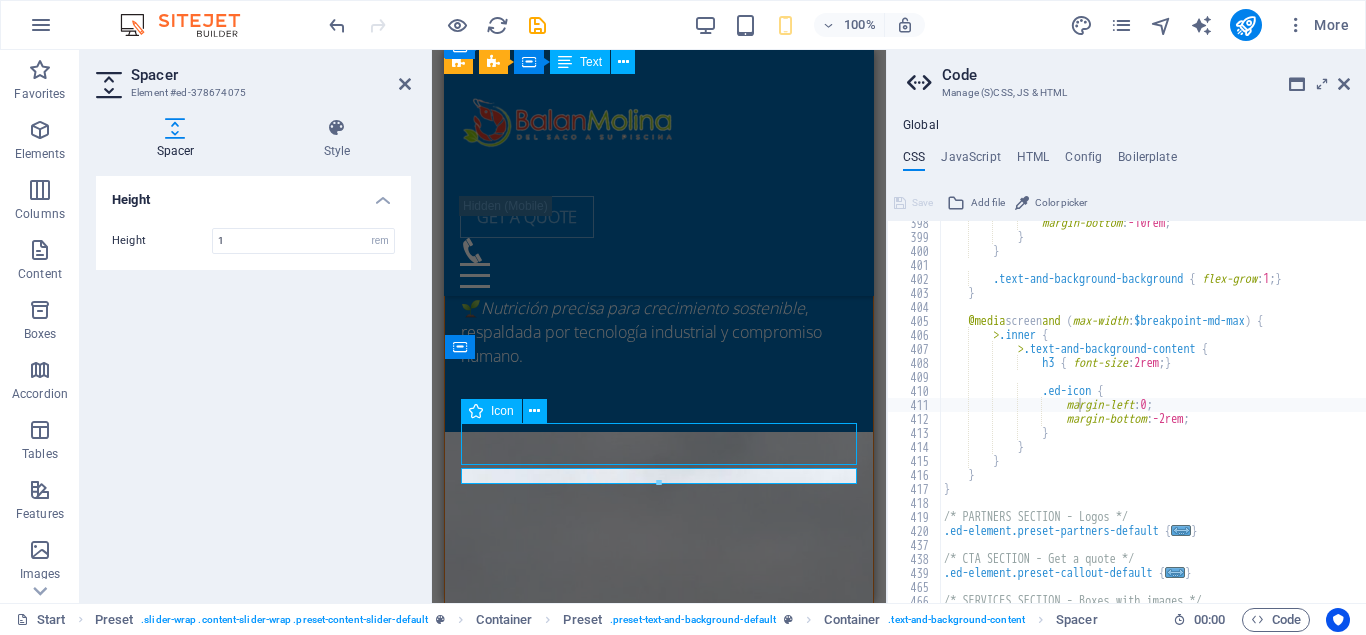 click at bounding box center (659, 964) 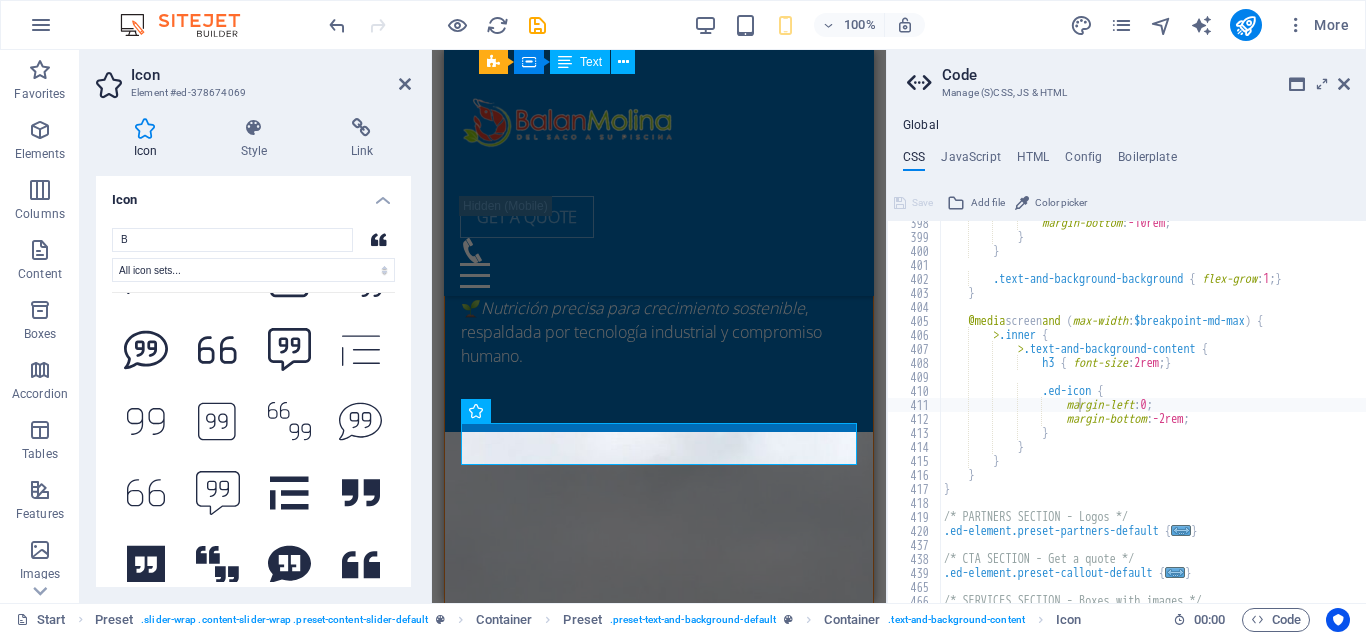 scroll, scrollTop: 396, scrollLeft: 0, axis: vertical 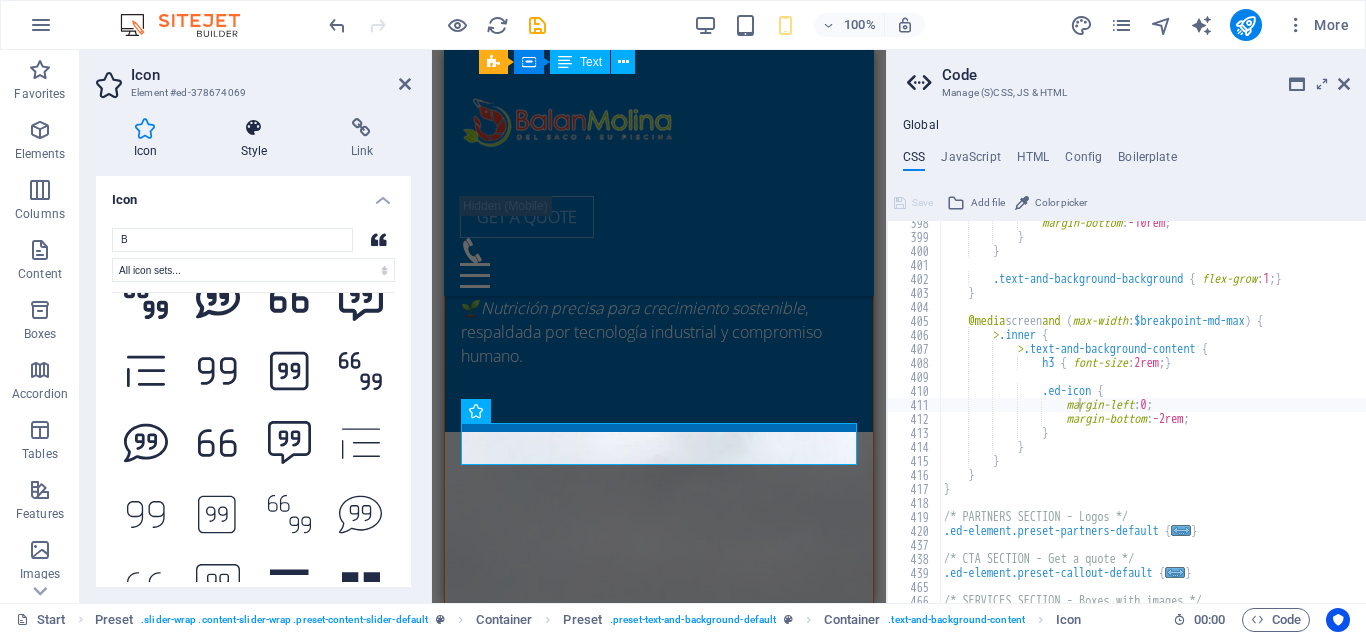 click at bounding box center [254, 128] 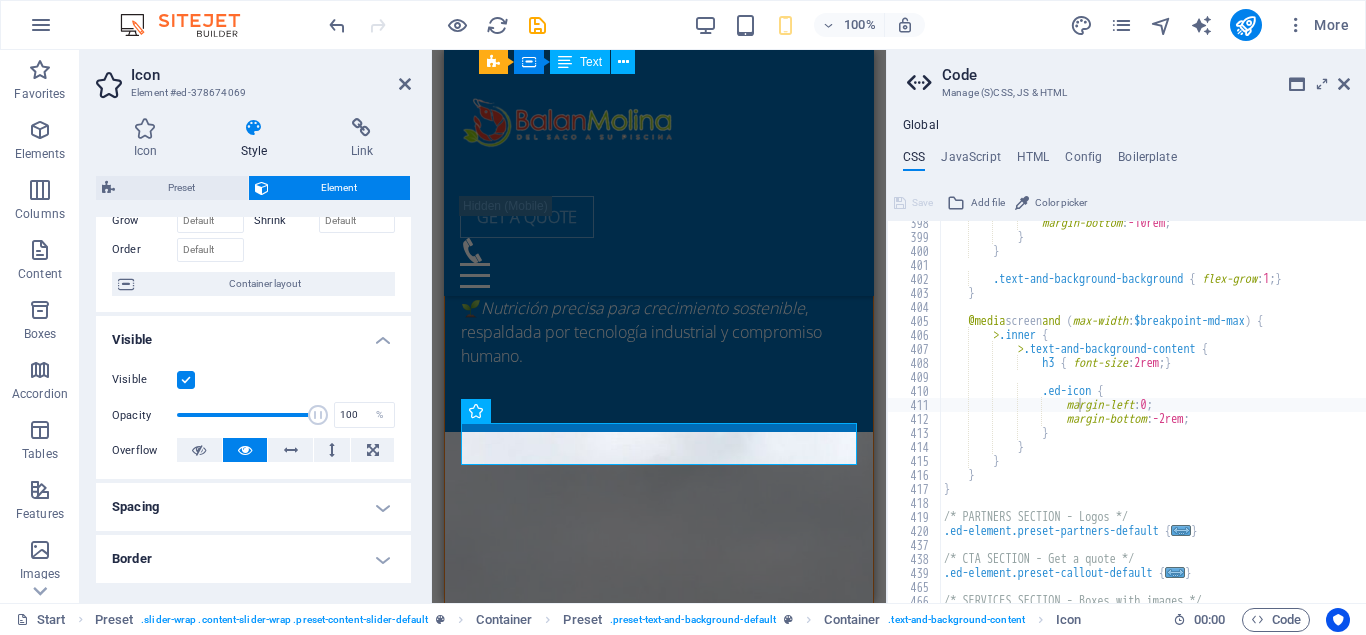scroll, scrollTop: 0, scrollLeft: 0, axis: both 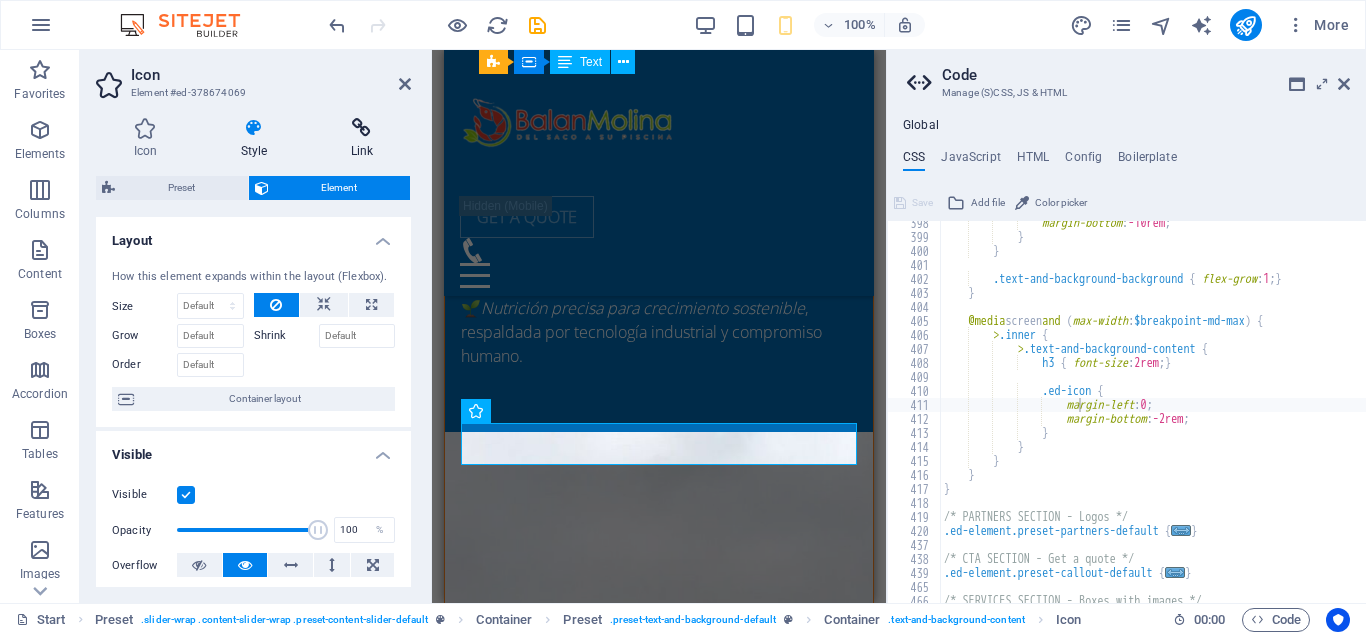 click at bounding box center (362, 128) 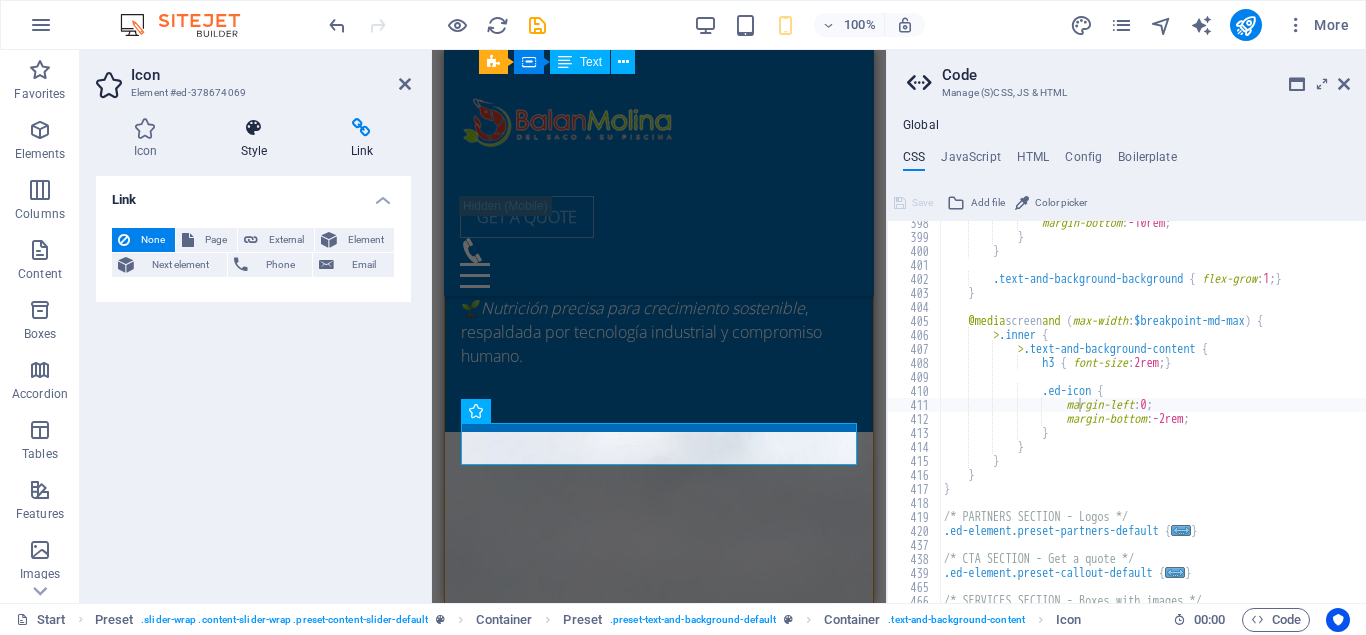 click on "Style" at bounding box center [258, 139] 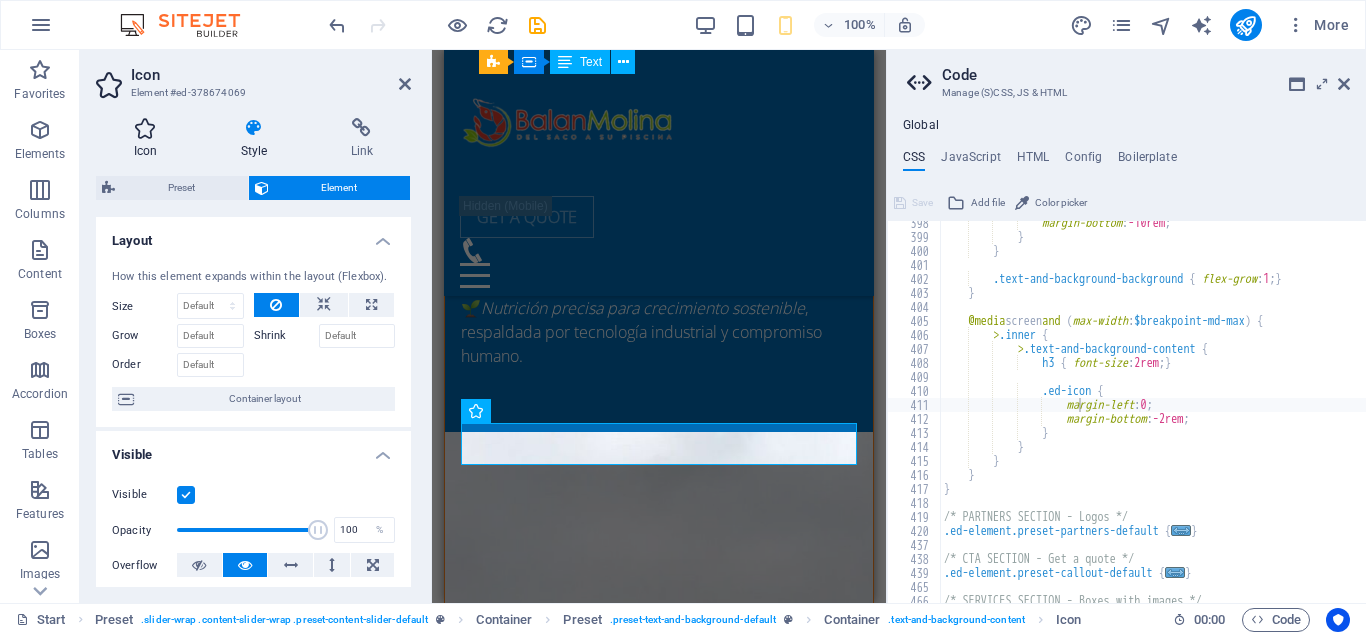 click on "Icon" at bounding box center [149, 139] 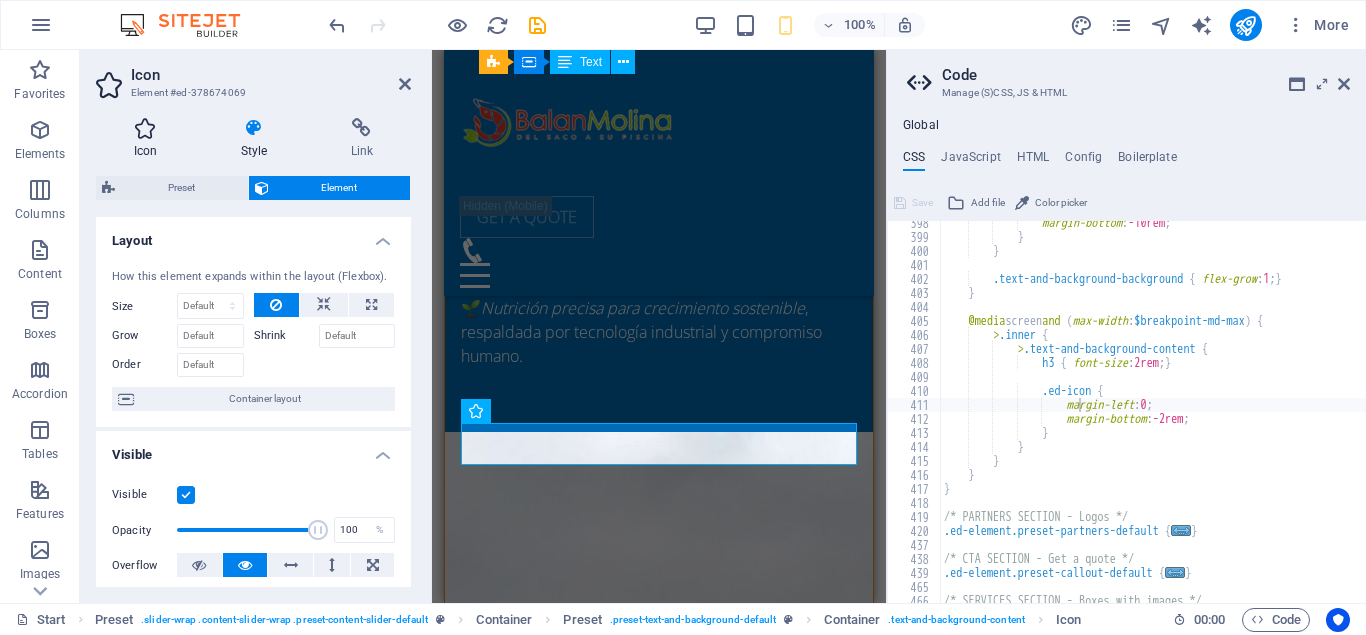 scroll, scrollTop: 396, scrollLeft: 0, axis: vertical 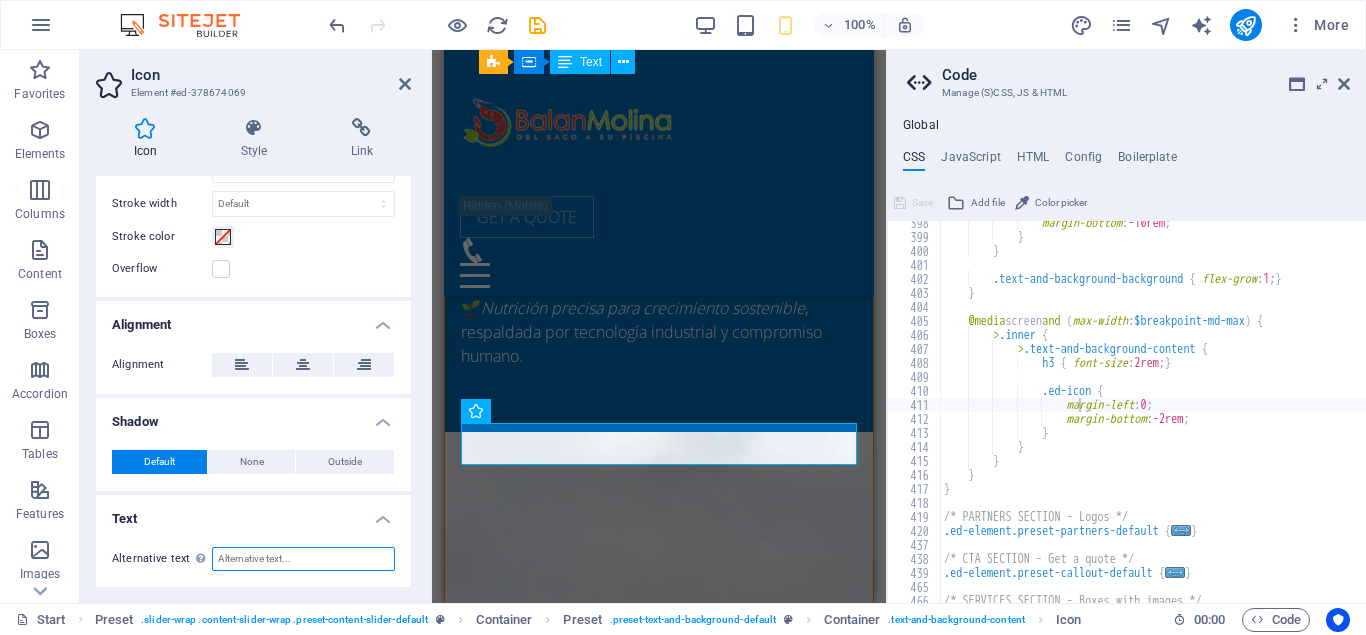 click on "Alternative text The alternative text is used by devices that cannot display images (e.g. image search engines) and should be added to every image to improve website accessibility." at bounding box center [303, 559] 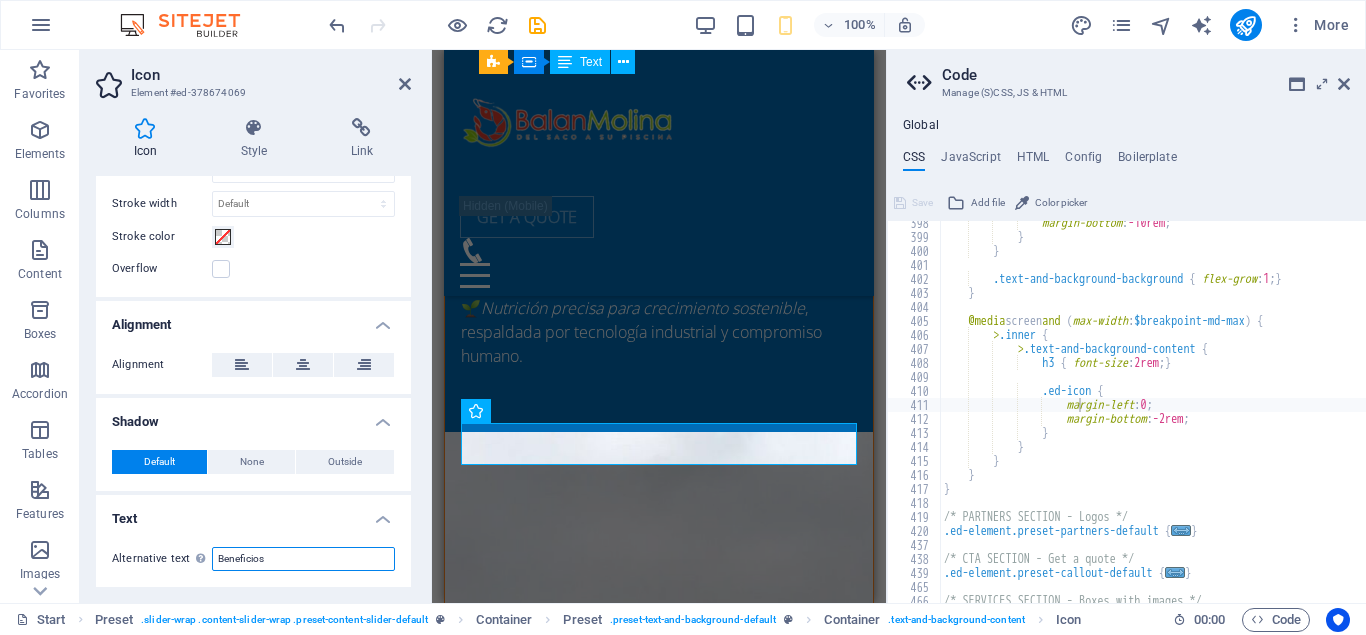 type on "Beneficios" 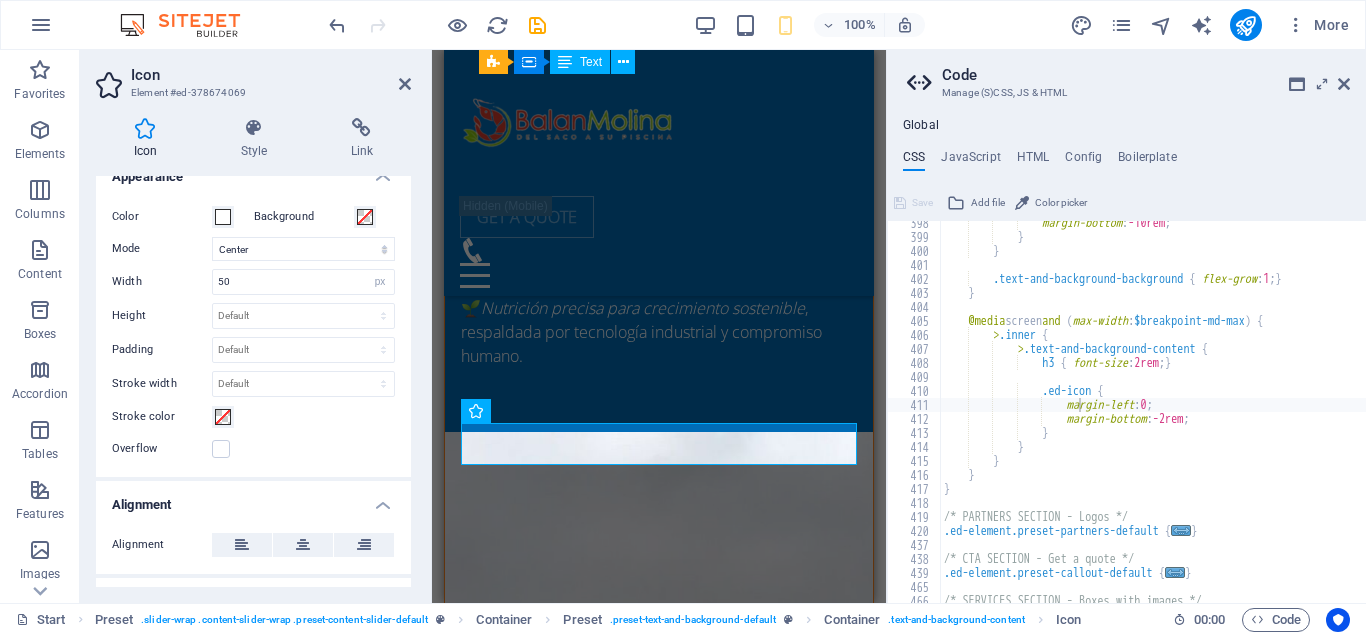 scroll, scrollTop: 639, scrollLeft: 0, axis: vertical 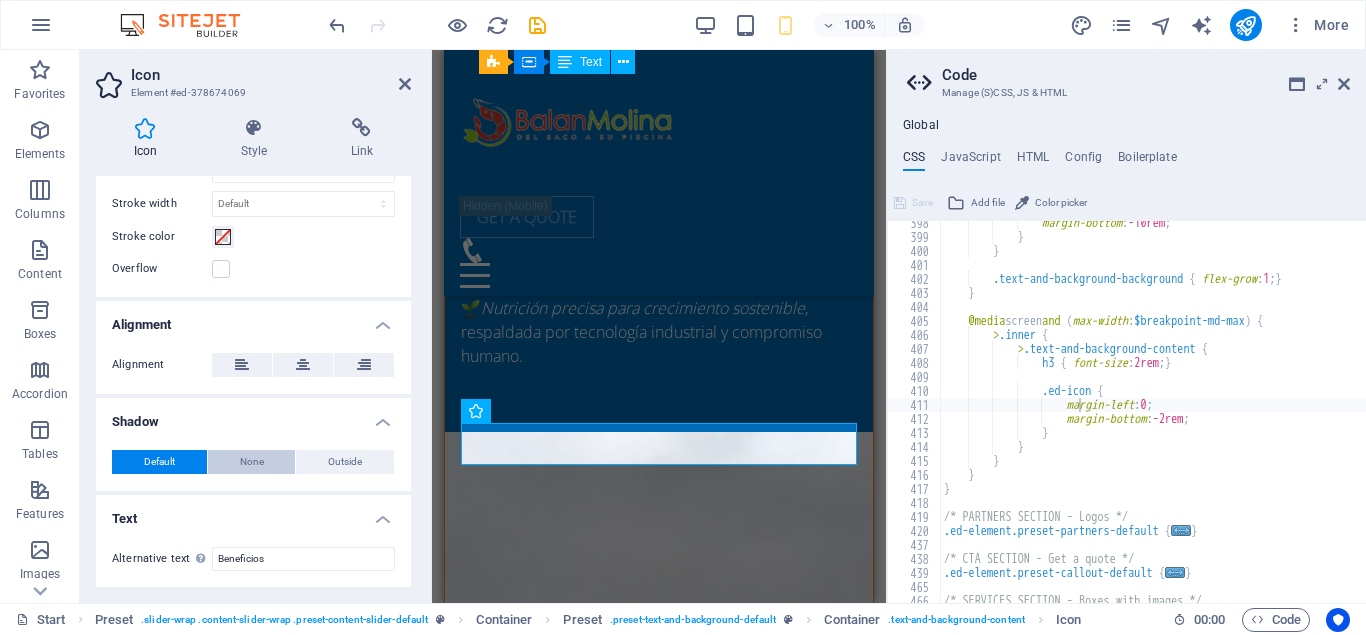 click on "None" at bounding box center [252, 462] 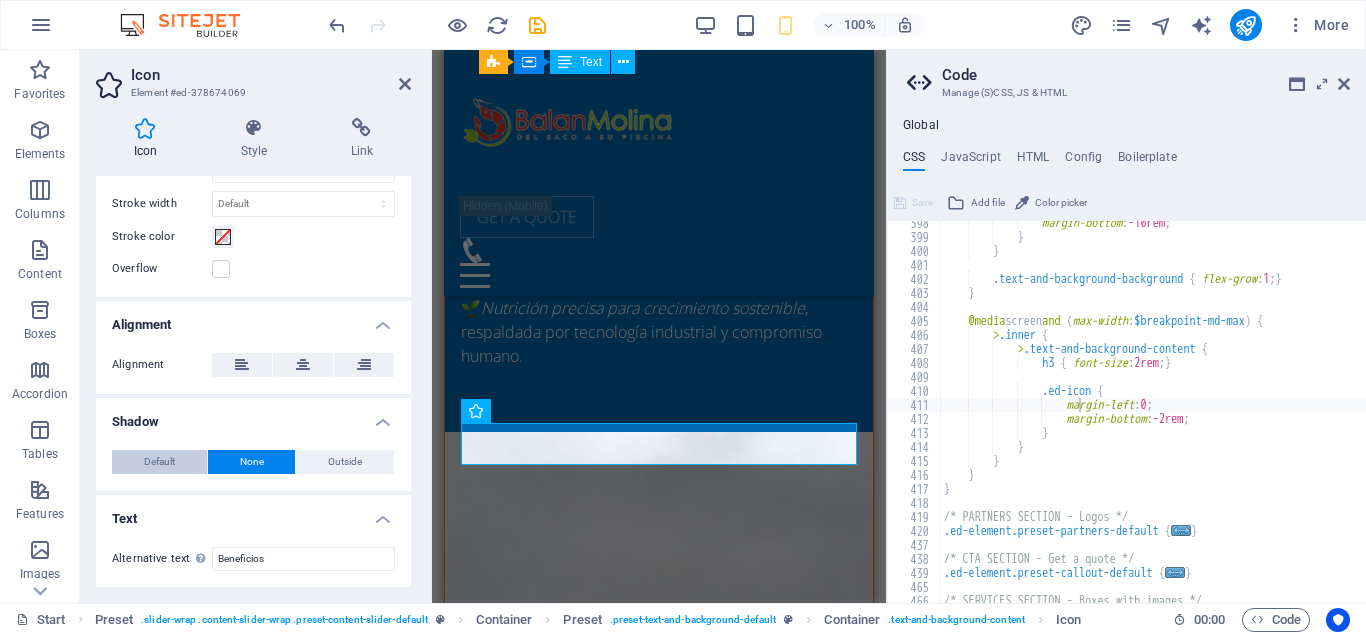 click on "Default" at bounding box center [159, 462] 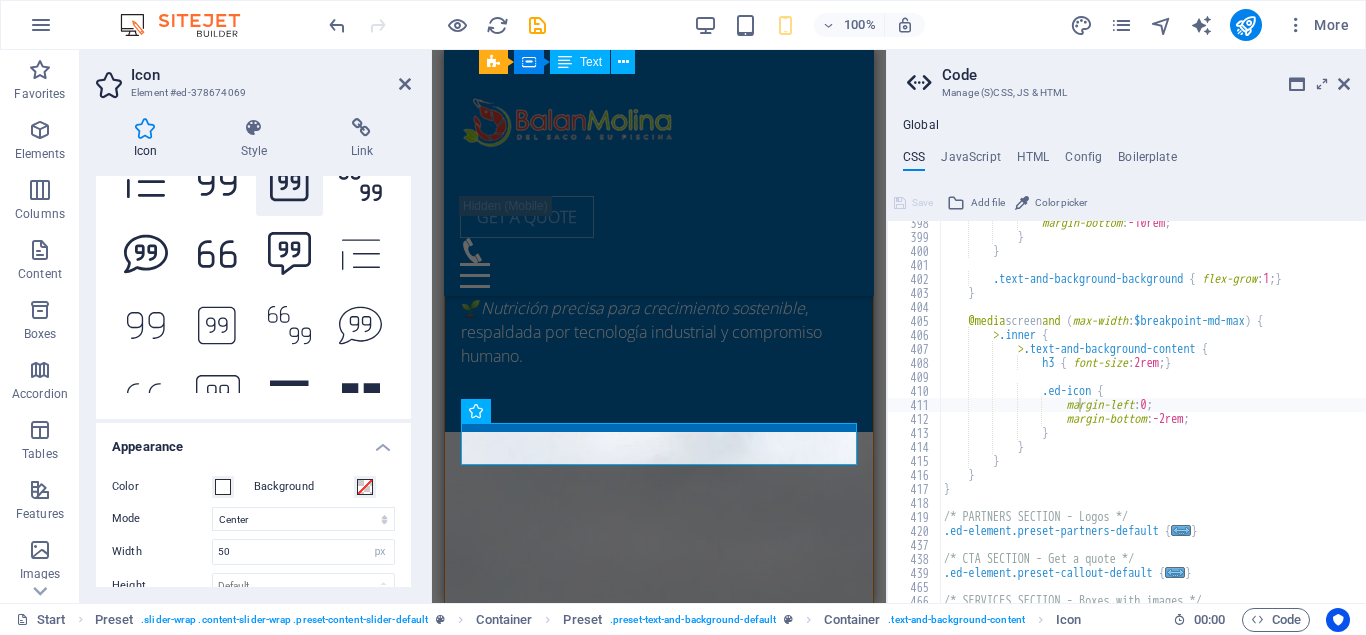 scroll, scrollTop: 0, scrollLeft: 0, axis: both 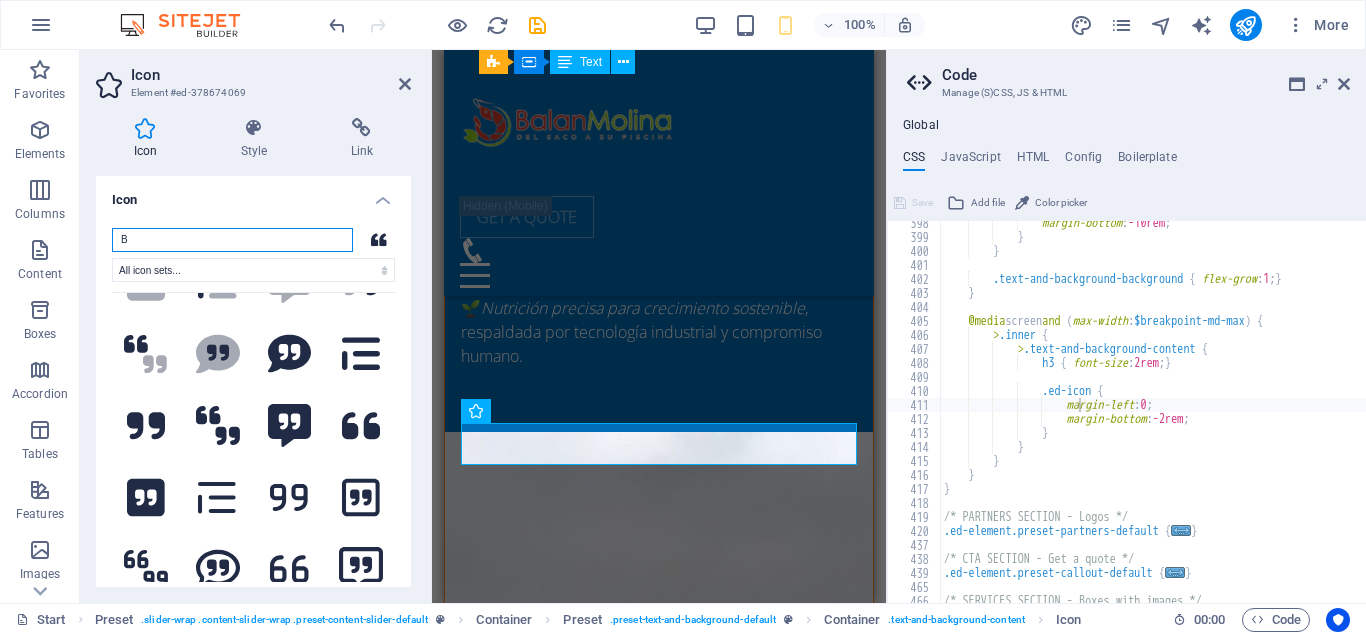 click on "B" at bounding box center [232, 240] 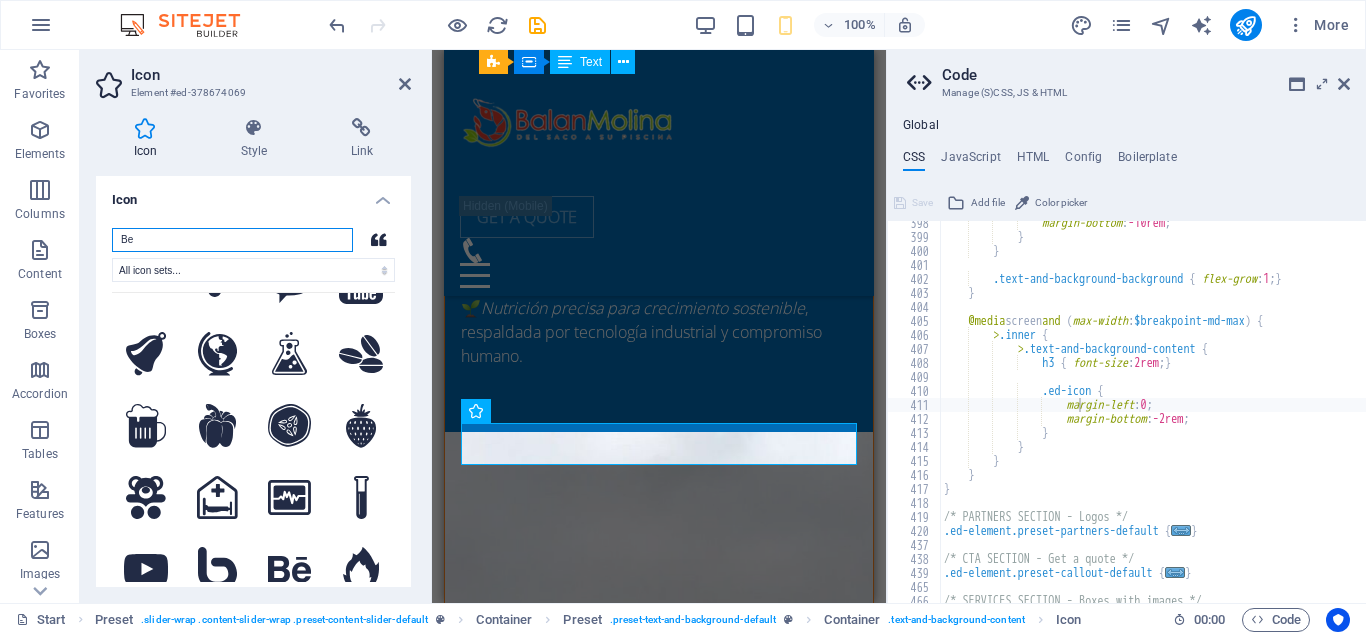 drag, startPoint x: 137, startPoint y: 247, endPoint x: 93, endPoint y: 246, distance: 44.011364 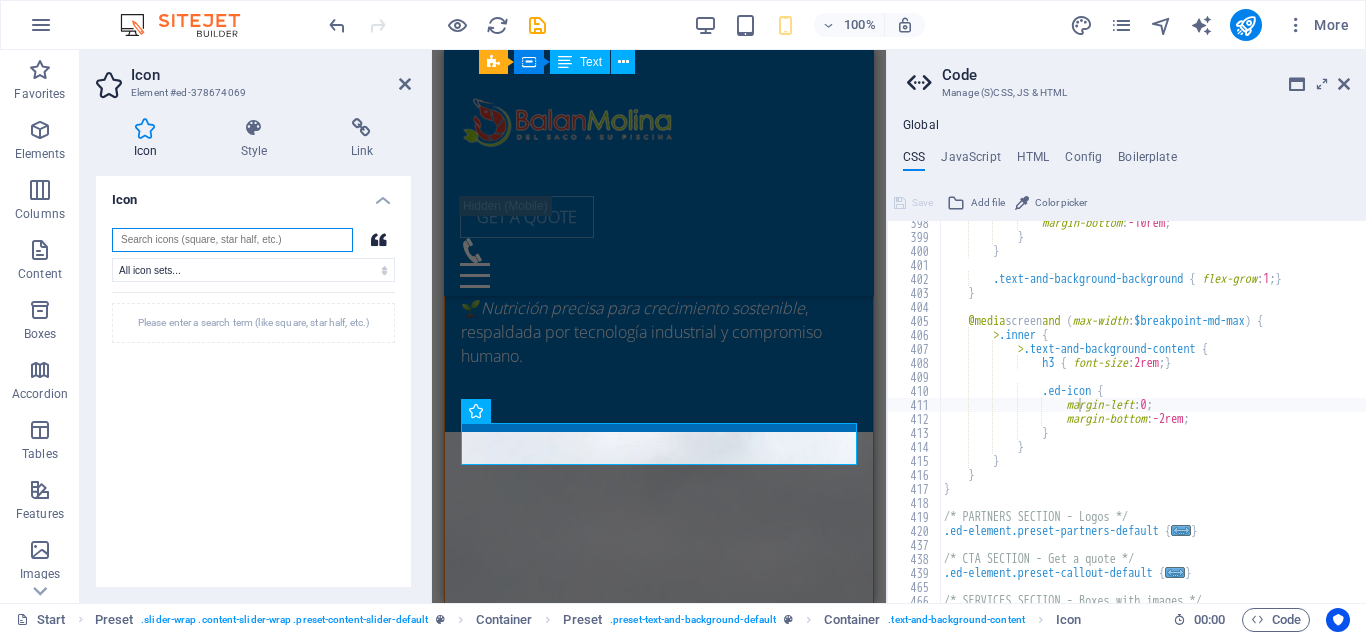 scroll, scrollTop: 0, scrollLeft: 0, axis: both 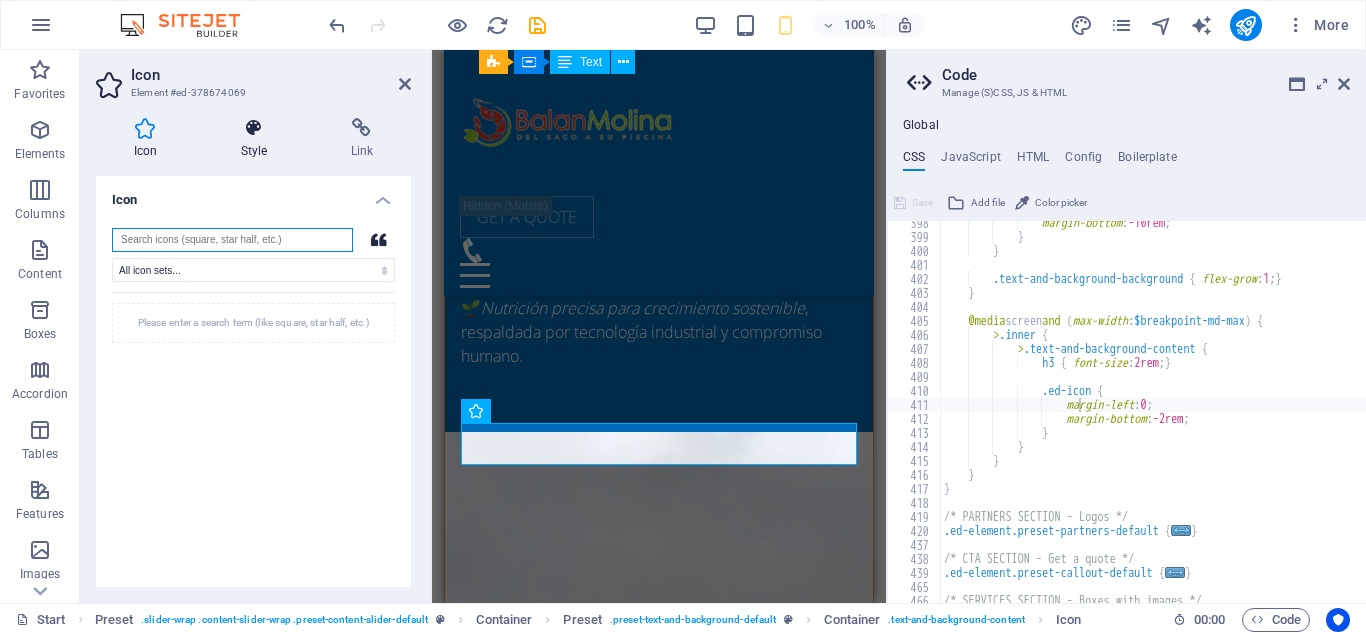 type 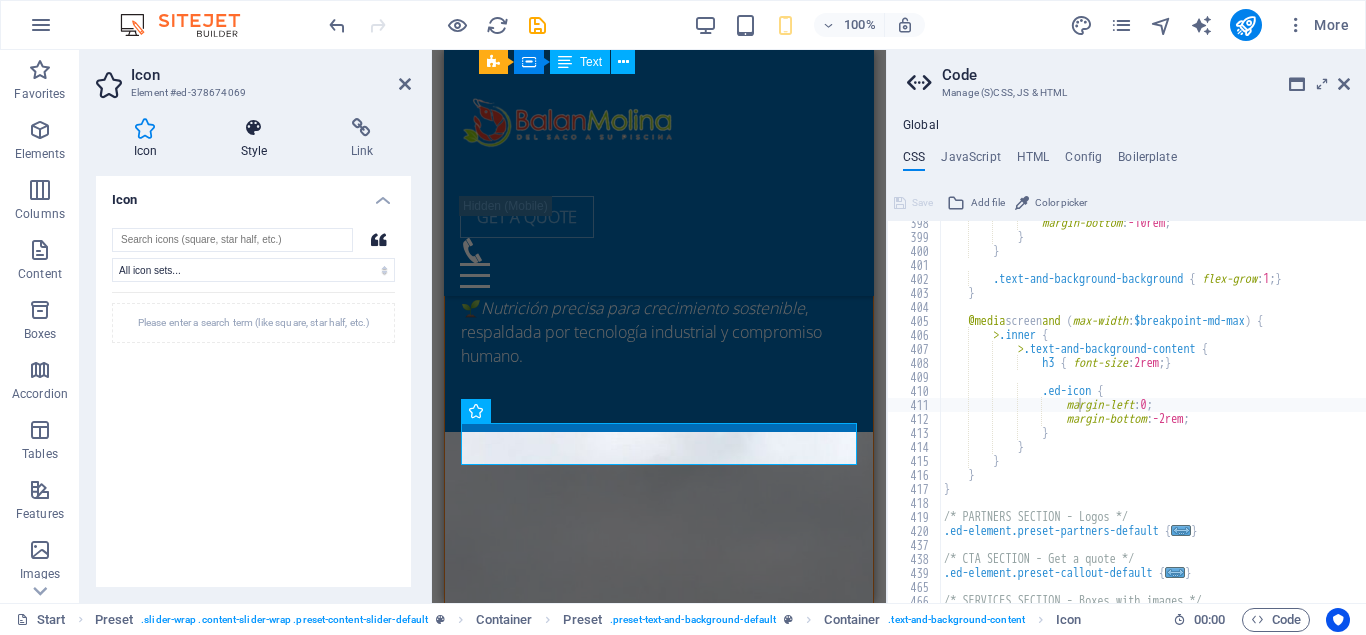 click on "Style" at bounding box center [258, 139] 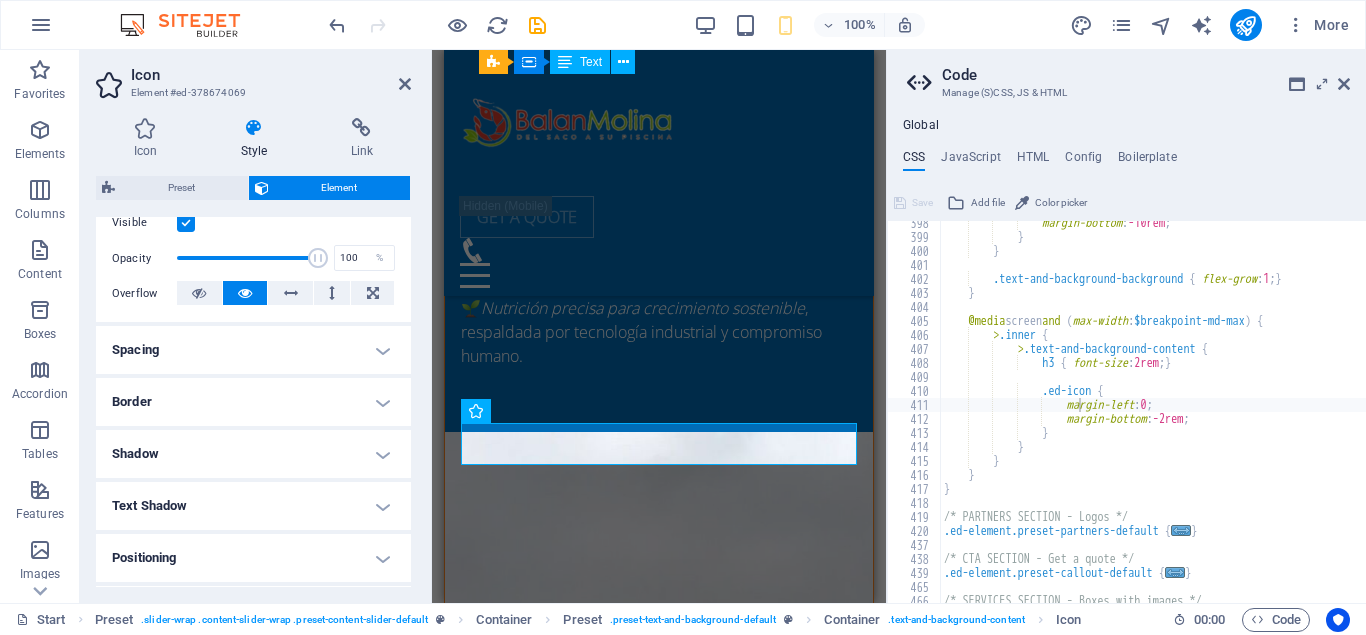scroll, scrollTop: 360, scrollLeft: 0, axis: vertical 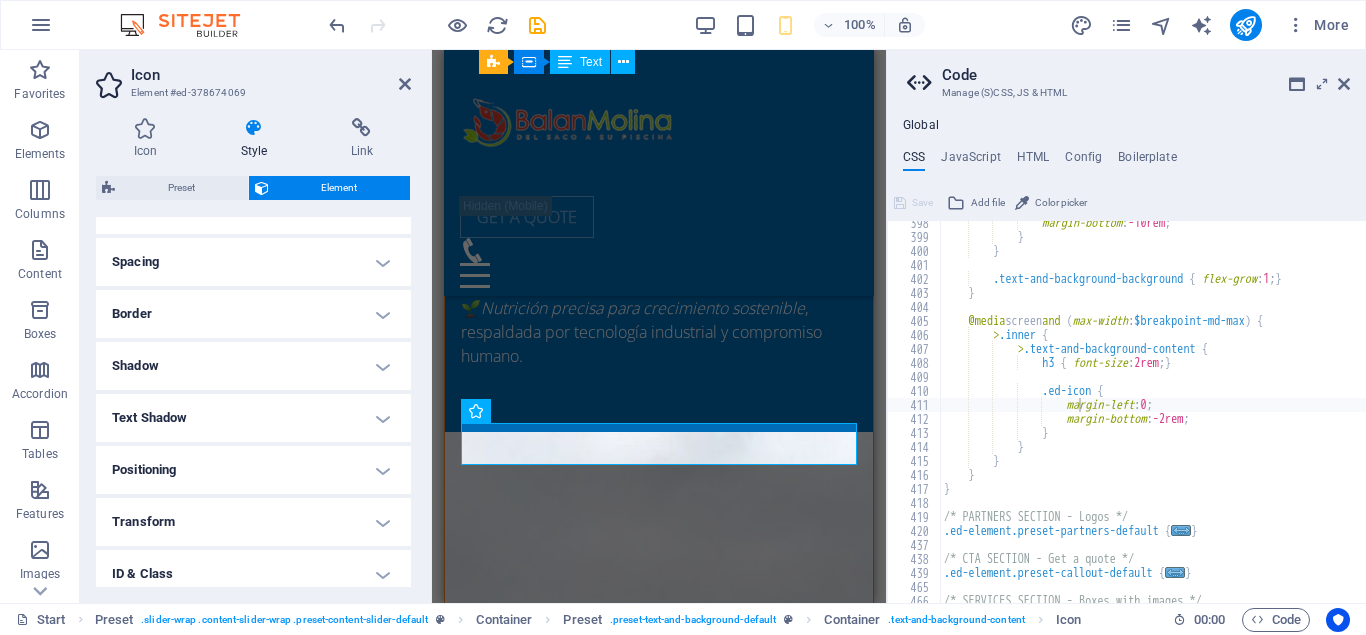 click on "Border" at bounding box center [253, 314] 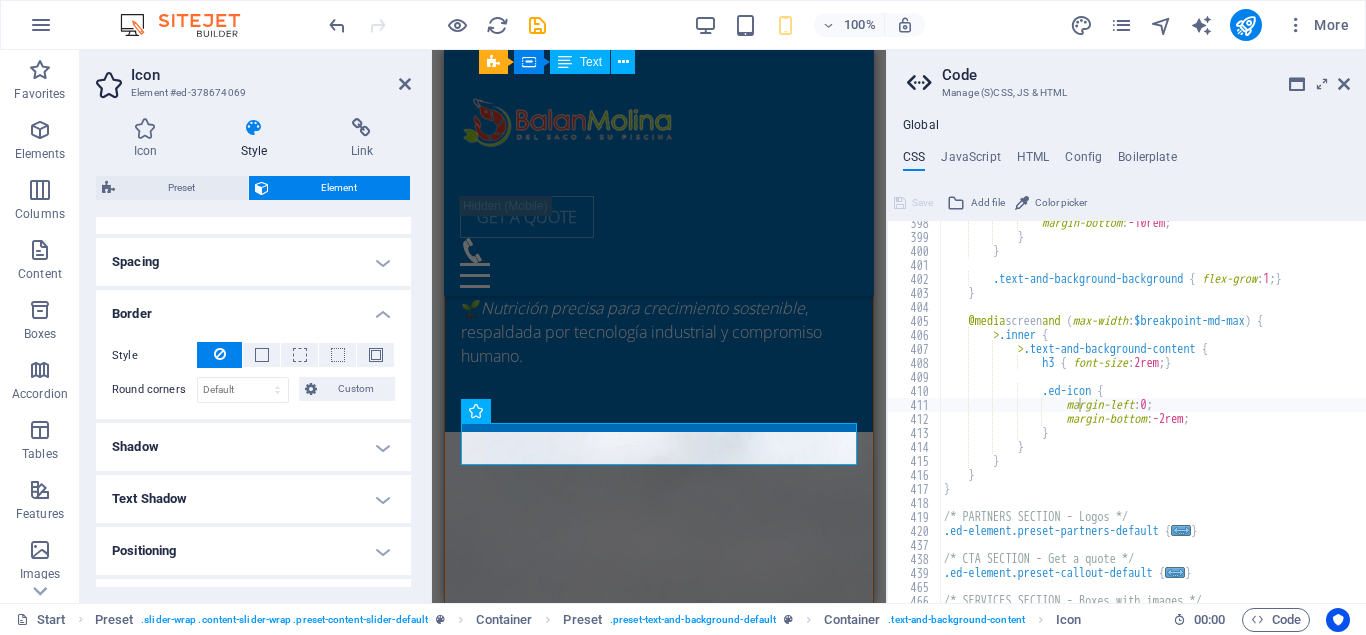 click on "Border" at bounding box center [253, 308] 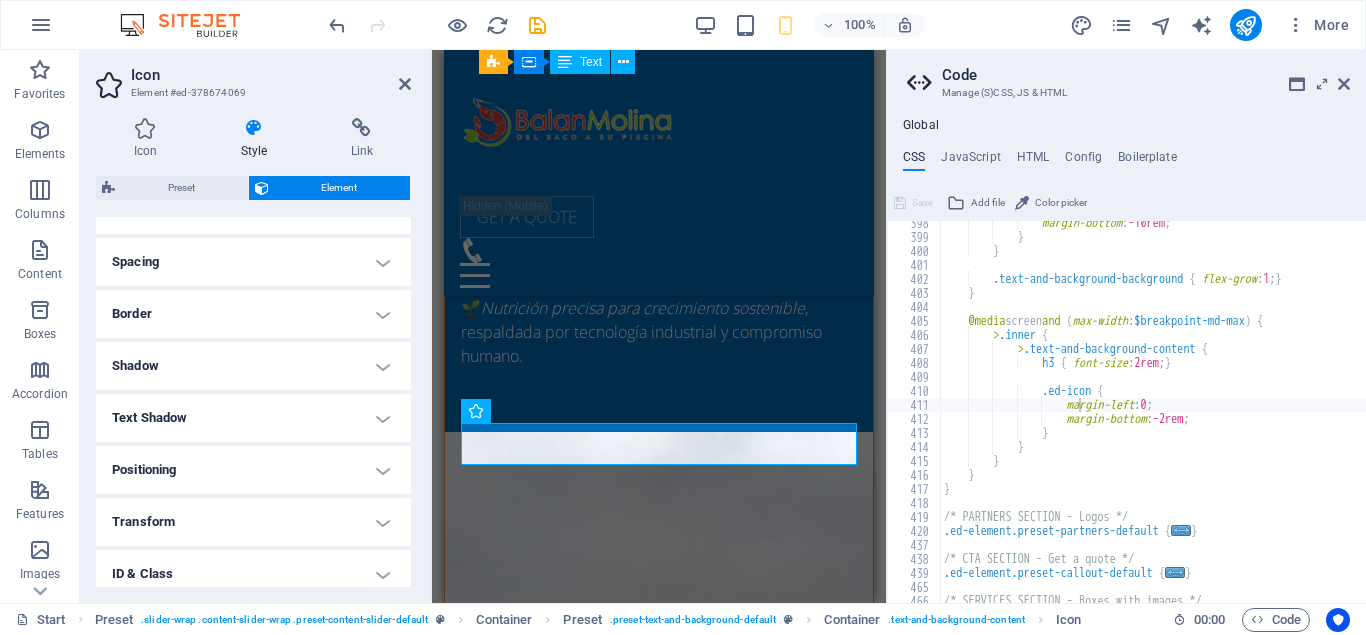 click on "Spacing" at bounding box center (253, 262) 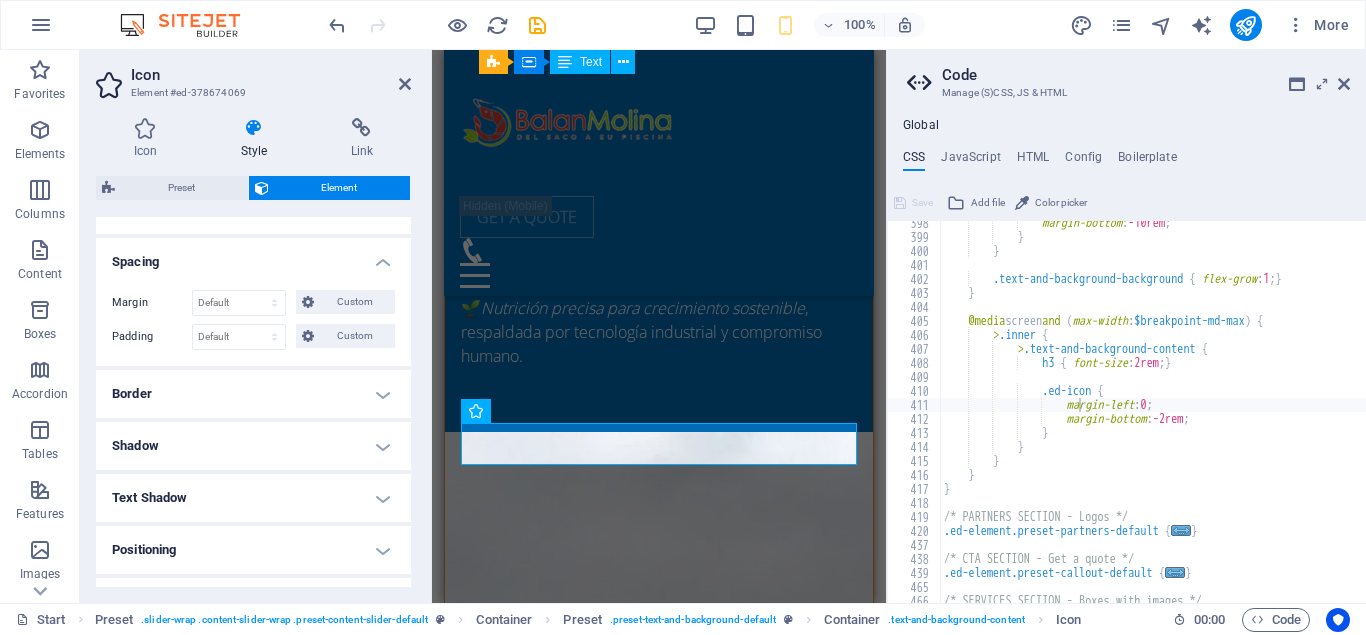 drag, startPoint x: 298, startPoint y: 275, endPoint x: 291, endPoint y: 266, distance: 11.401754 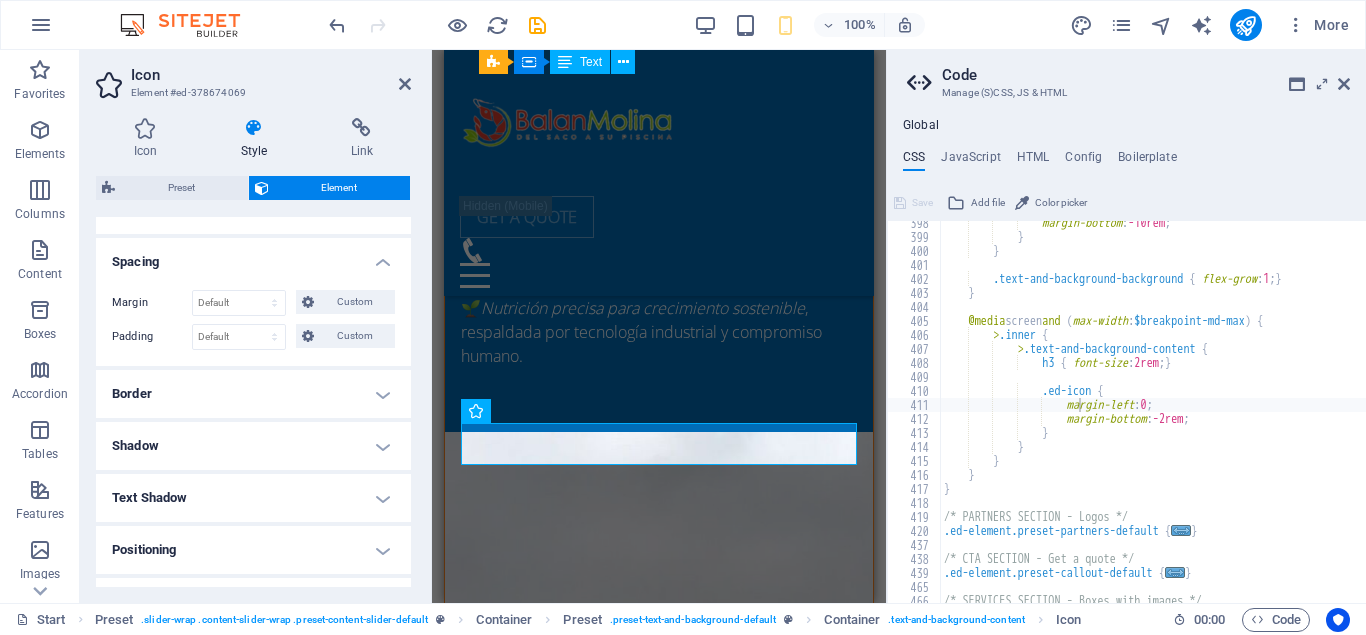 click on "Margin Default auto px % rem vw vh Custom Custom auto px % rem vw vh auto px % rem vw vh auto px % rem vw vh auto px % rem vw vh Padding Default px rem % vh vw Custom Custom px rem % vh vw px rem % vh vw px rem % vh vw px rem % vh vw" at bounding box center (253, 320) 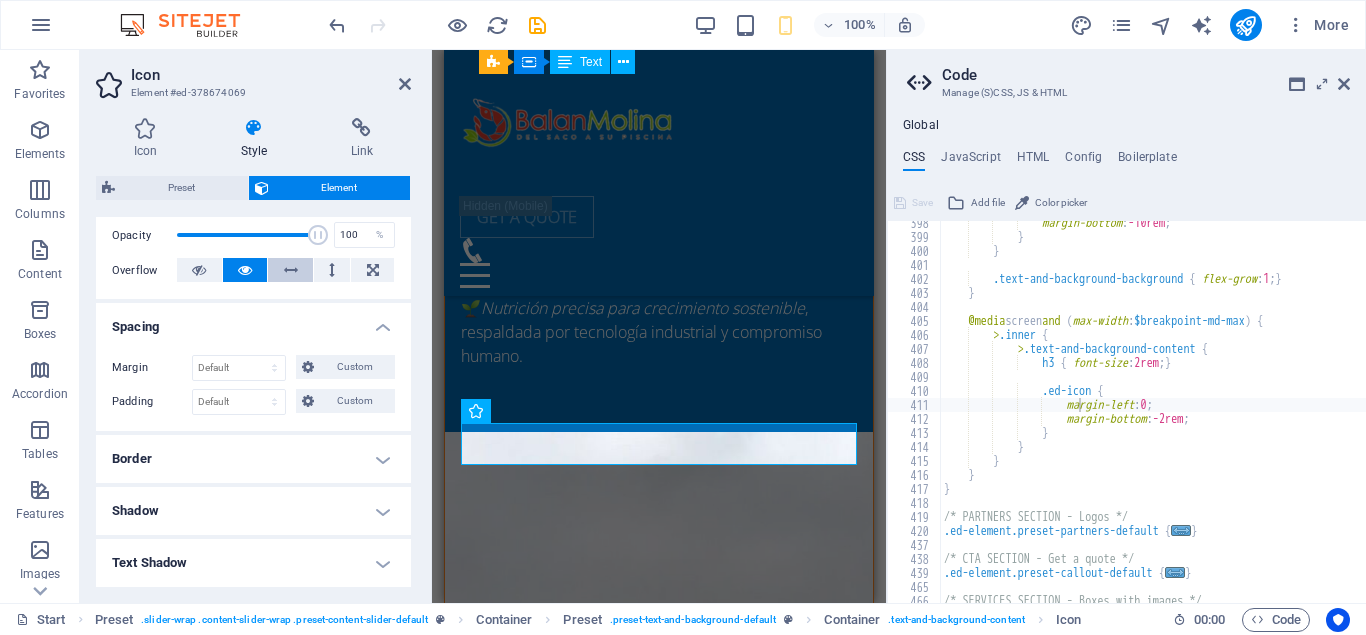 scroll, scrollTop: 270, scrollLeft: 0, axis: vertical 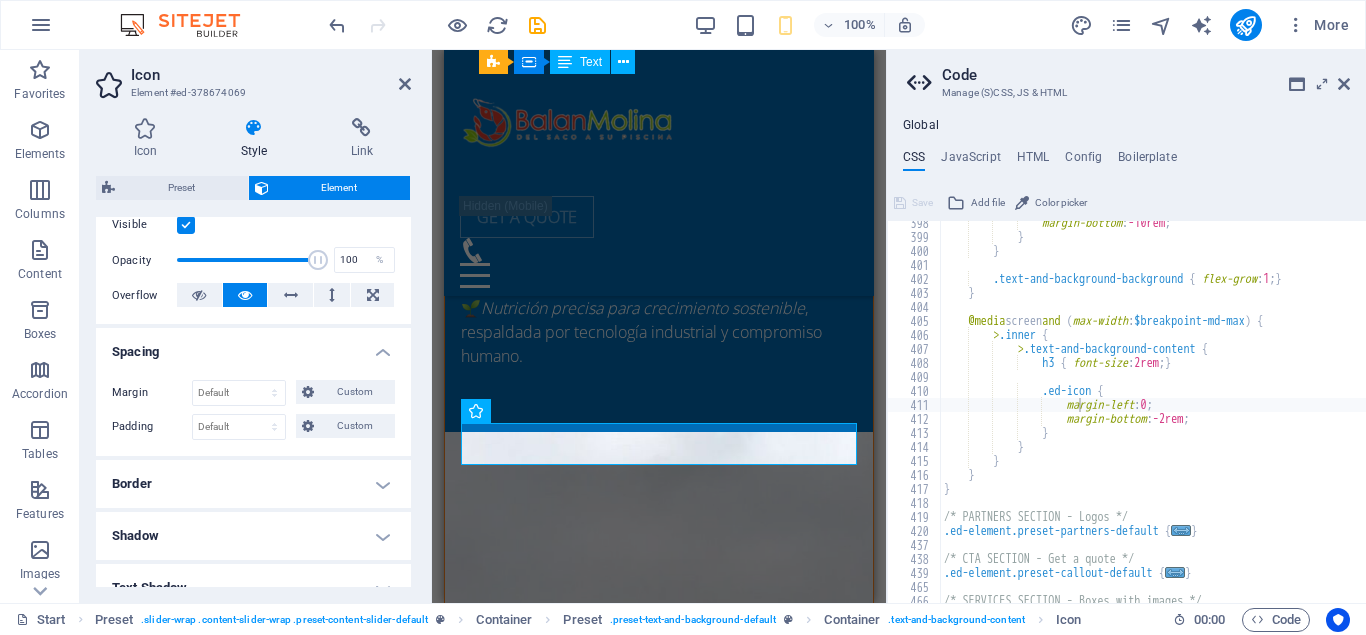 click on "Spacing" at bounding box center [253, 346] 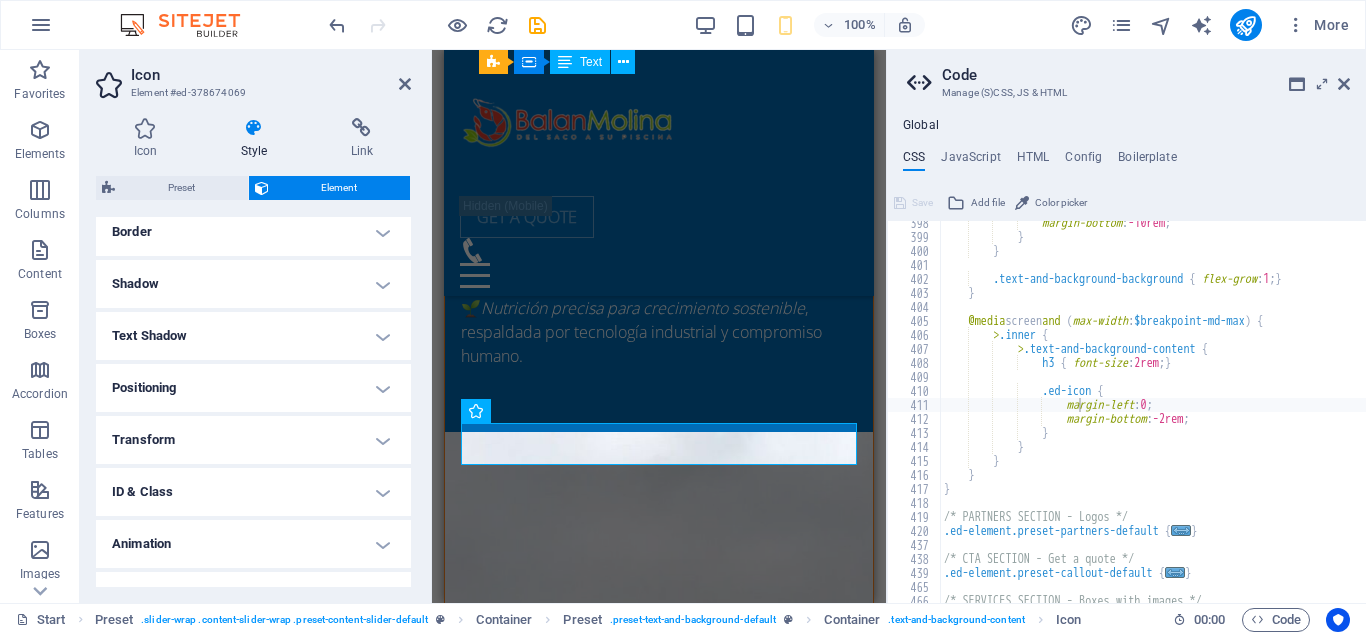 scroll, scrollTop: 450, scrollLeft: 0, axis: vertical 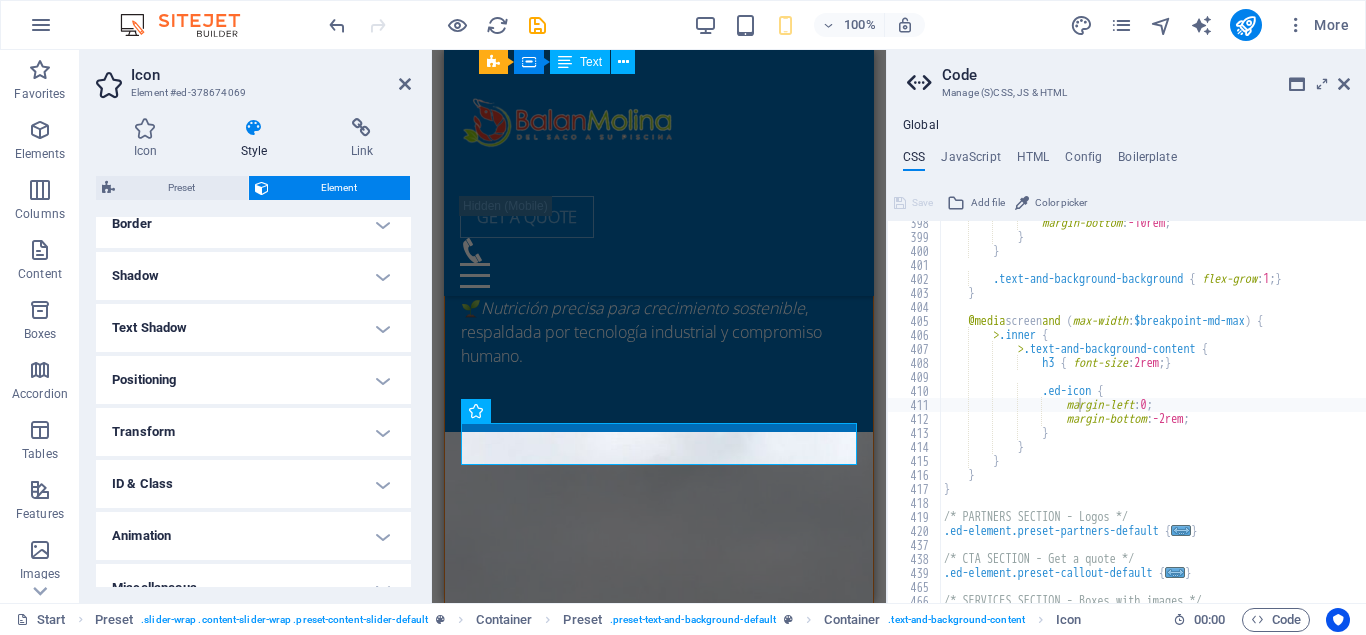 click on "Text Shadow" at bounding box center [253, 328] 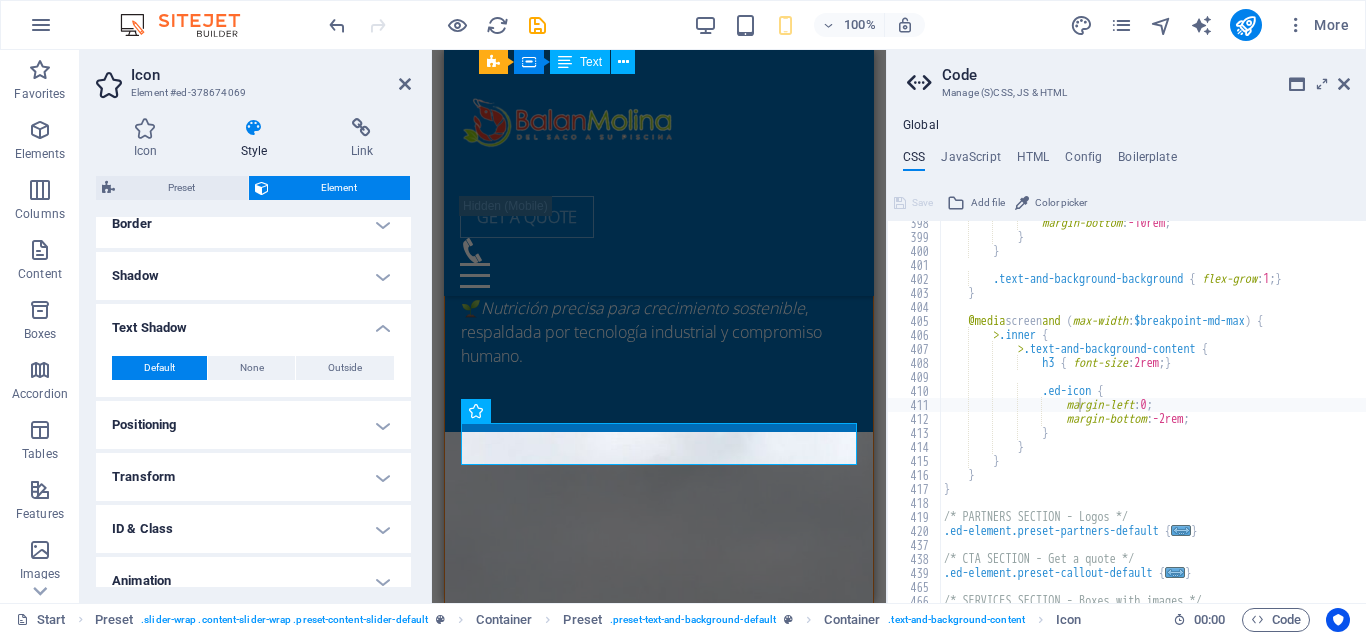 click on "Text Shadow" at bounding box center (253, 322) 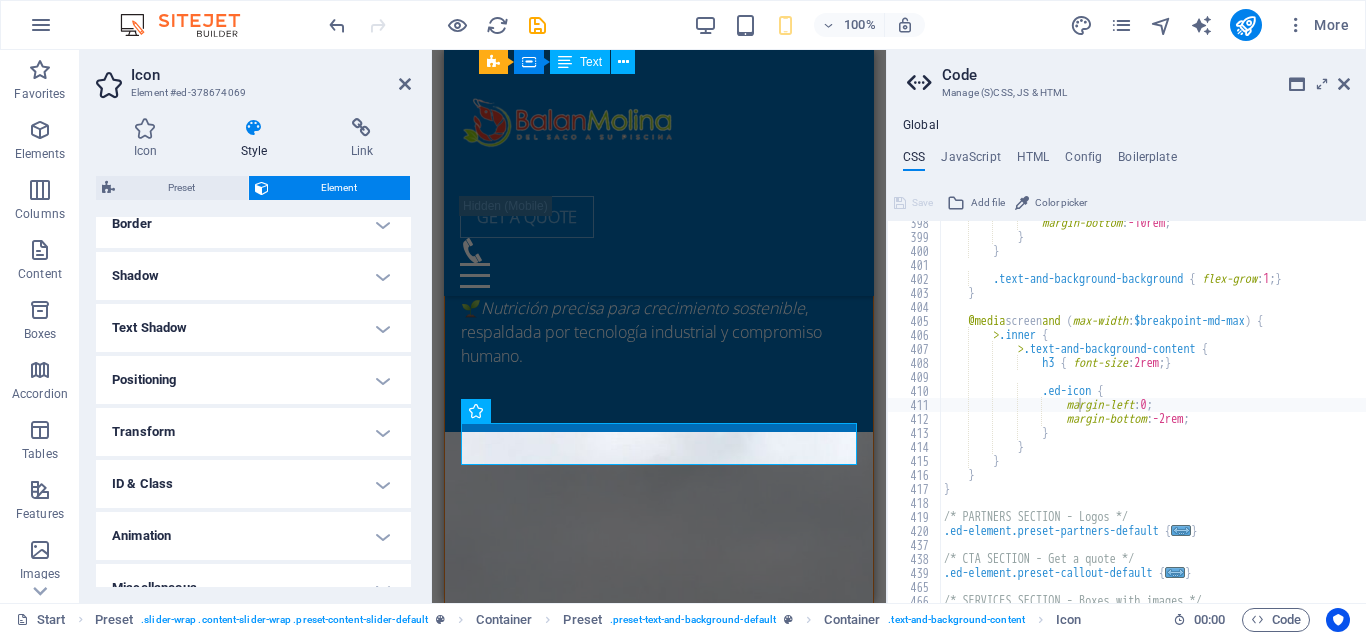 click on "Text Shadow" at bounding box center [253, 328] 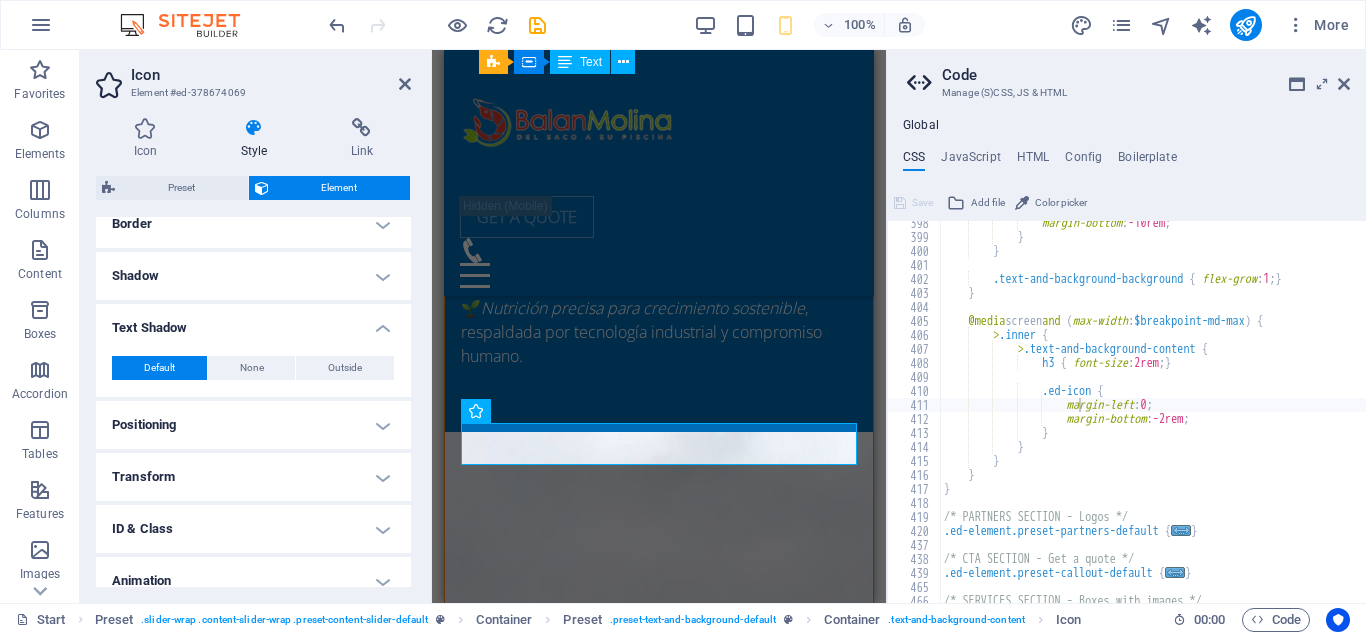 click on "Default" at bounding box center (159, 368) 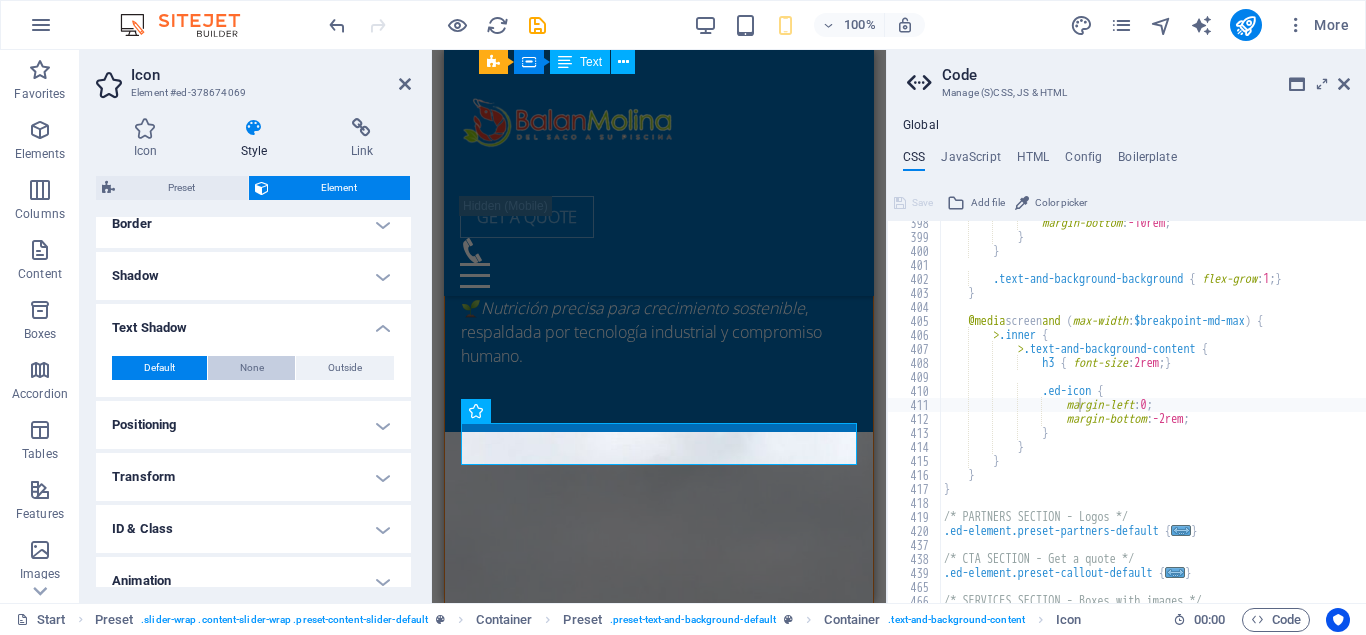 click on "None" at bounding box center (252, 368) 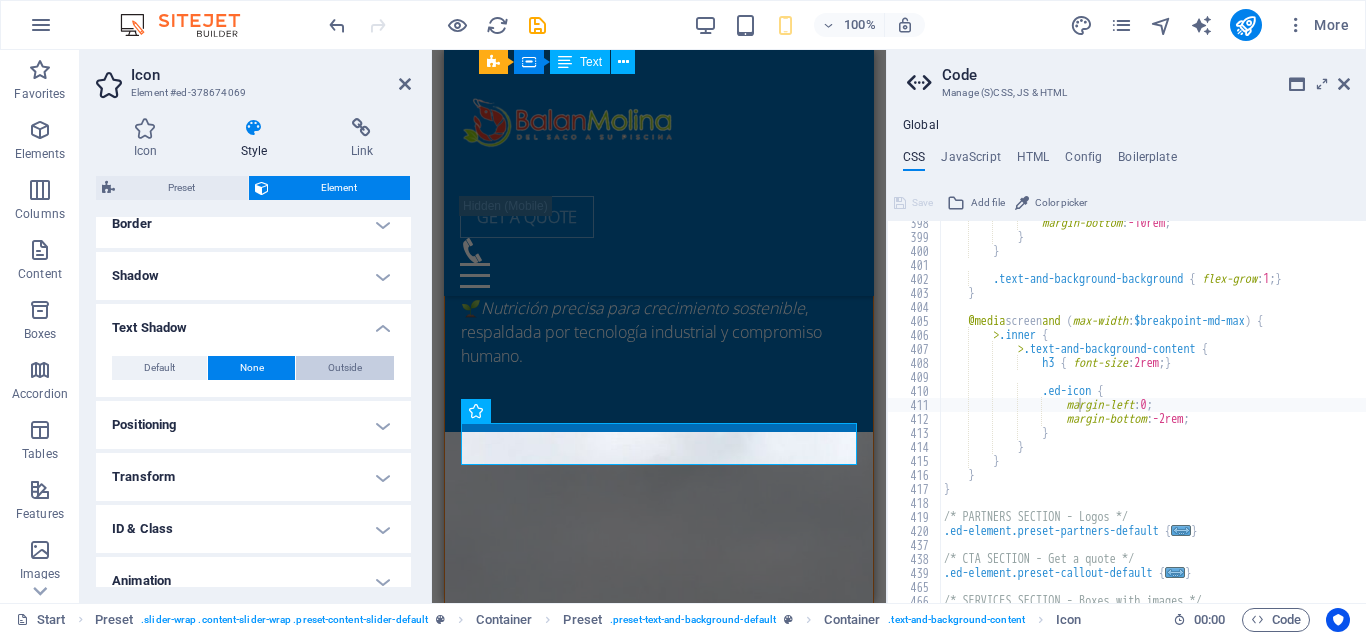 click on "Outside" at bounding box center [345, 368] 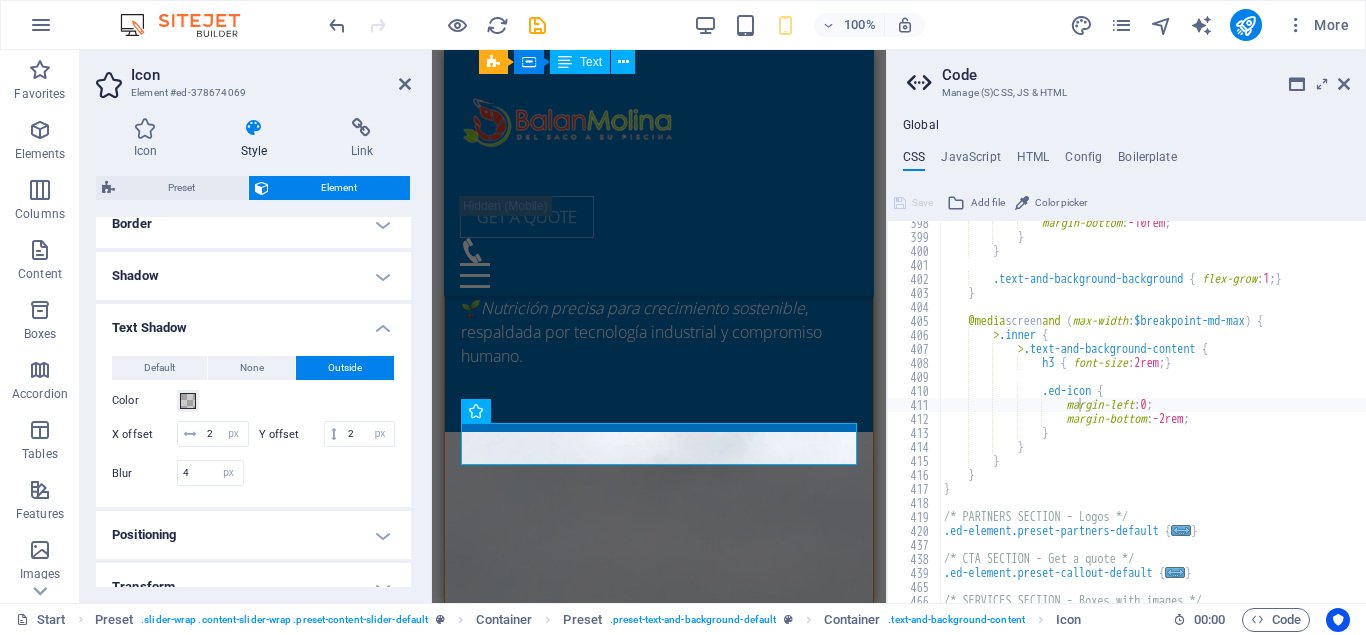 click on "Outside" at bounding box center [345, 368] 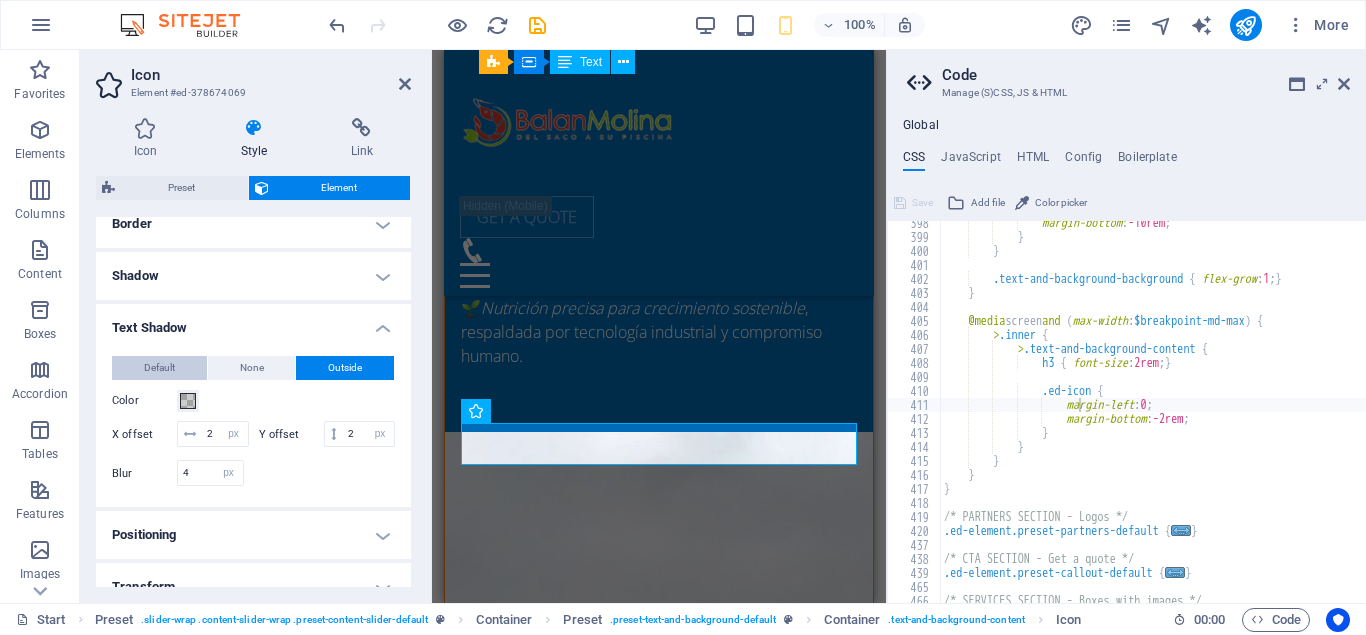 click on "Default" at bounding box center (159, 368) 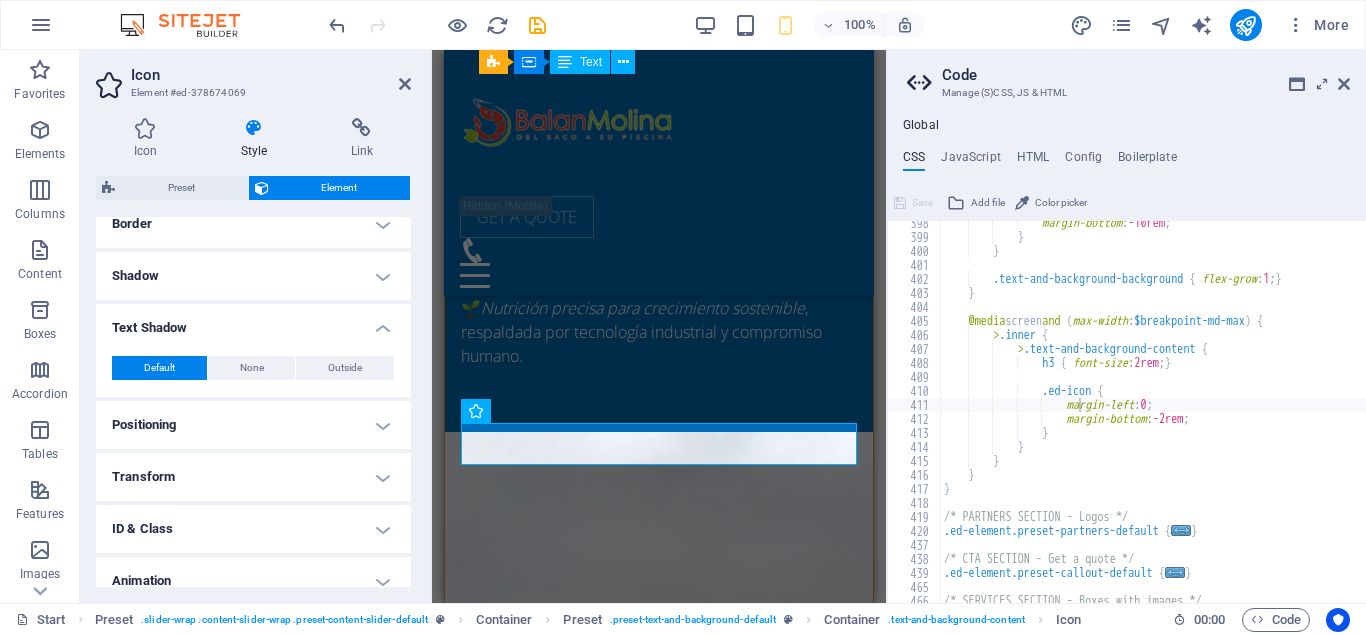 click on "Text Shadow" at bounding box center [253, 322] 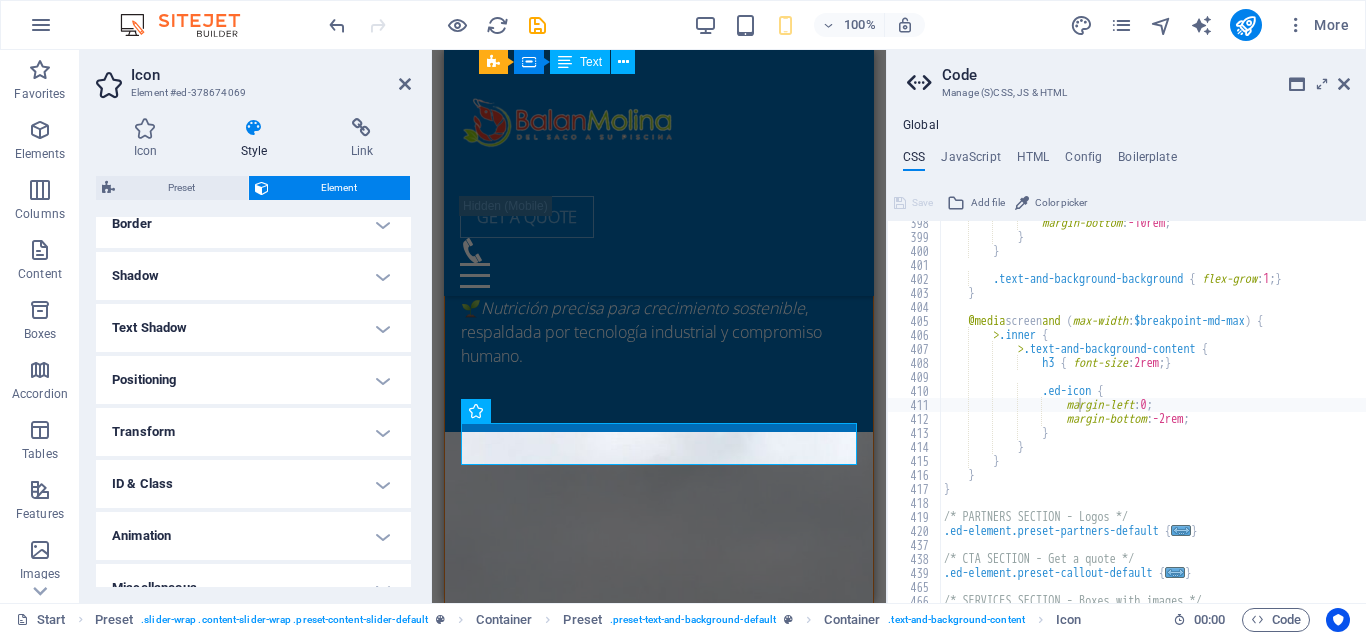 click on "Positioning" at bounding box center (253, 380) 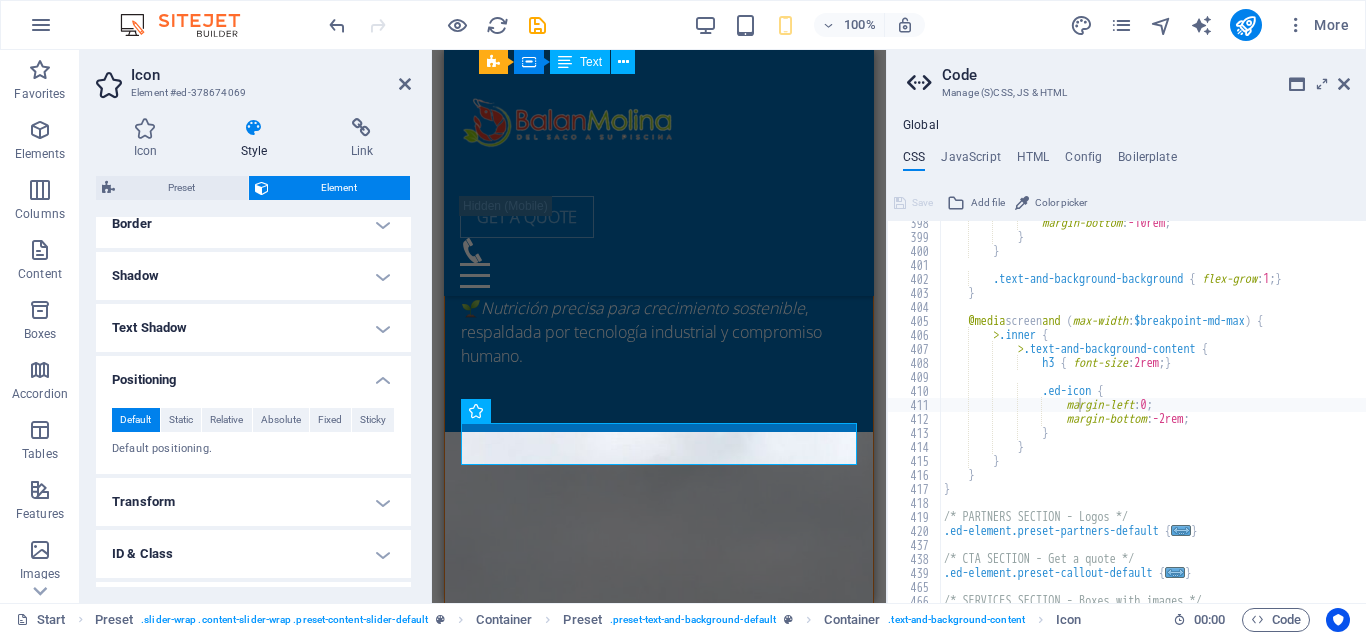 click on "Positioning" at bounding box center (253, 374) 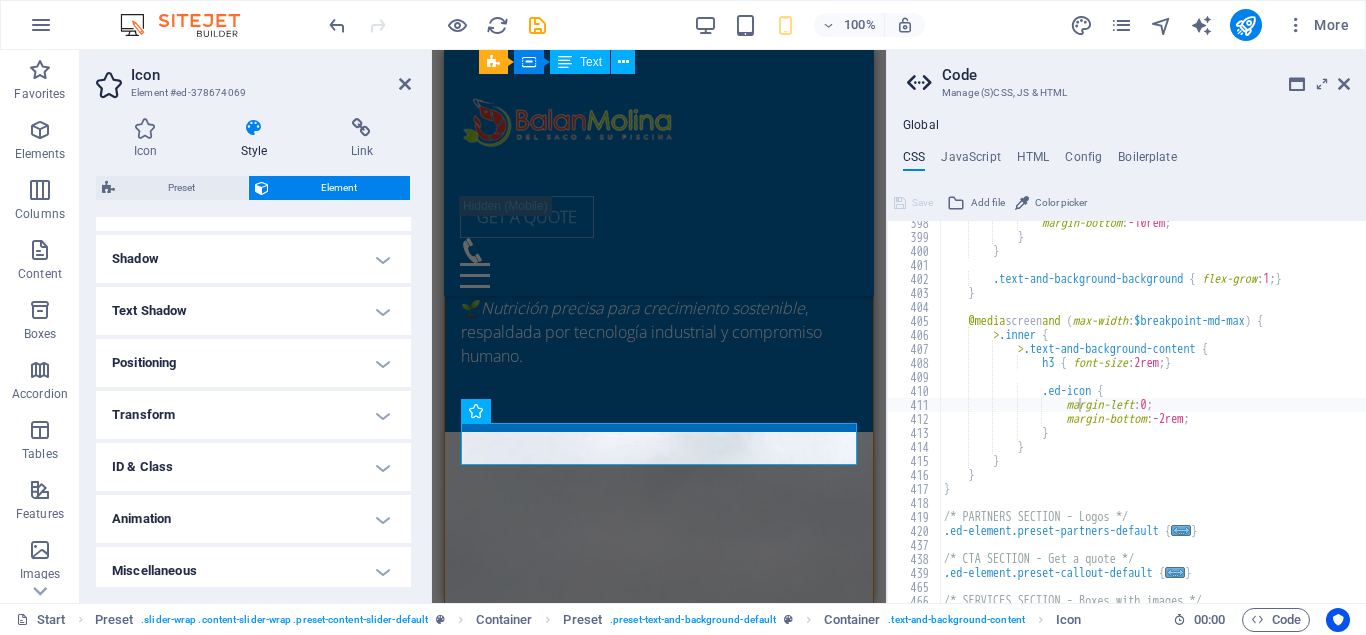 scroll, scrollTop: 475, scrollLeft: 0, axis: vertical 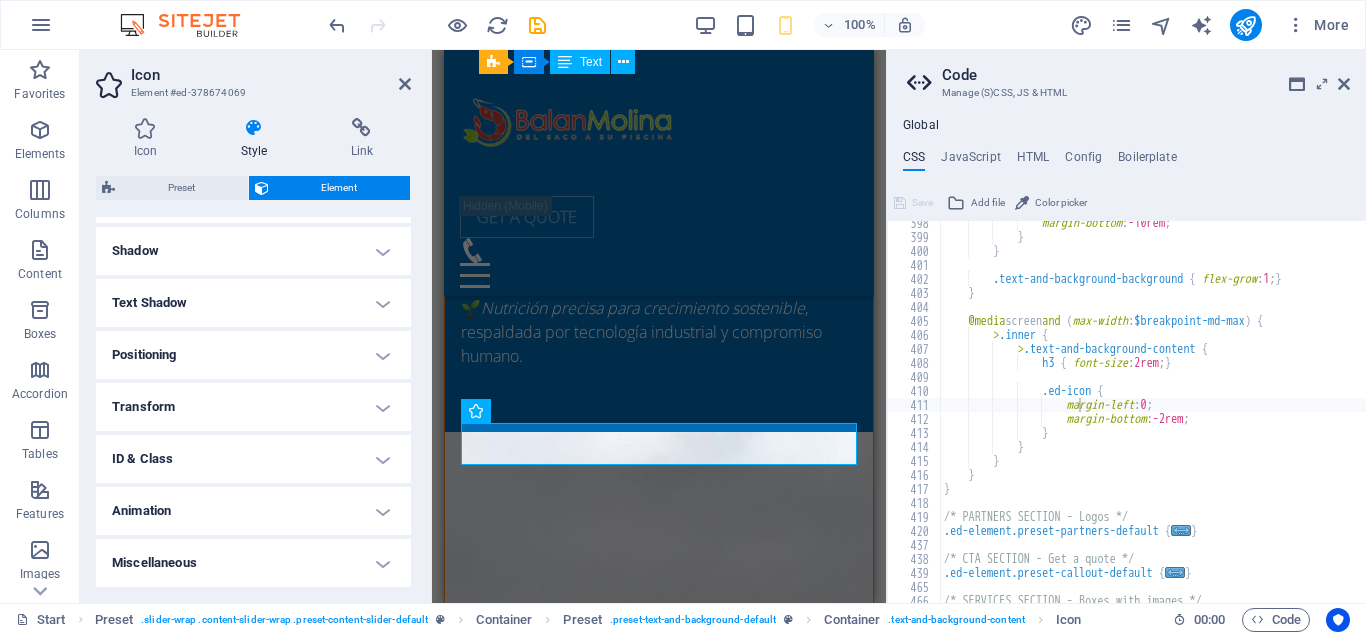 click on "Transform" at bounding box center [253, 407] 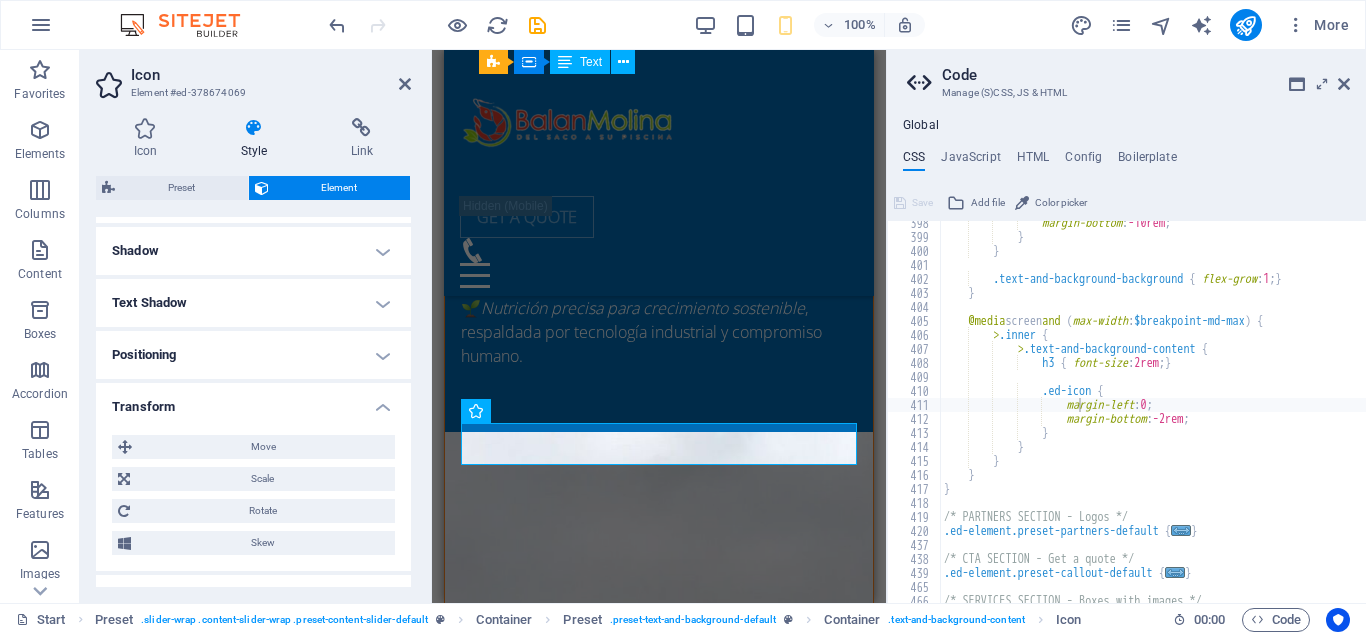click on "Transform" at bounding box center [253, 401] 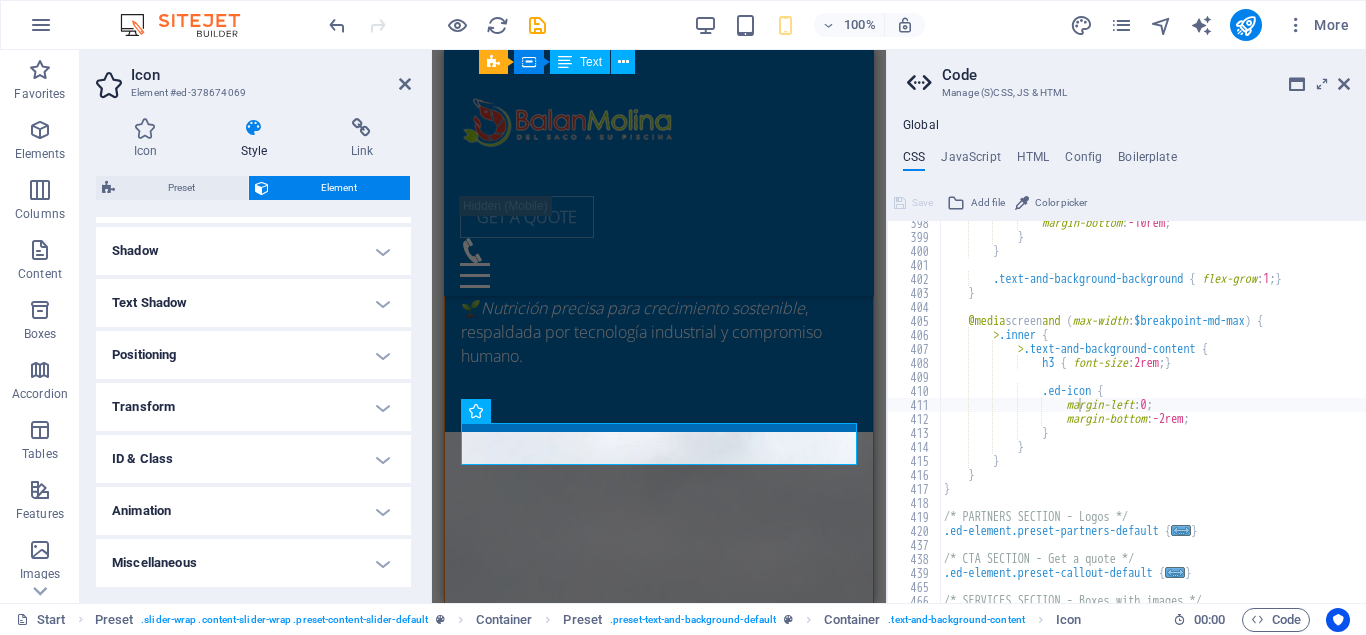 click on "Animation" at bounding box center [253, 511] 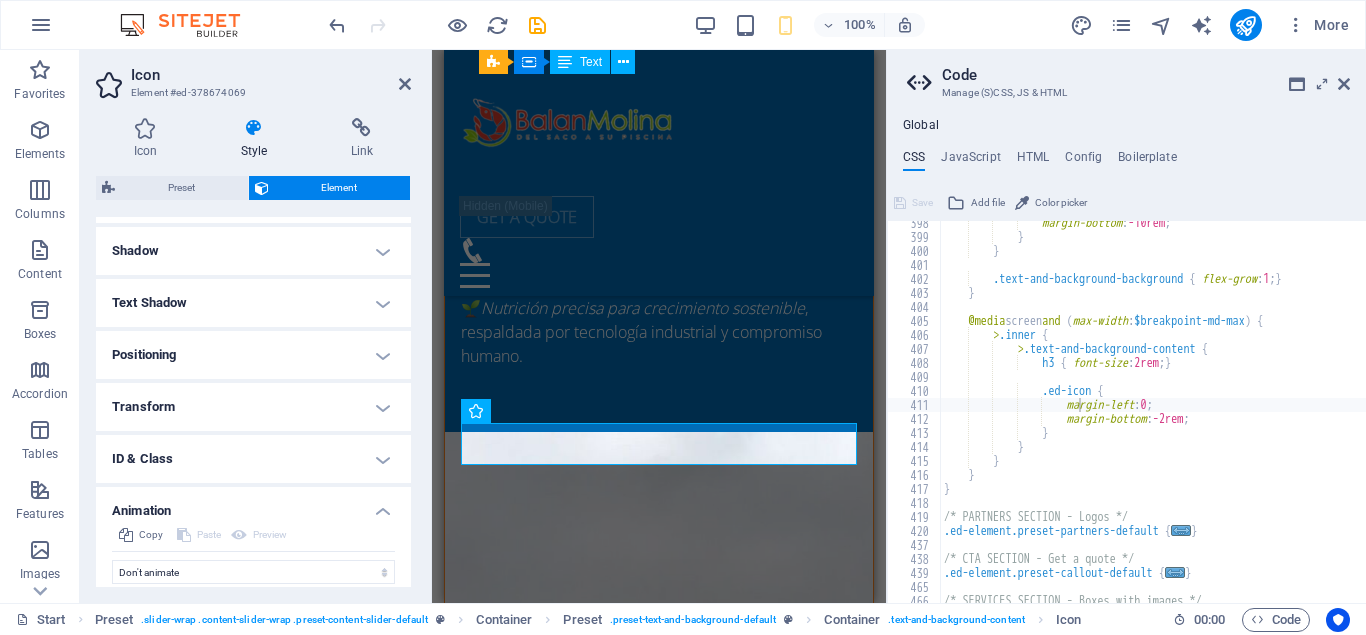 click on "Animation" at bounding box center (253, 505) 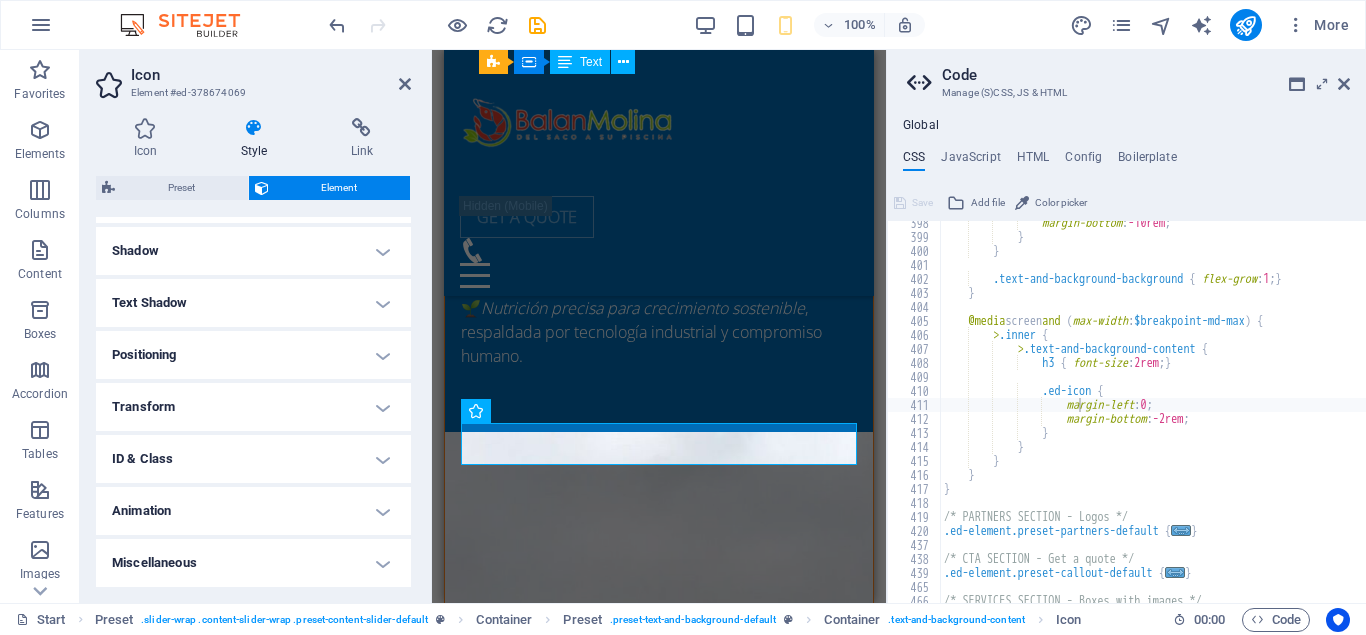 click on "Miscellaneous" at bounding box center (253, 563) 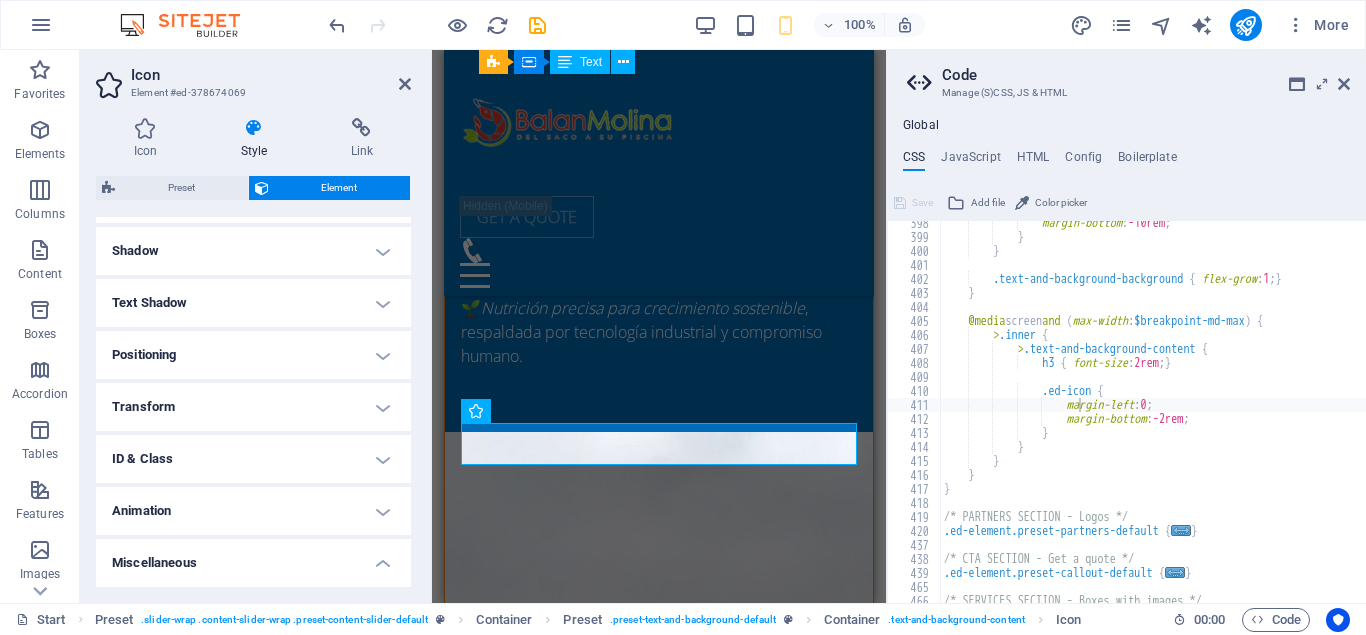 click on "Miscellaneous" at bounding box center [253, 557] 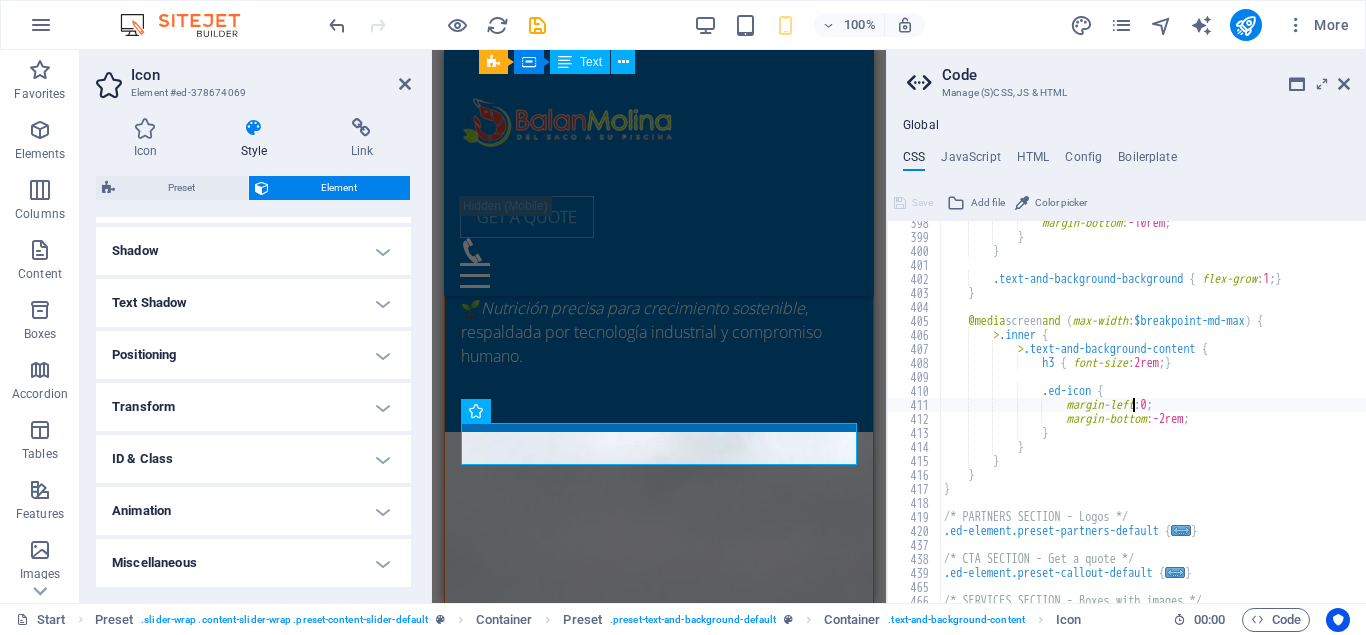 click on "margin-bottom :  -10rem ;                }           }                .text-and-background-background   {   flex-grow :  1 ;  }      }      @media  screen  and   ( max-width :  $breakpoint-md-max )   {           > .inner   {                > .text-and-background-content   {                     h3   {   font-size :  2rem ;  }                                    .ed-icon   {                          margin-left :  0 ;                          margin-bottom :  -2rem ;                     }                }           }      } } /* PARTNERS SECTION - Logos */ .ed-element.preset-partners-default   { ... } /* CTA SECTION - Get a quote */ .ed-element.preset-callout-default   { ... } /* SERVICES SECTION - Boxes with images */ .ed-element.preset-image-boxes-default   { ... }" at bounding box center (1240, 421) 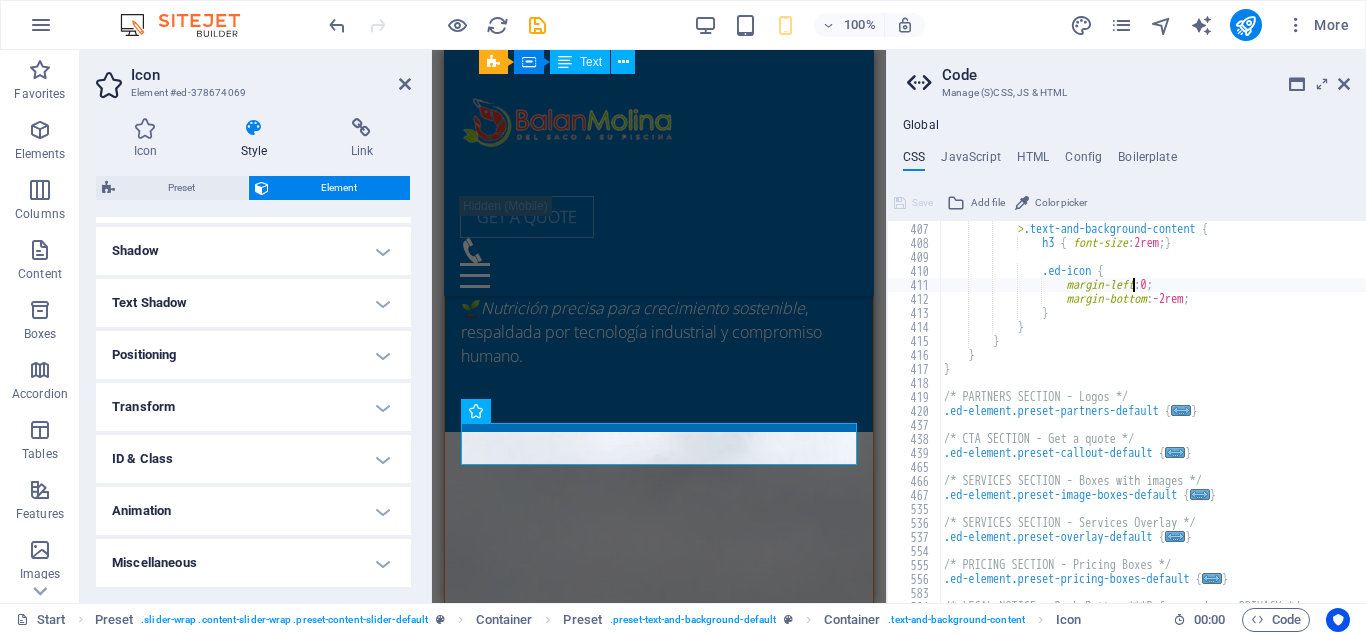 scroll, scrollTop: 1657, scrollLeft: 0, axis: vertical 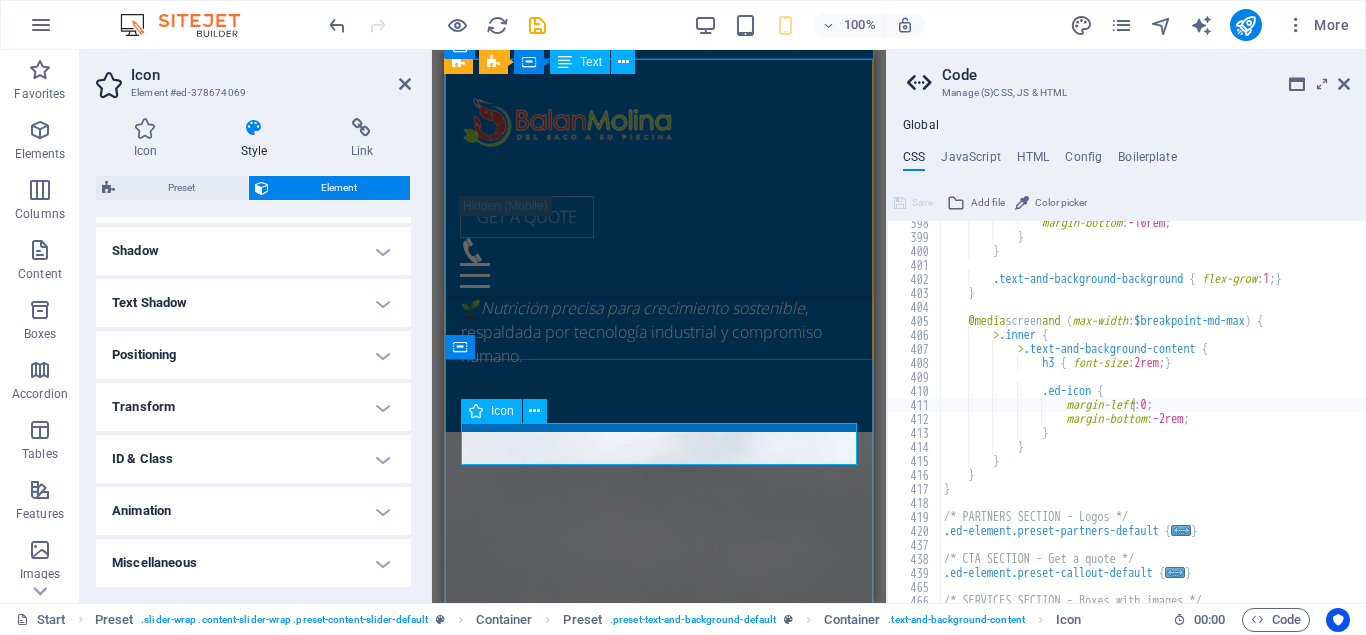 click on "Beneficios" at bounding box center [659, 964] 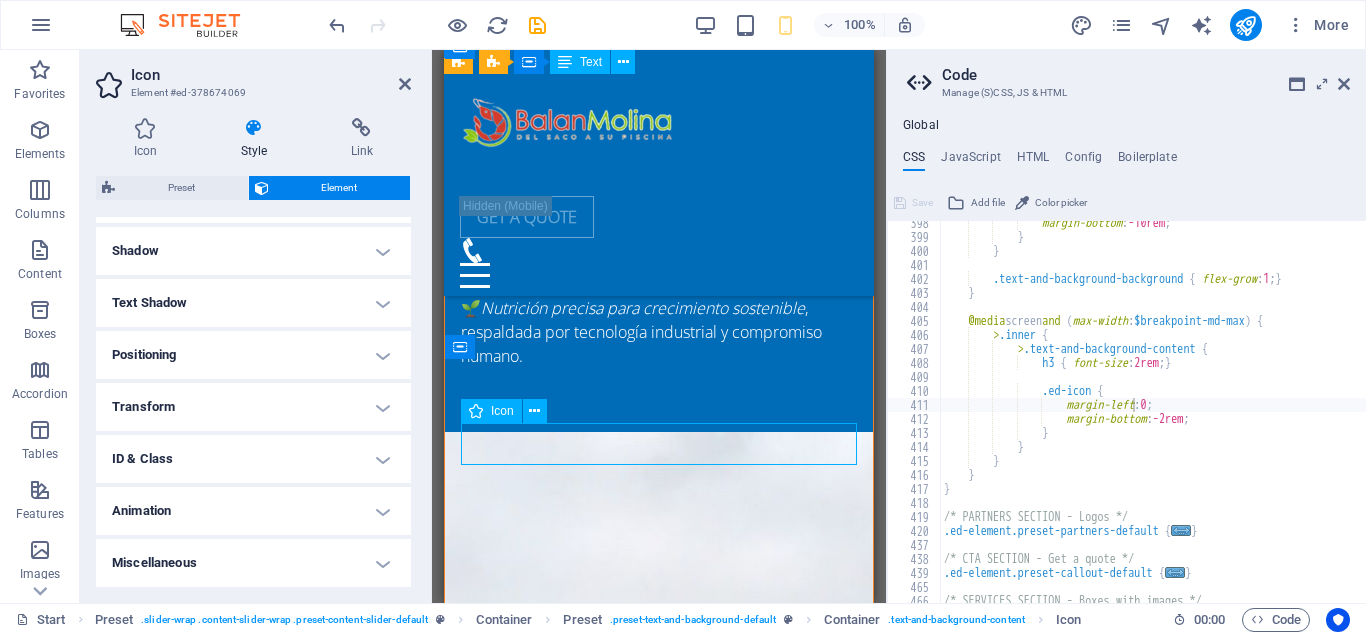 click on "Beneficios" at bounding box center [659, 964] 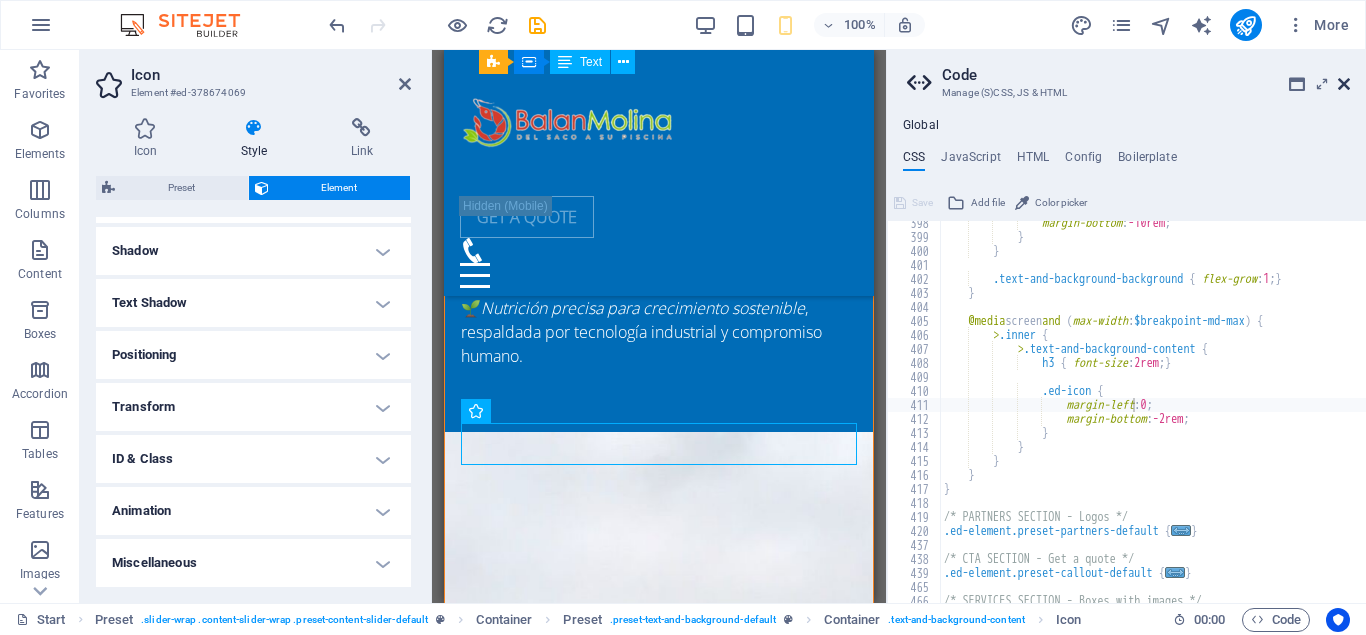 click at bounding box center [1344, 84] 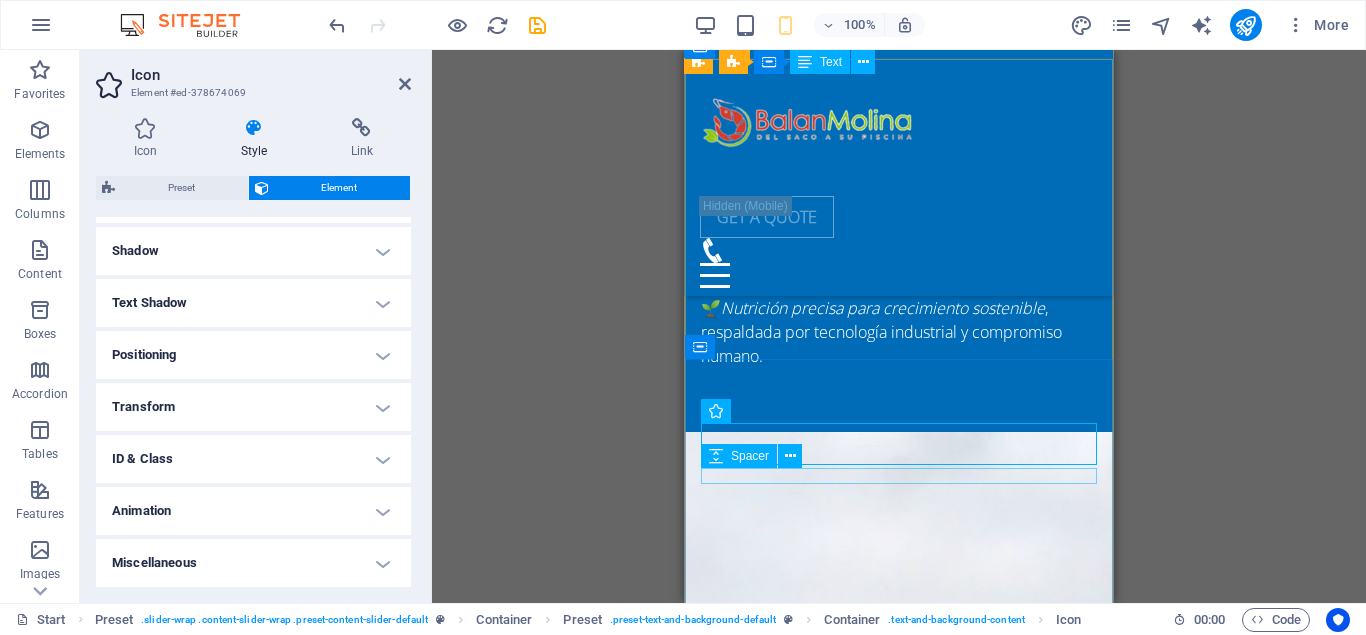 click on "Spacer" at bounding box center (758, 456) 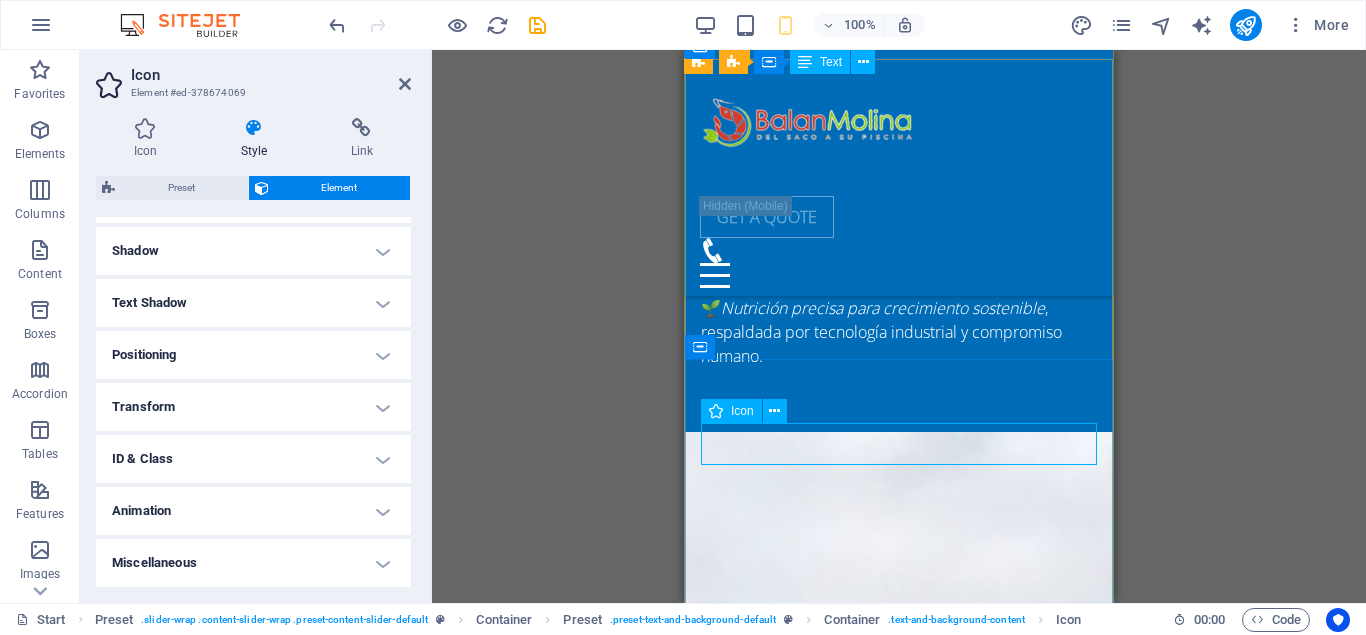 click on "Beneficios" at bounding box center [899, 964] 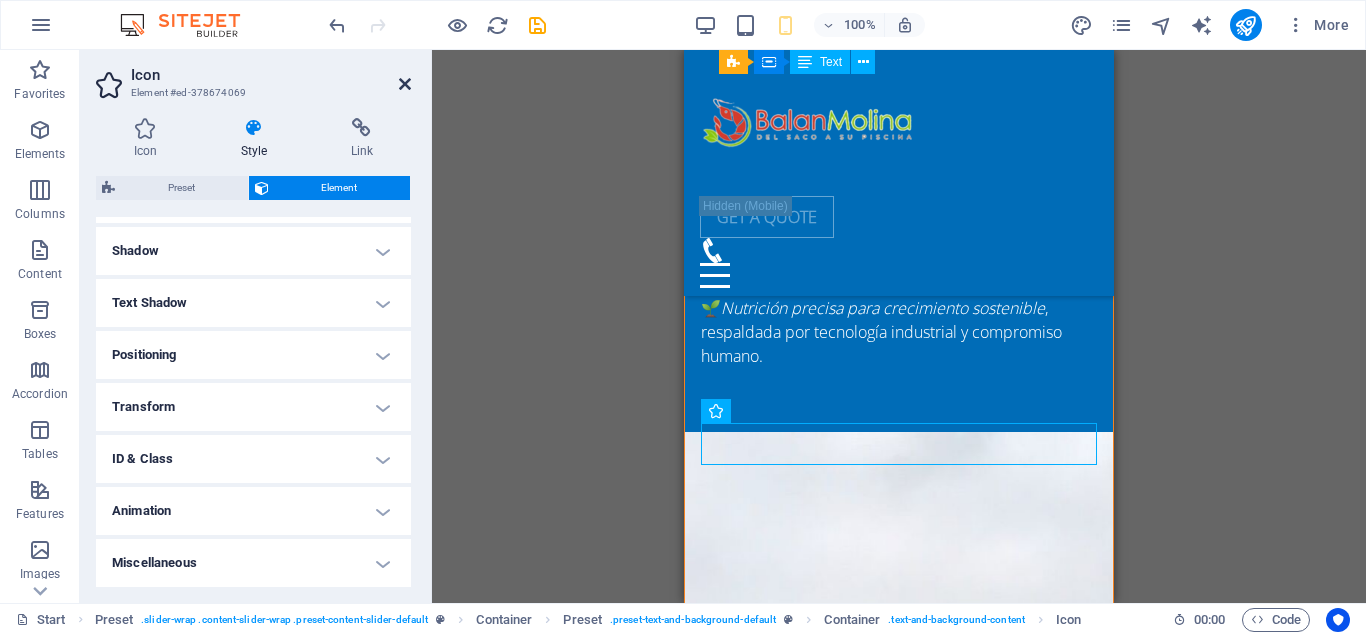 click at bounding box center (405, 84) 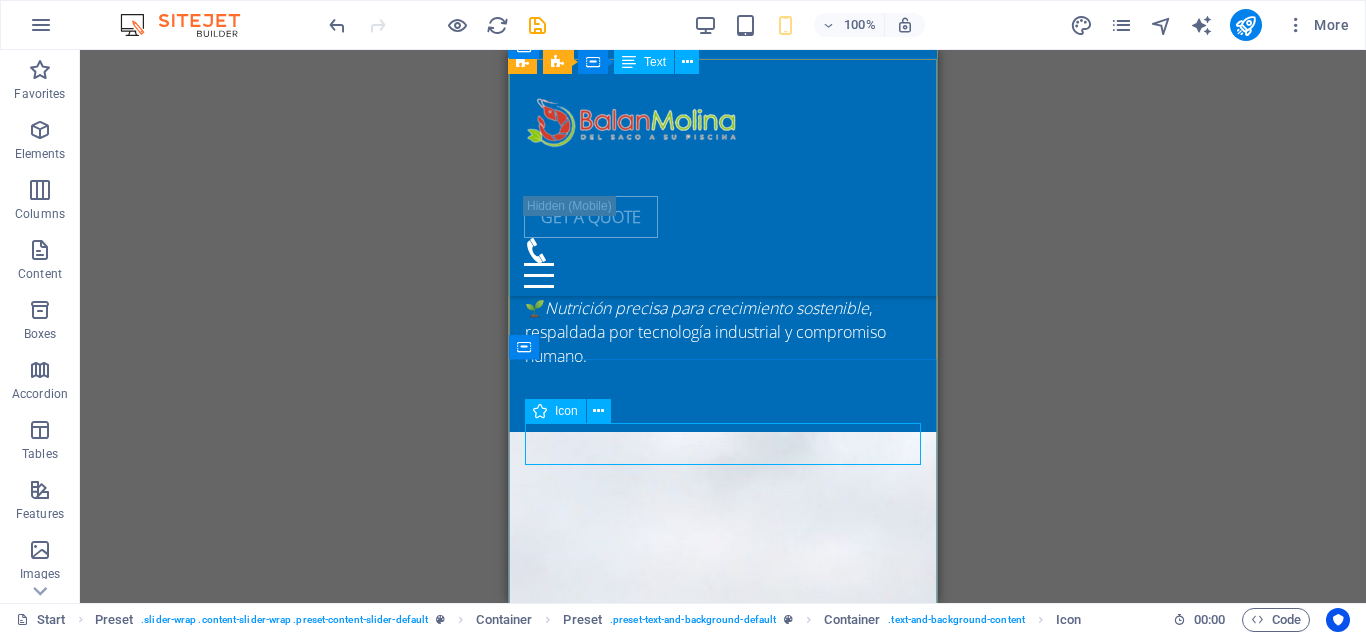 click on "Beneficios" at bounding box center (723, 964) 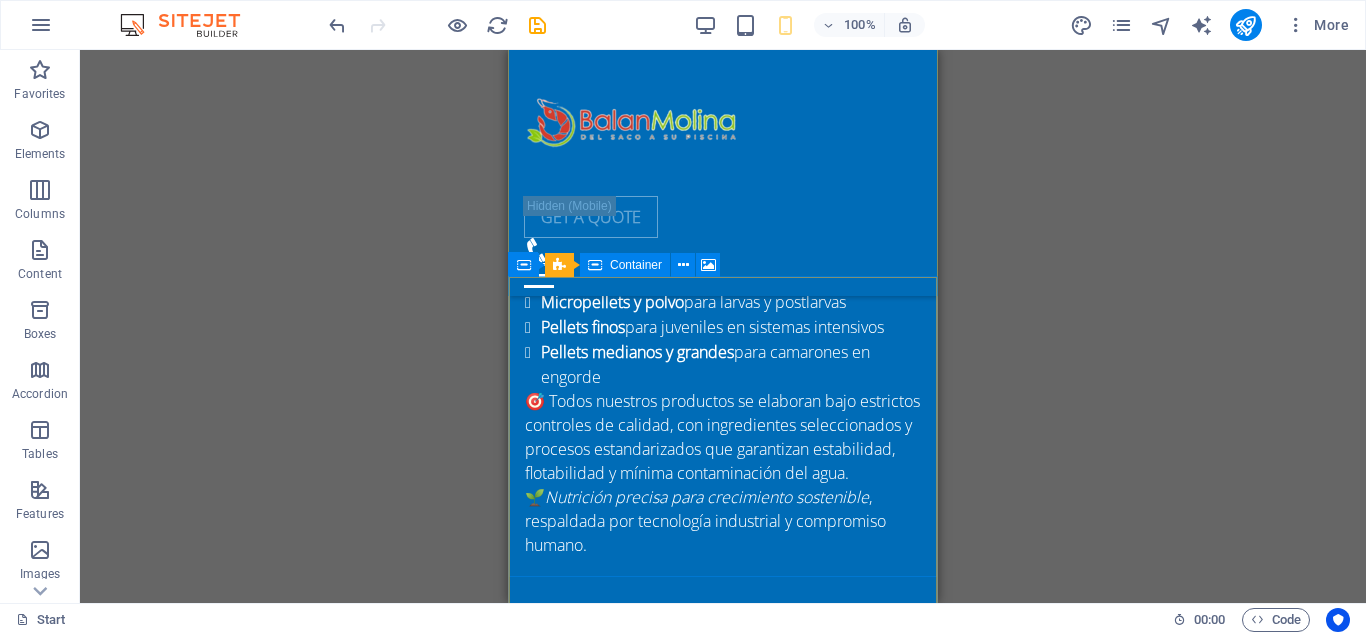 scroll, scrollTop: 3539, scrollLeft: 0, axis: vertical 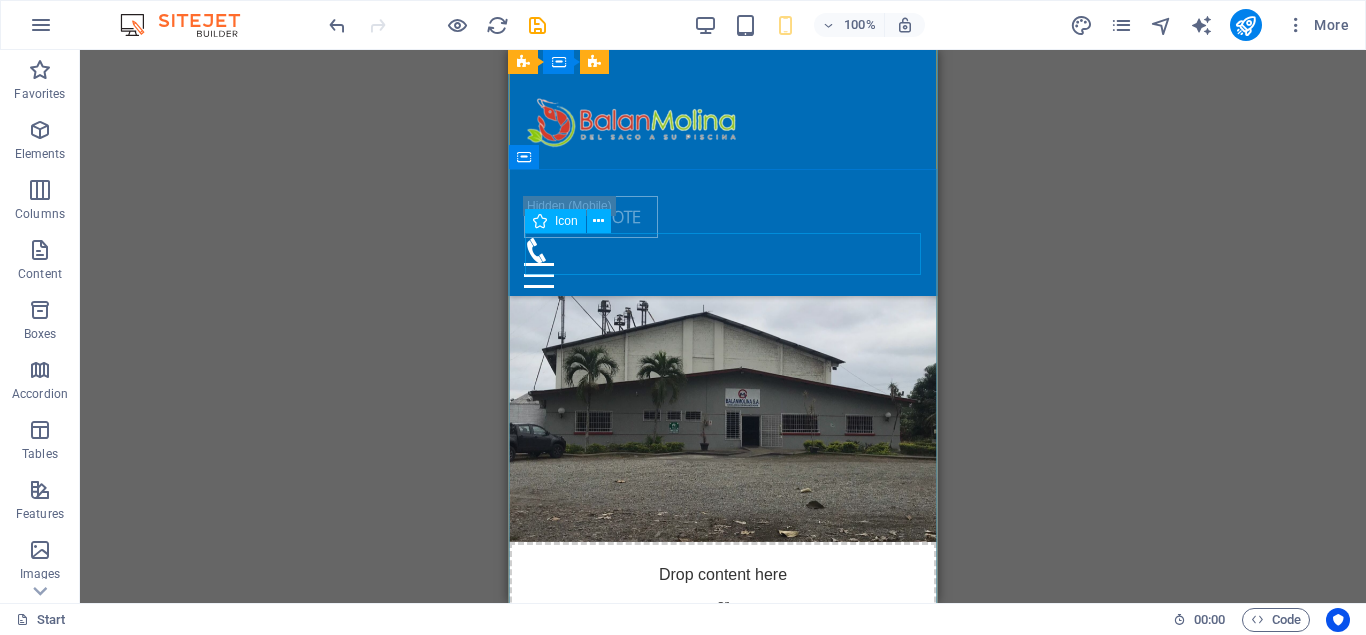 click on "Beneficios" at bounding box center [723, 774] 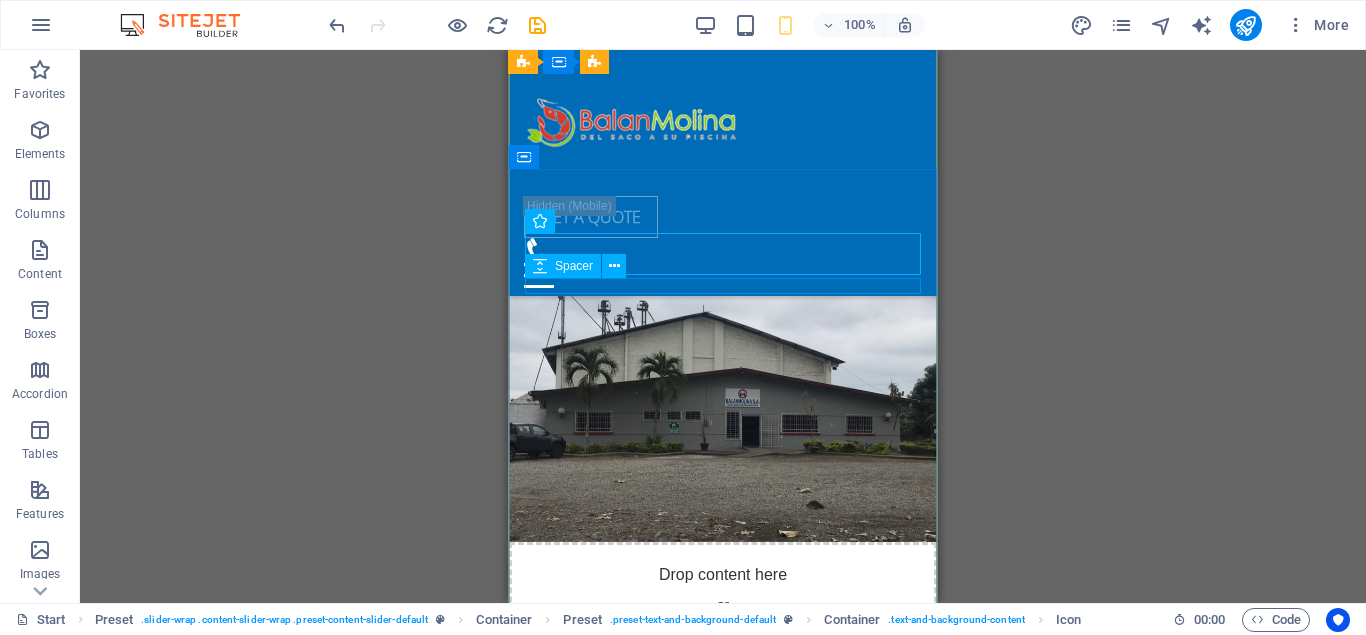 click at bounding box center (723, 809) 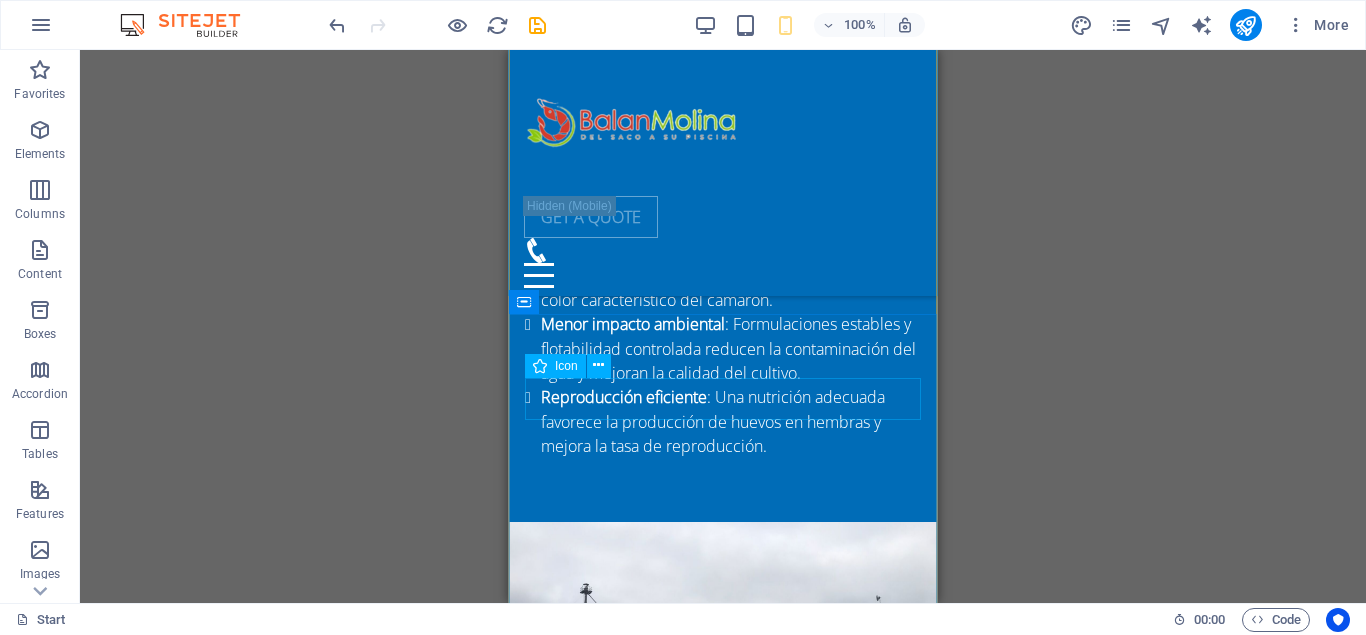 scroll, scrollTop: 4559, scrollLeft: 0, axis: vertical 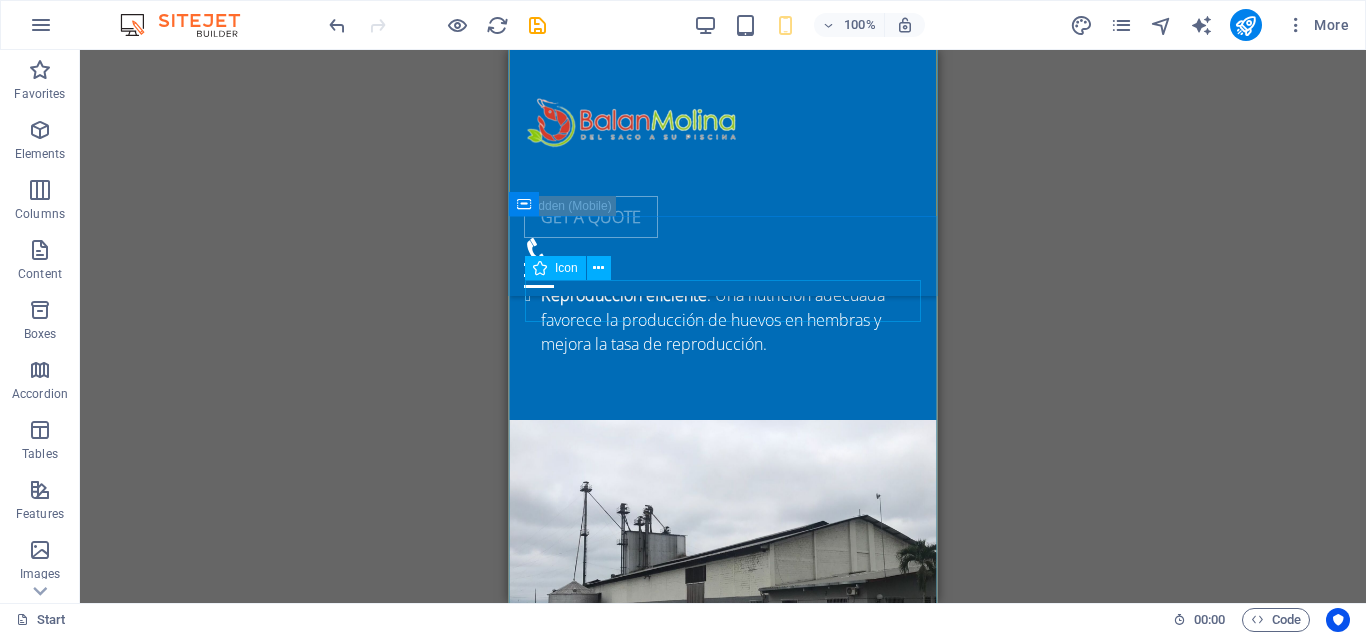 click at bounding box center (723, 952) 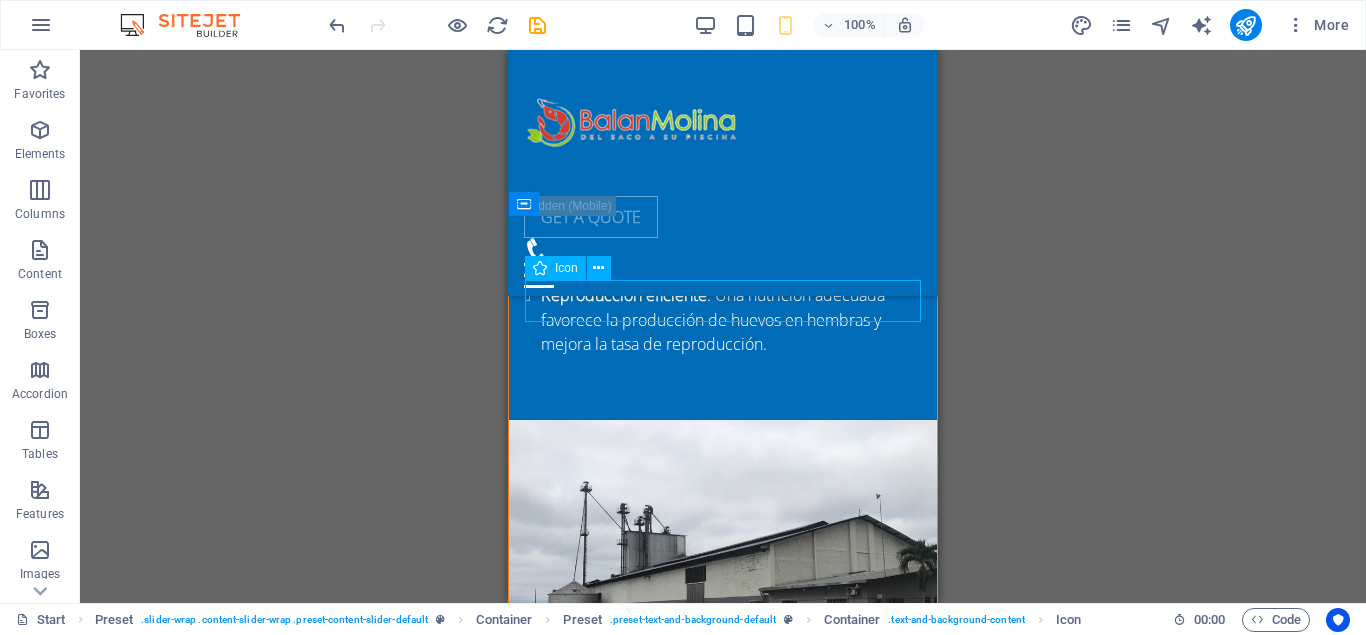 click at bounding box center (723, 952) 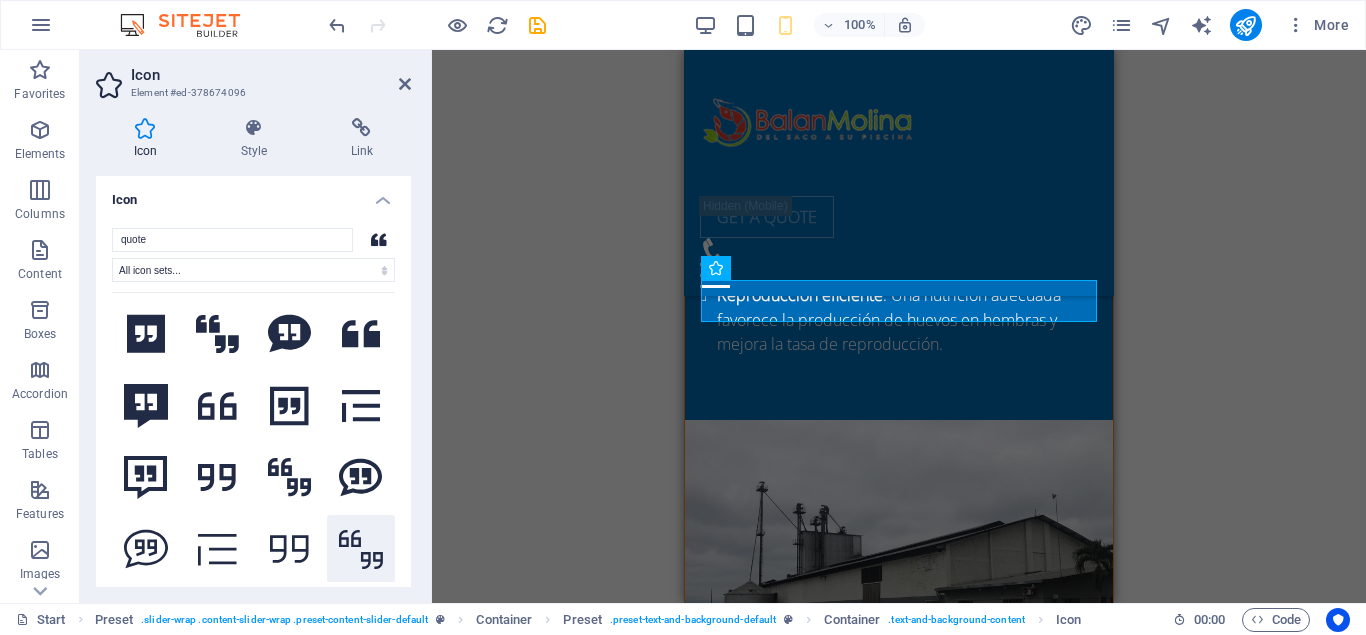 scroll, scrollTop: 936, scrollLeft: 0, axis: vertical 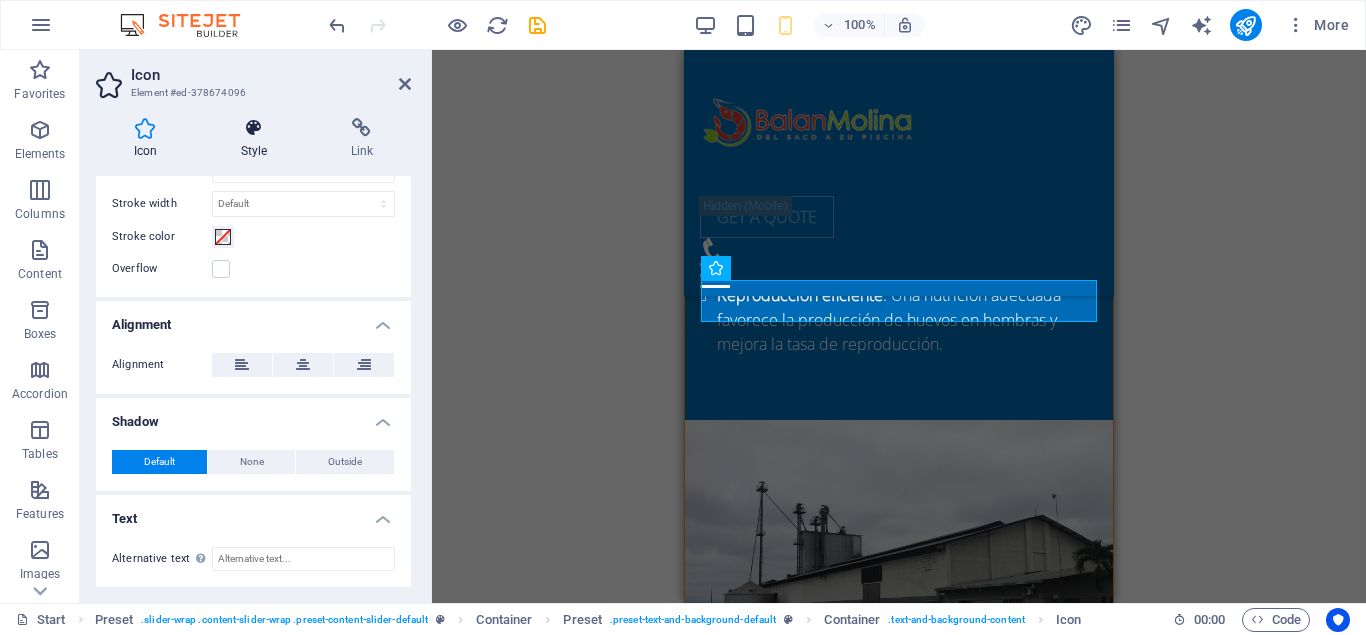 click on "Style" at bounding box center (258, 139) 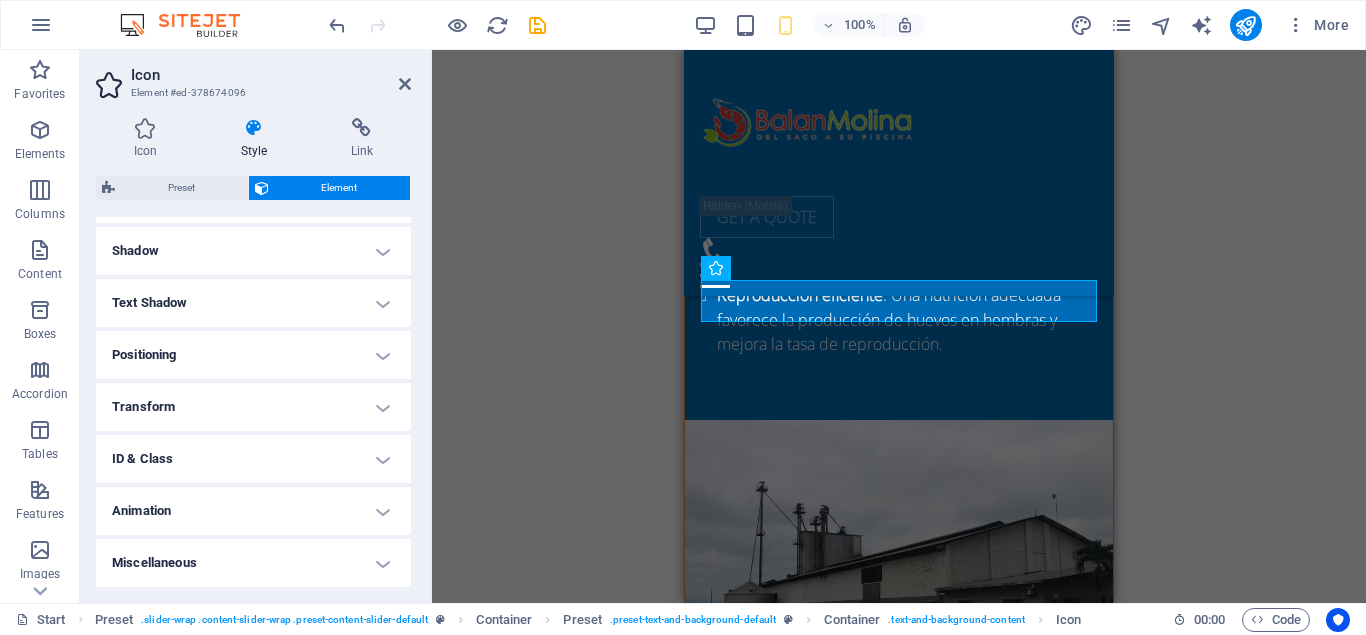 scroll, scrollTop: 0, scrollLeft: 0, axis: both 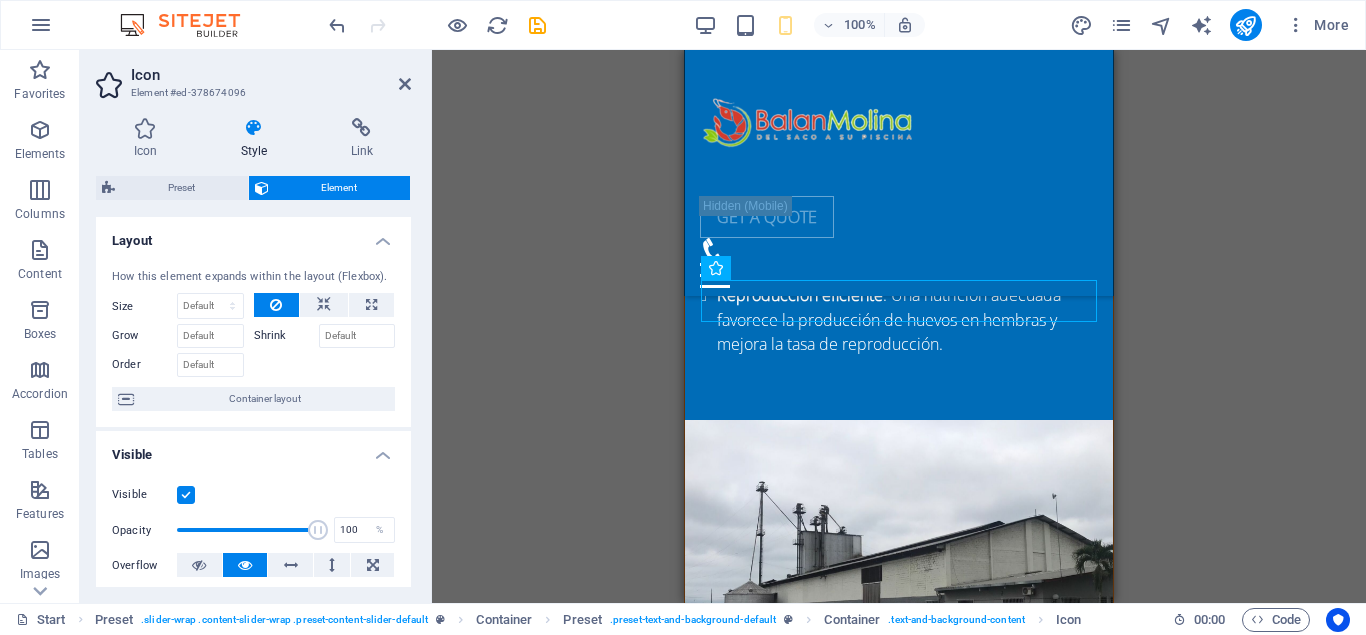 click on "Preset" at bounding box center [181, 188] 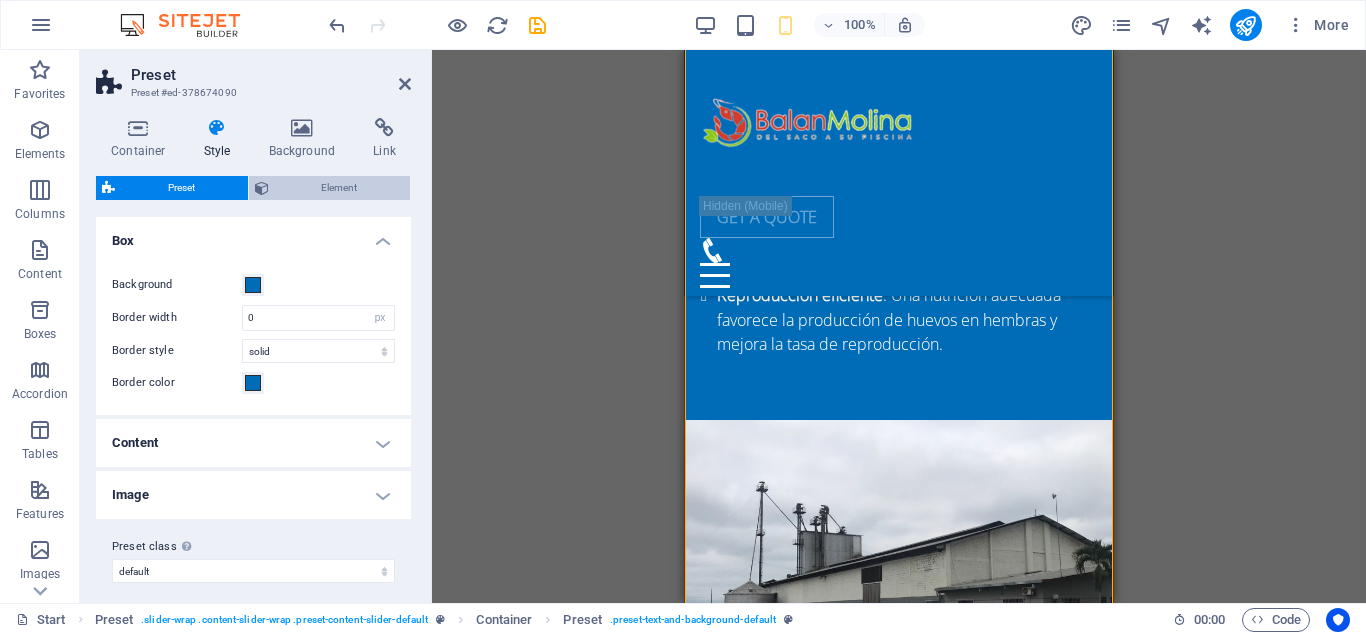 click on "Element" at bounding box center (340, 188) 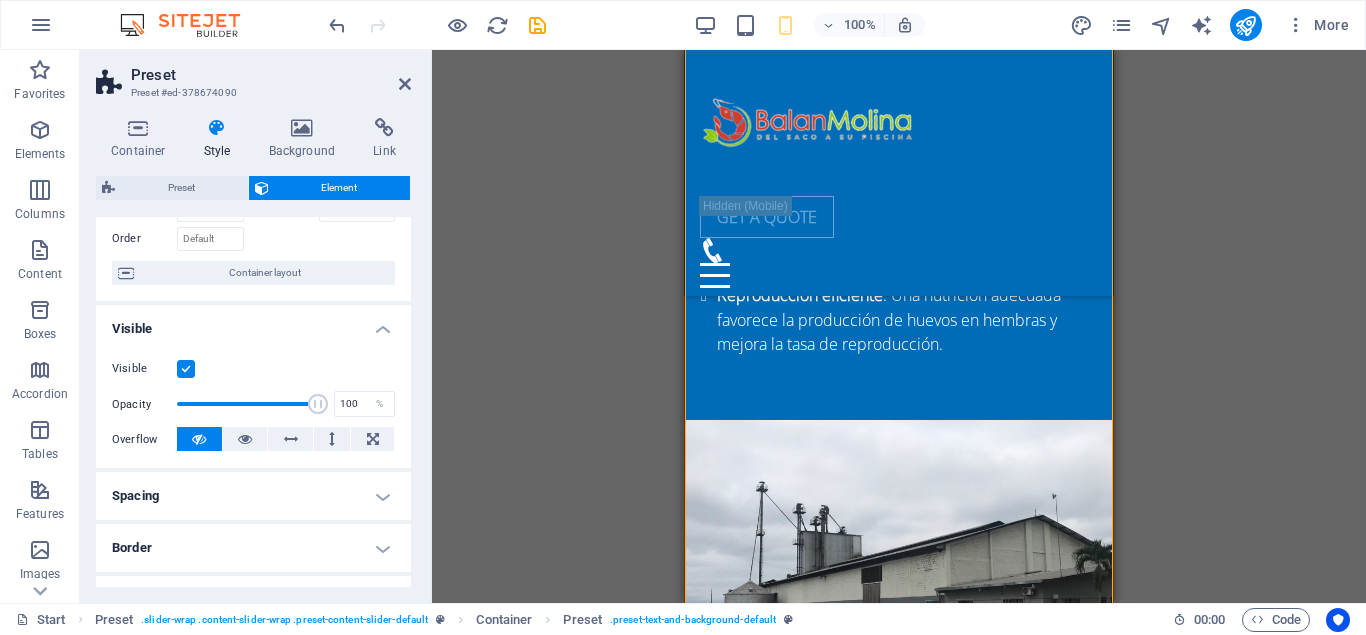 scroll, scrollTop: 0, scrollLeft: 0, axis: both 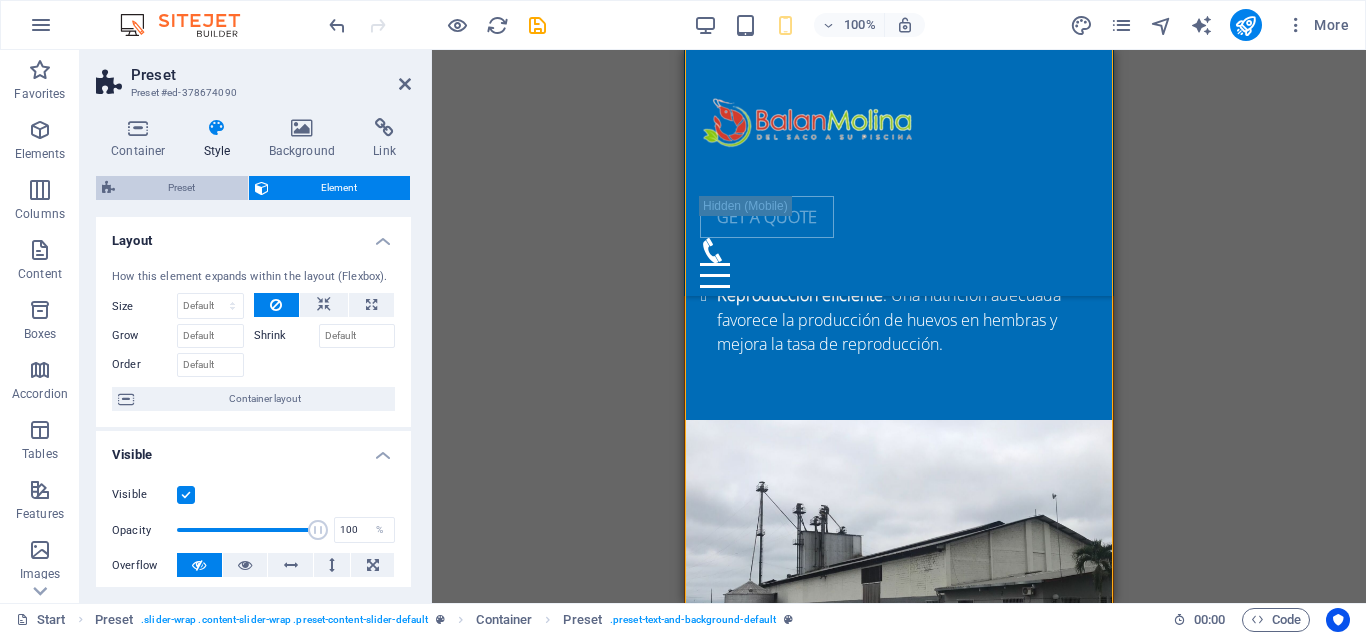 click on "Preset" at bounding box center [181, 188] 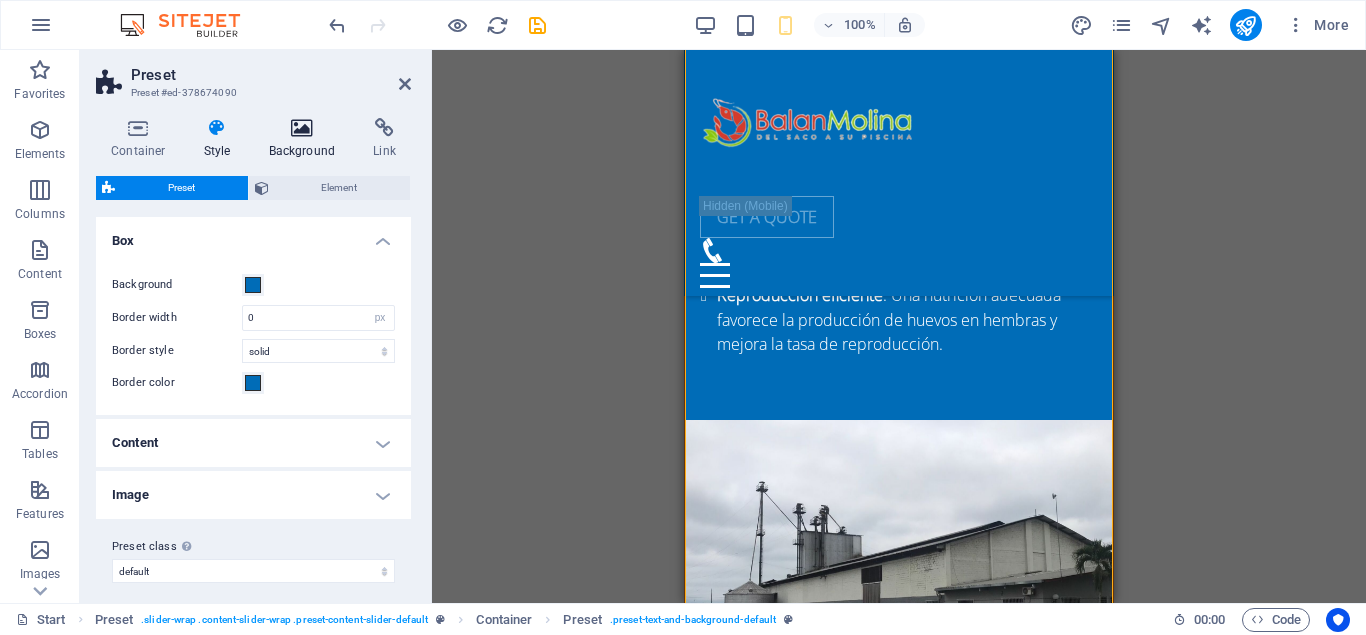 click at bounding box center (302, 128) 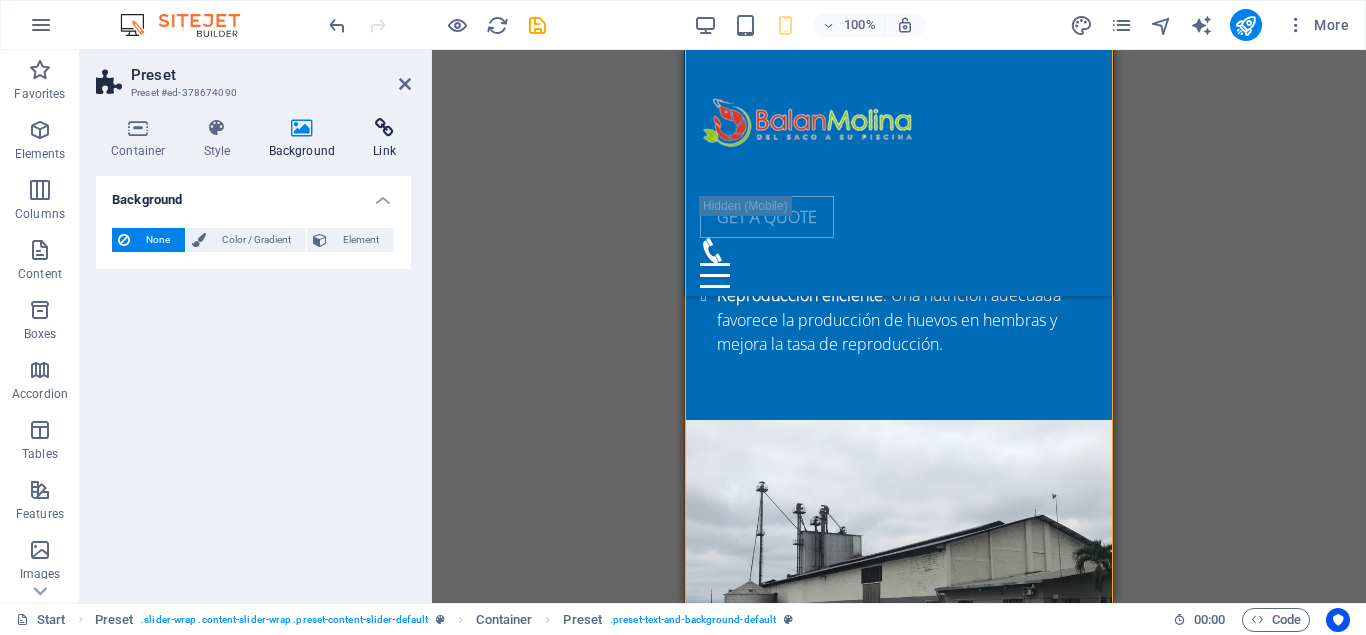 click at bounding box center [384, 128] 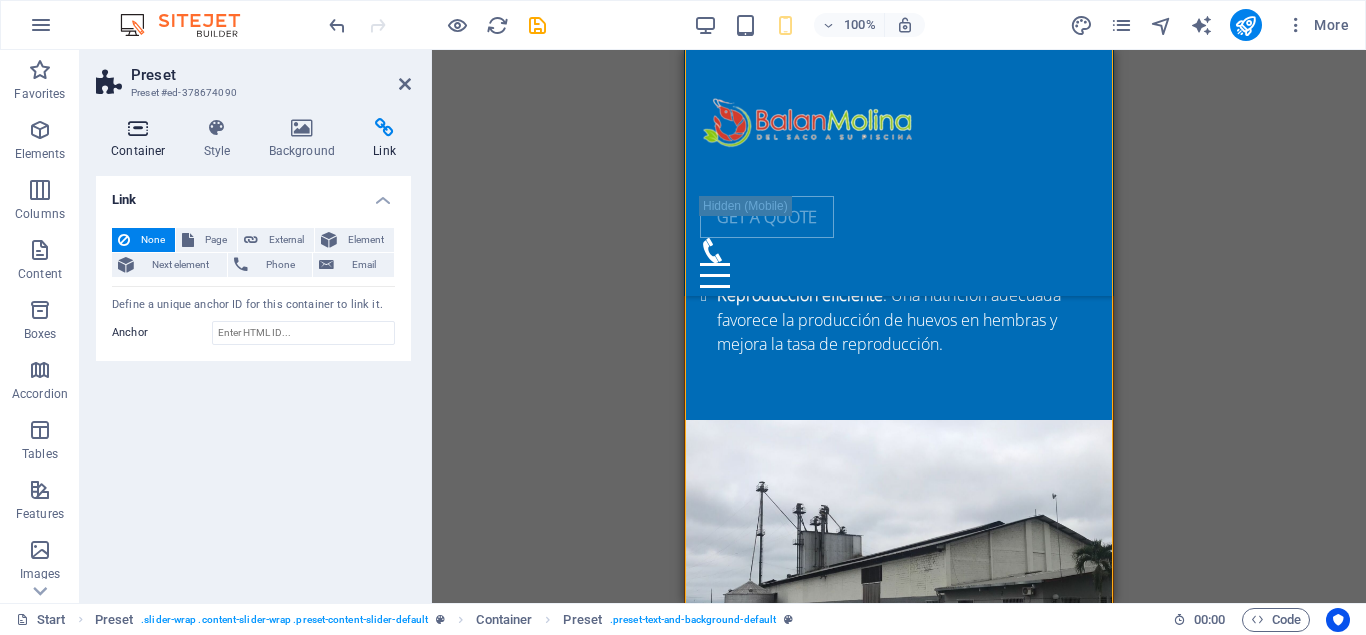 click on "Container" at bounding box center [142, 139] 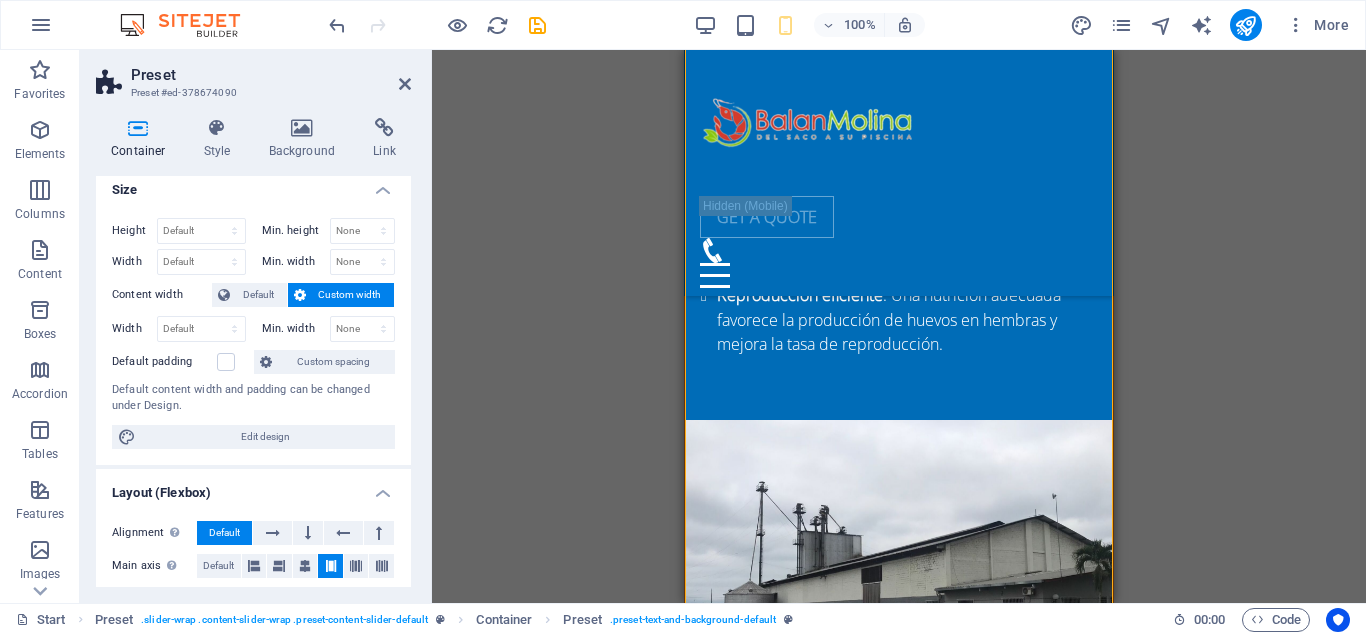 scroll, scrollTop: 0, scrollLeft: 0, axis: both 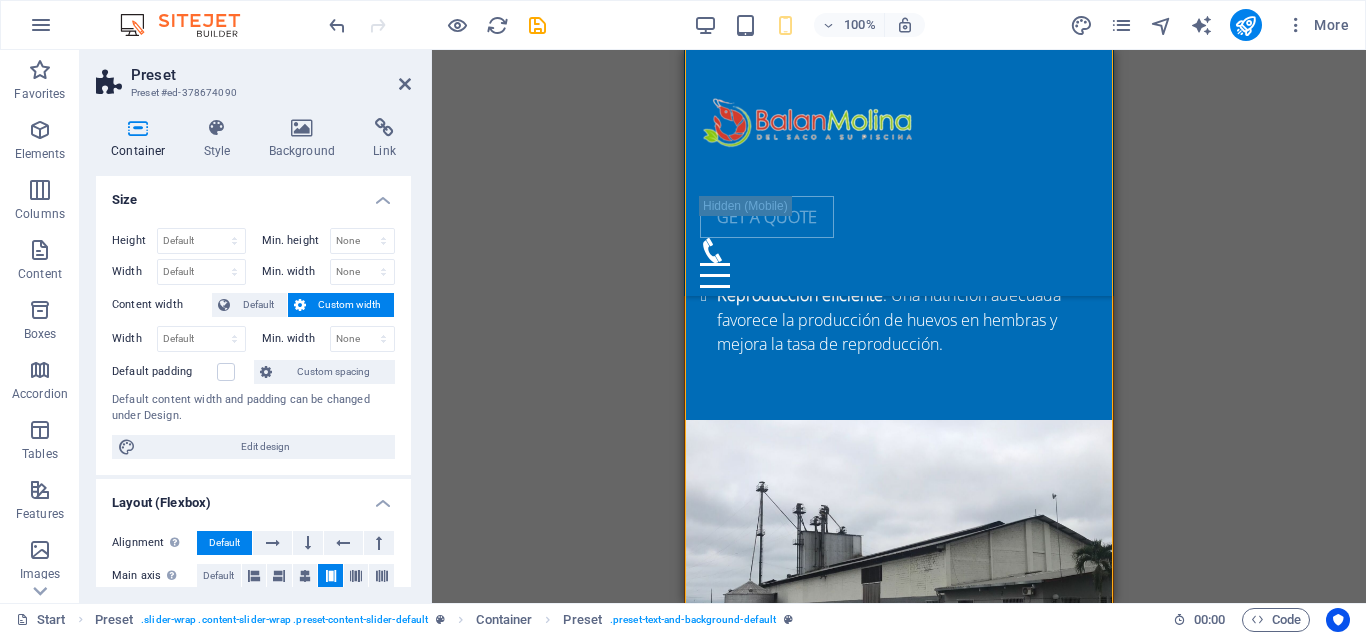 click at bounding box center [405, 84] 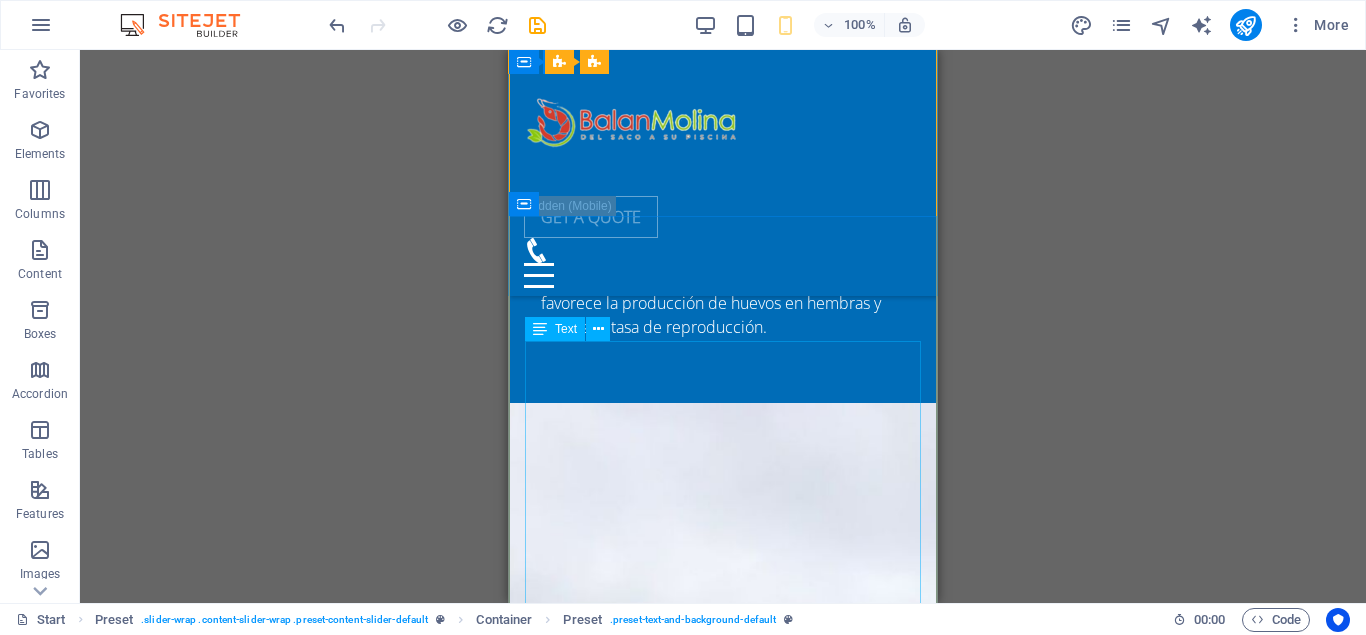 scroll, scrollTop: 4661, scrollLeft: 0, axis: vertical 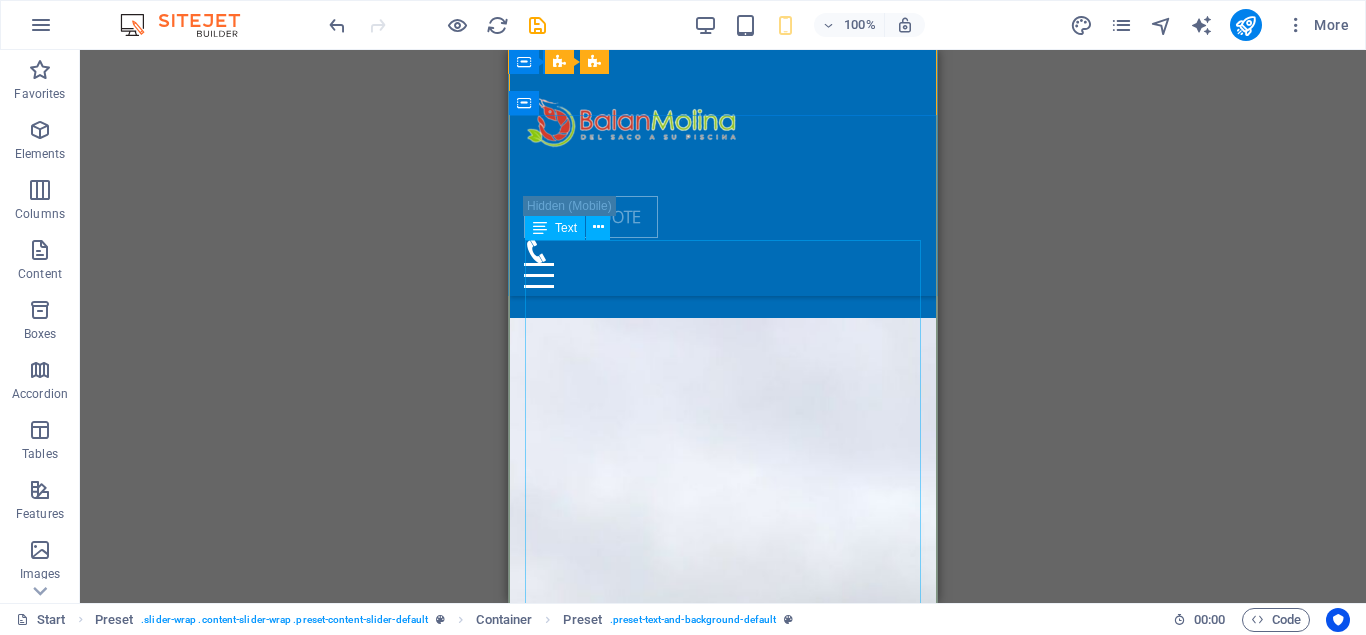 click on "Lorem ipsum dolor sit amet, consetetur sadipscing elitr, sed diam nonumy eirmod tempor invidunt ut labore et dolore magna aliquyam erat, sed diam voluptua. At vero eos et accusam et justo duo dolores et ea rebum. Stet clita kasd gubergren, no sea takimata sanctus est Lorem ipsum dolor sit amet. Lorem ipsum dolor sit amet, consetetur sadipscing elitr, sed diam nonumy eirmod tempor invidunt ut labore et dolore magna aliquyam erat, sed diam voluptua. At vero eos et accusam et justo duo dolores et ea rebum. Stet clita kasd gubergren, no sea takimata sanctus est Lorem ipsum dolor sit amet. At vero eos et accusam et justo duo dolores et ea rebum. Duis autem vel eum iriure dolor in hendrerit in vulputate velit esse molestie consequat, vel illum dolore eu feugiat nulla facilisis at vero eros et accumsan et iusto odio dignissim qui blandit praesent luptatum zzril delenit augue duis dolore te feugait nulla facilisi. [NAME] [TITLE], [COMPANY]" at bounding box center (723, 1146) 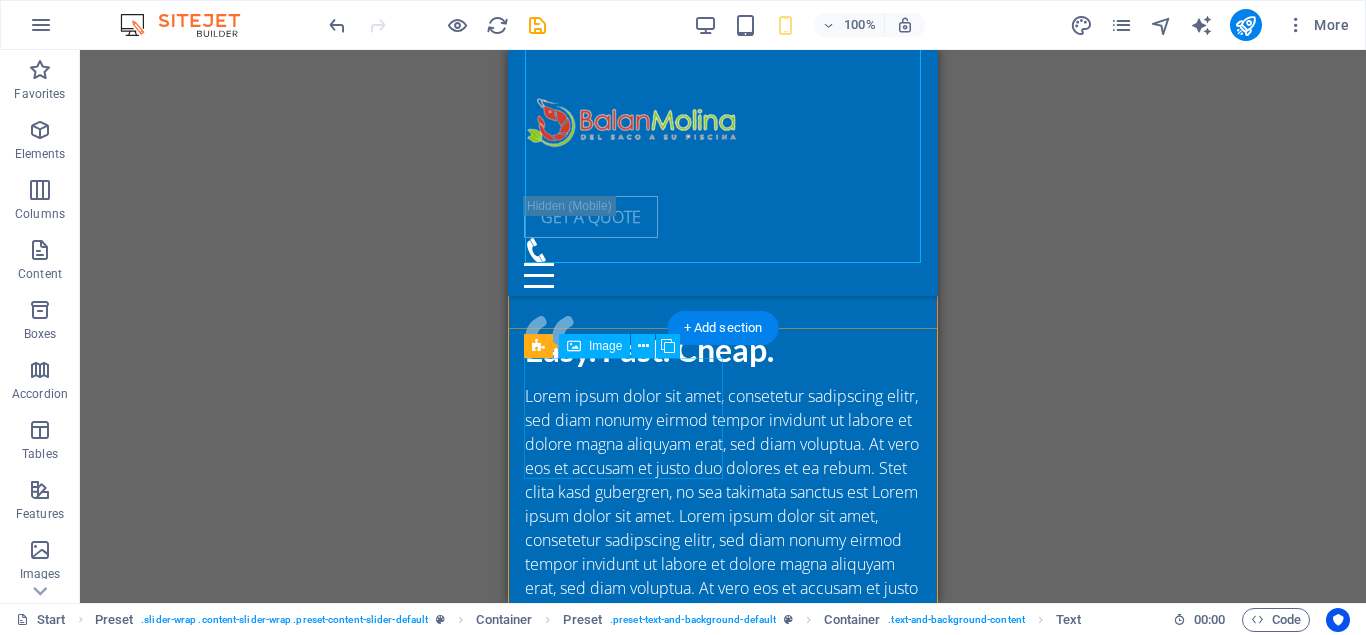 scroll, scrollTop: 5273, scrollLeft: 0, axis: vertical 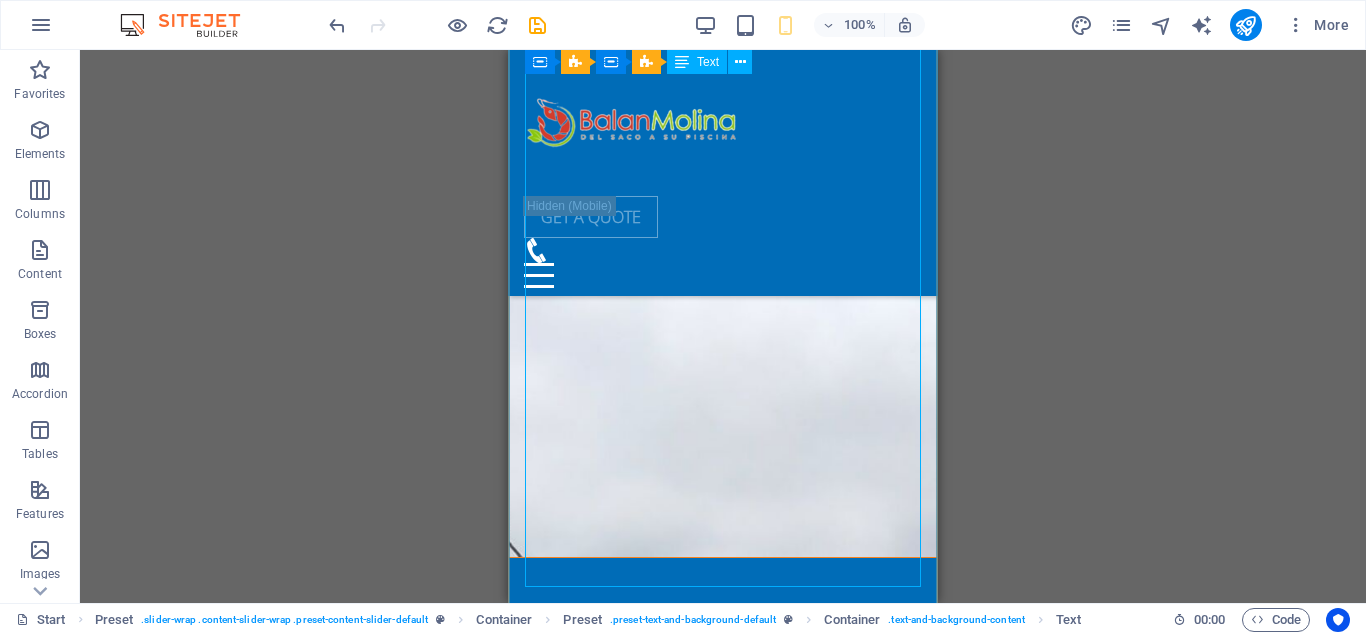 click on "Lorem ipsum dolor sit amet, consetetur sadipscing elitr, sed diam nonumy eirmod tempor invidunt ut labore et dolore magna aliquyam erat, sed diam voluptua. At vero eos et accusam et justo duo dolores et ea rebum. Stet clita kasd gubergren, no sea takimata sanctus est Lorem ipsum dolor sit amet. Lorem ipsum dolor sit amet, consetetur sadipscing elitr, sed diam nonumy eirmod tempor invidunt ut labore et dolore magna aliquyam erat, sed diam voluptua. At vero eos et accusam et justo duo dolores et ea rebum. Stet clita kasd gubergren, no sea takimata sanctus est Lorem ipsum dolor sit amet. At vero eos et accusam et justo duo dolores et ea rebum. Duis autem vel eum iriure dolor in hendrerit in vulputate velit esse molestie consequat, vel illum dolore eu feugiat nulla facilisis at vero eros et accumsan et iusto odio dignissim qui blandit praesent luptatum zzril delenit augue duis dolore te feugait nulla facilisi. [NAME] [TITLE], [COMPANY]" at bounding box center (723, 942) 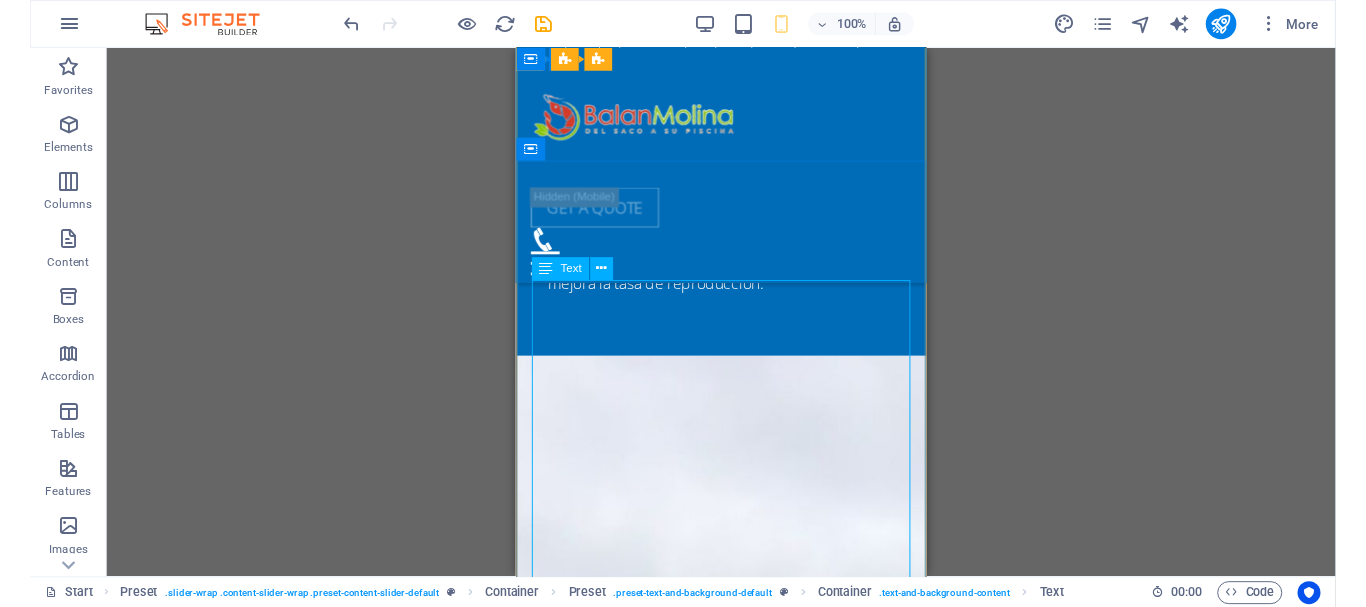 scroll, scrollTop: 4559, scrollLeft: 0, axis: vertical 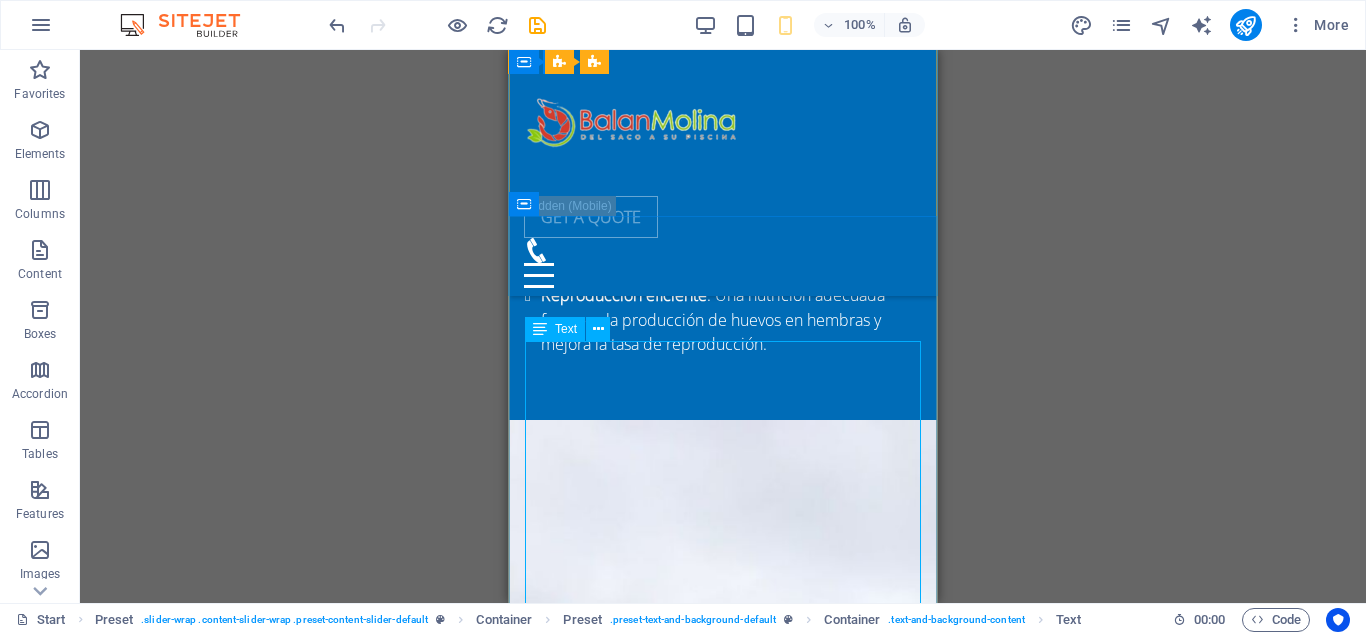 click on "Lorem ipsum dolor sit amet, consetetur sadipscing elitr, sed diam nonumy eirmod tempor invidunt ut labore et dolore magna aliquyam erat, sed diam voluptua. At vero eos et accusam et justo duo dolores et ea rebum. Stet clita kasd gubergren, no sea takimata sanctus est Lorem ipsum dolor sit amet. Lorem ipsum dolor sit amet, consetetur sadipscing elitr, sed diam nonumy eirmod tempor invidunt ut labore et dolore magna aliquyam erat, sed diam voluptua. At vero eos et accusam et justo duo dolores et ea rebum. Stet clita kasd gubergren, no sea takimata sanctus est Lorem ipsum dolor sit amet. At vero eos et accusam et justo duo dolores et ea rebum. Duis autem vel eum iriure dolor in hendrerit in vulputate velit esse molestie consequat, vel illum dolore eu feugiat nulla facilisis at vero eros et accumsan et iusto odio dignissim qui blandit praesent luptatum zzril delenit augue duis dolore te feugait nulla facilisi. [NAME] [TITLE], [COMPANY]" at bounding box center [723, 1248] 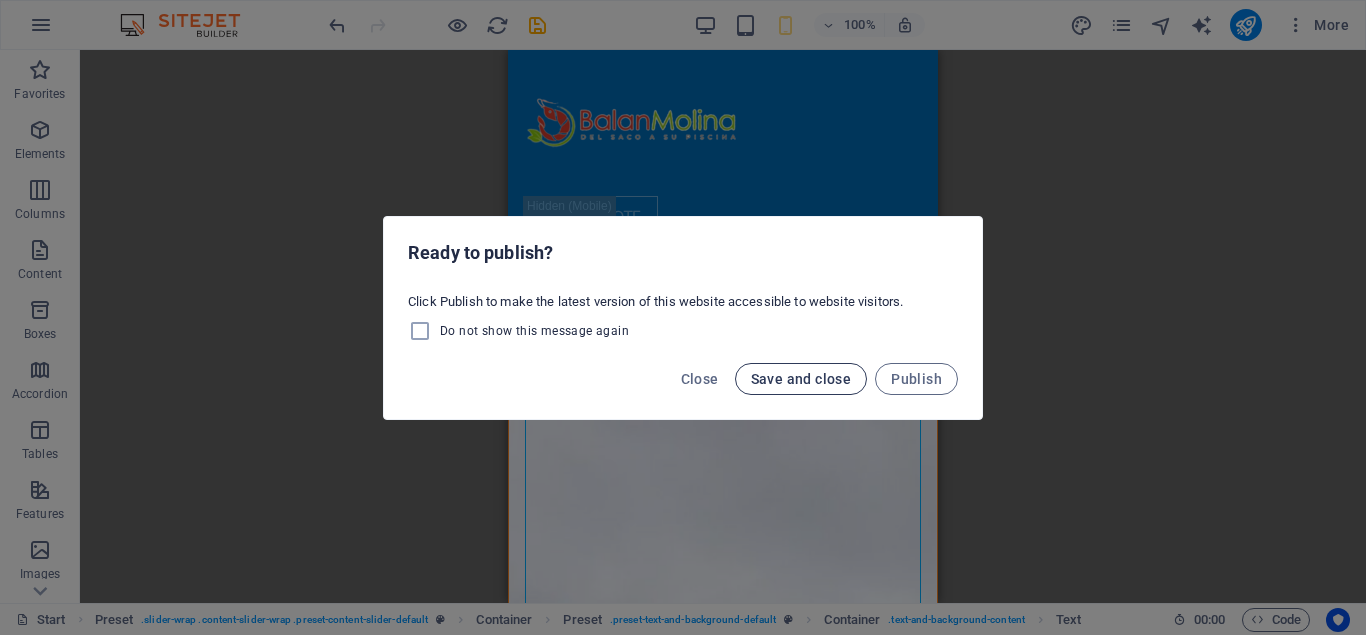 click on "Save and close" at bounding box center (801, 379) 